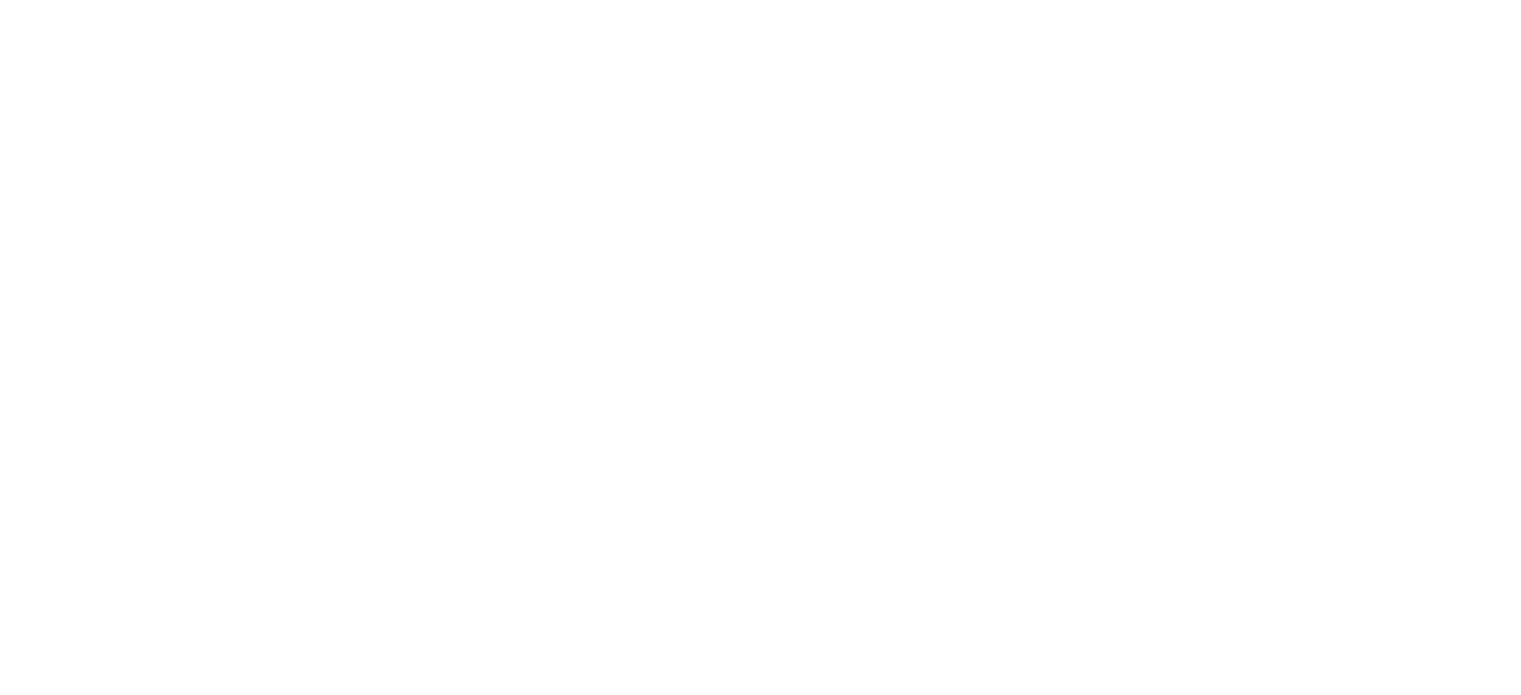 scroll, scrollTop: 0, scrollLeft: 0, axis: both 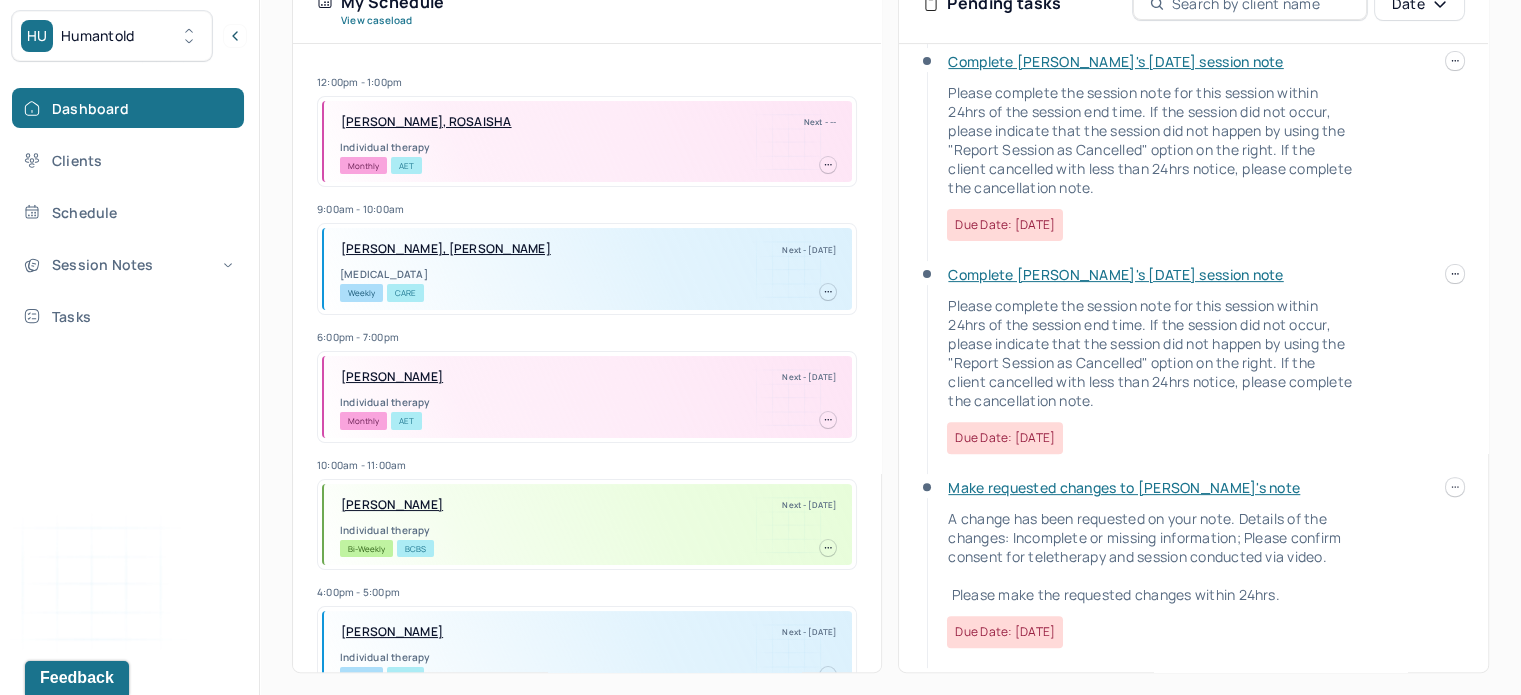 click on "Make requested changes to [PERSON_NAME]'s note" at bounding box center (1124, 487) 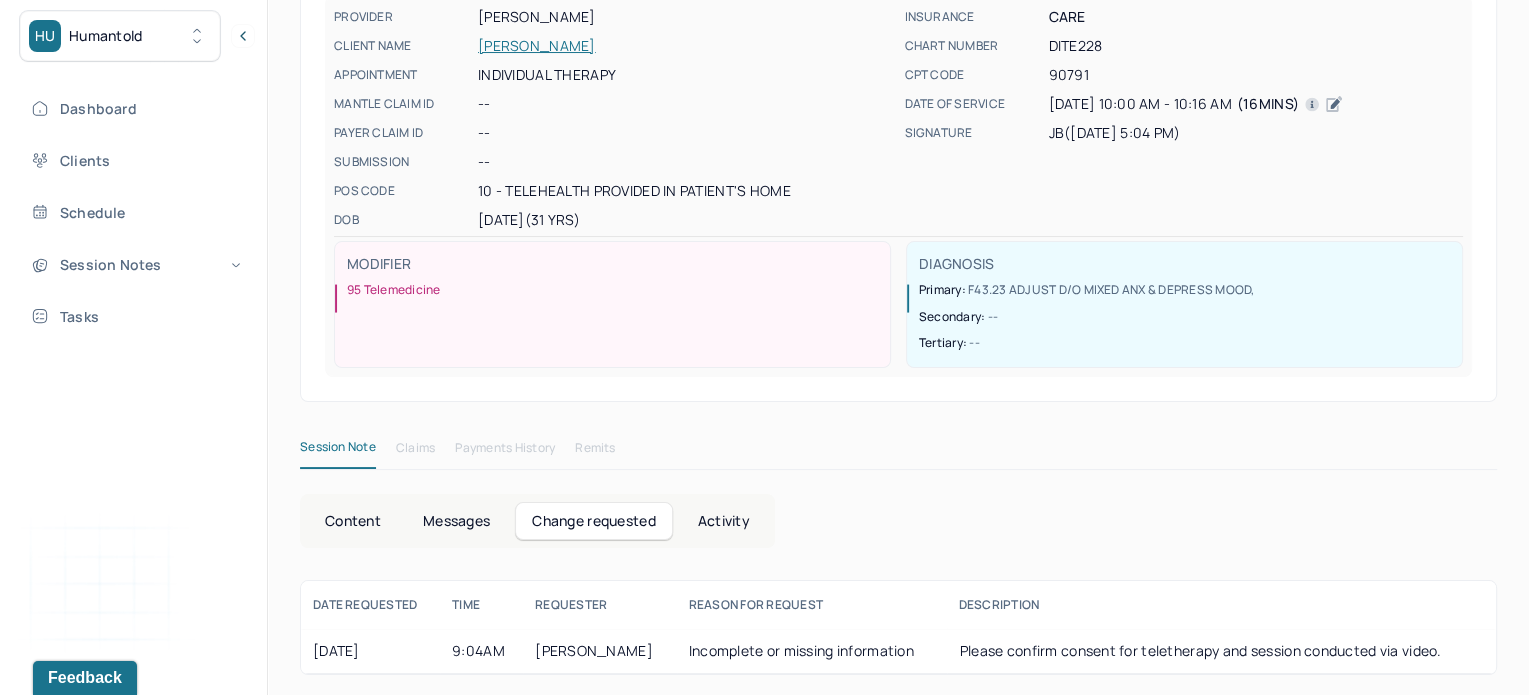 scroll, scrollTop: 0, scrollLeft: 0, axis: both 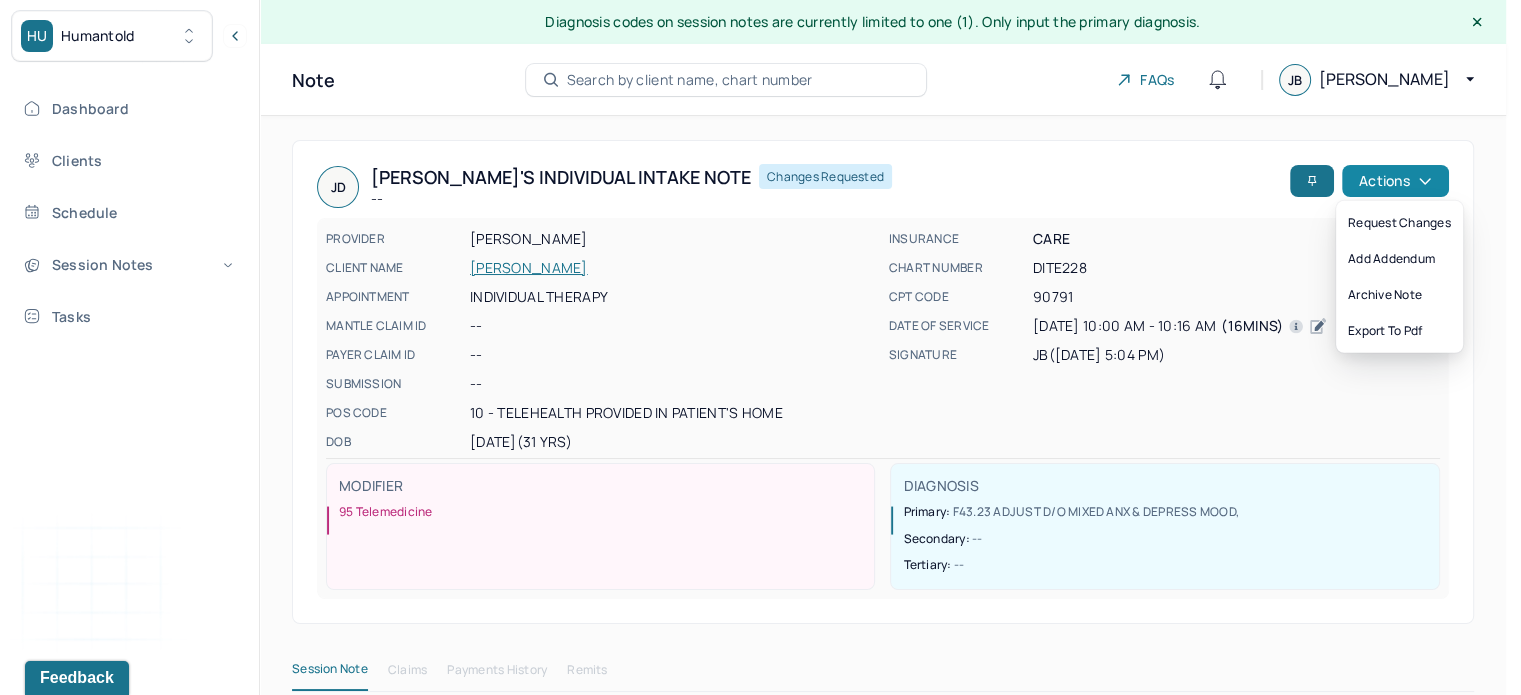 click on "Actions" at bounding box center (1395, 181) 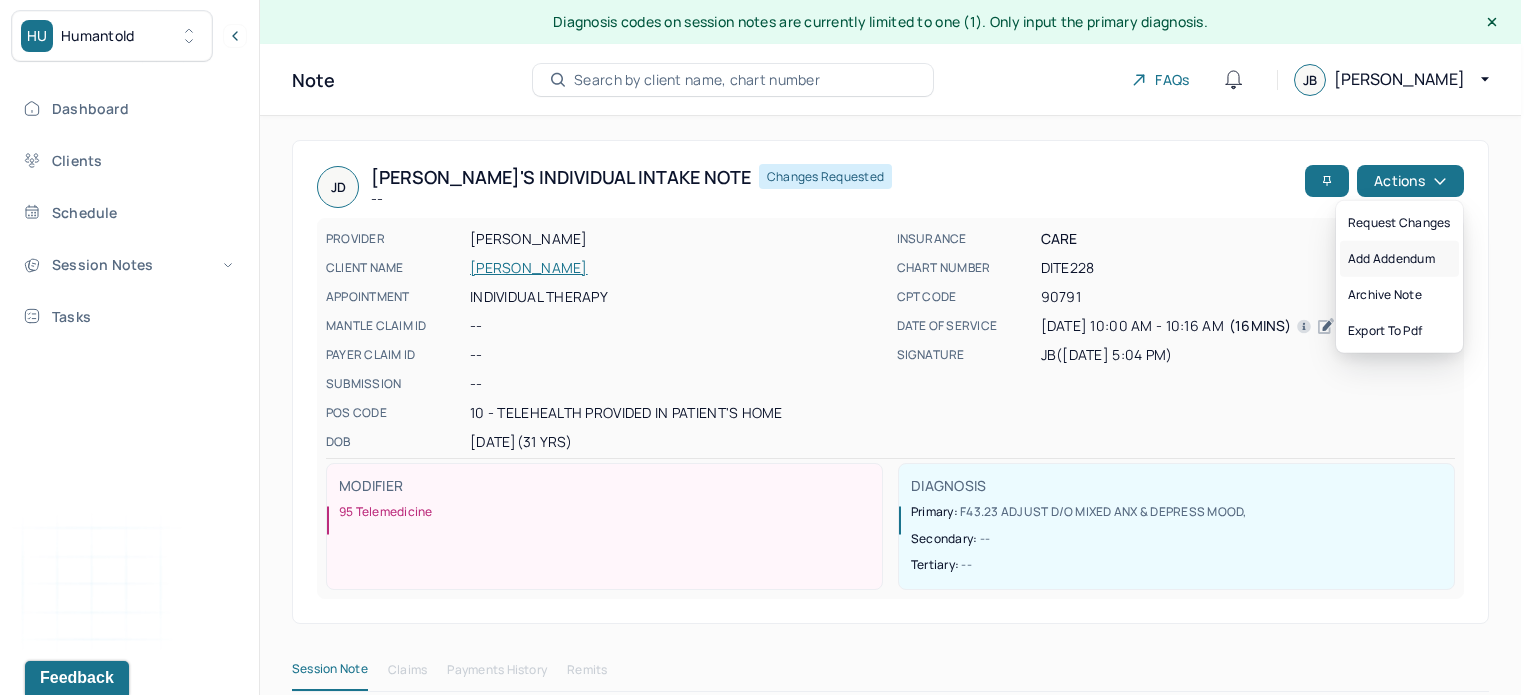 click on "Add addendum" at bounding box center (1399, 259) 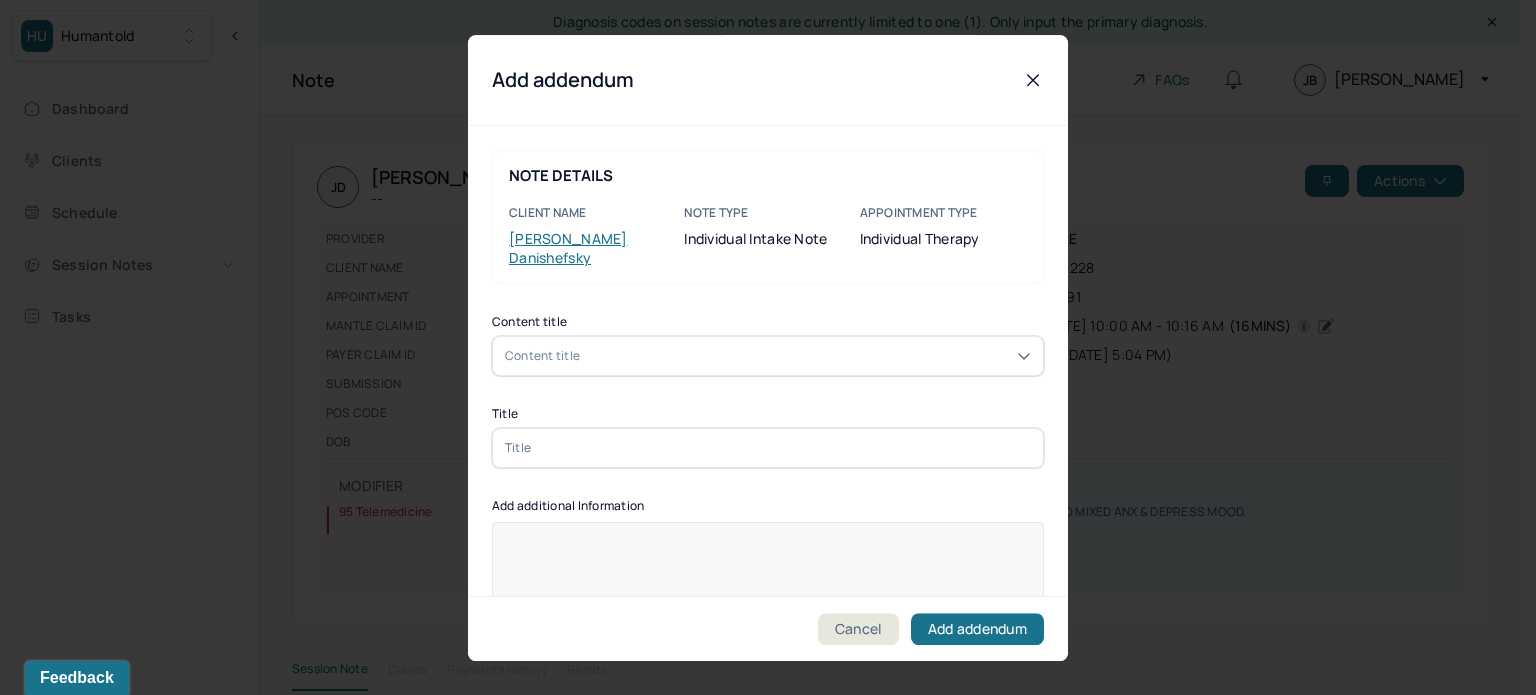 click on "Content title Content title Title Add additional Information Provider's Initials" at bounding box center [768, 565] 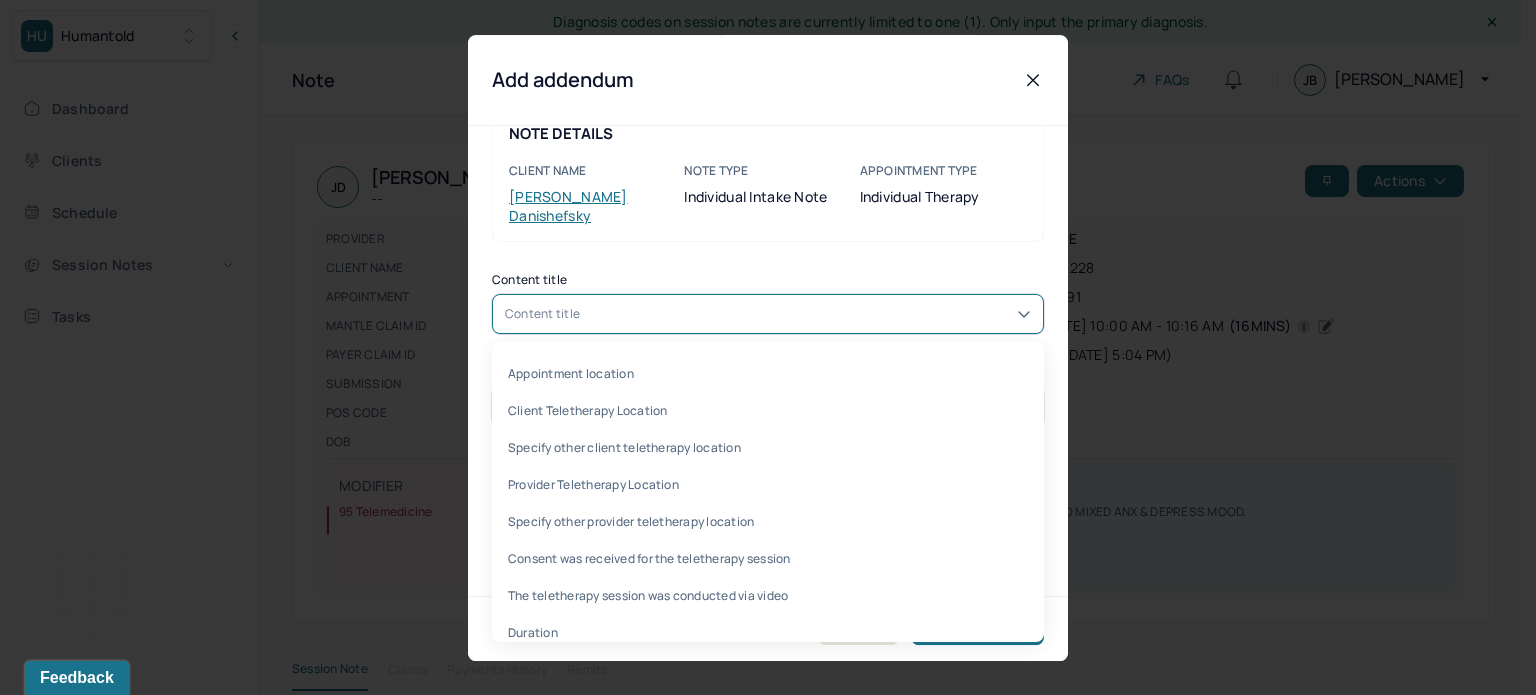scroll, scrollTop: 46, scrollLeft: 0, axis: vertical 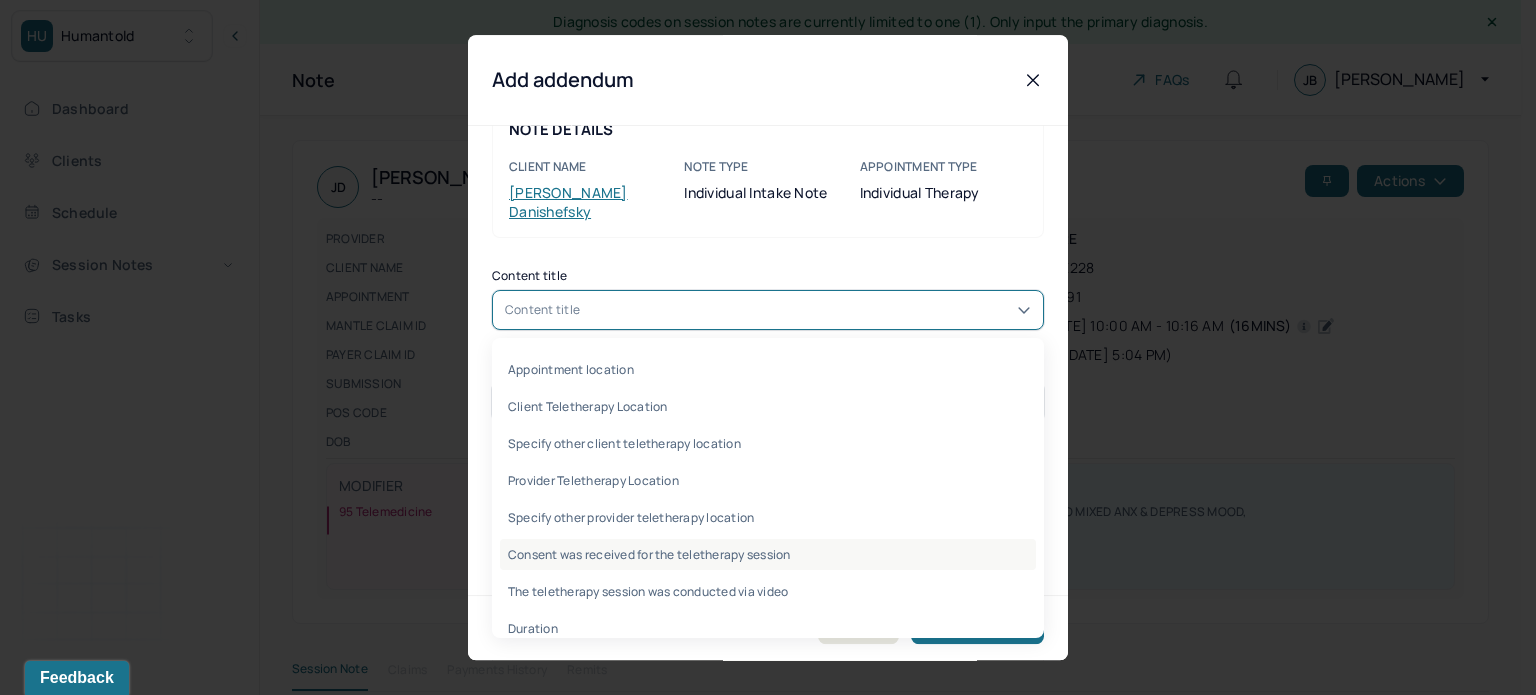 click on "Consent was received for the teletherapy session" at bounding box center (768, 554) 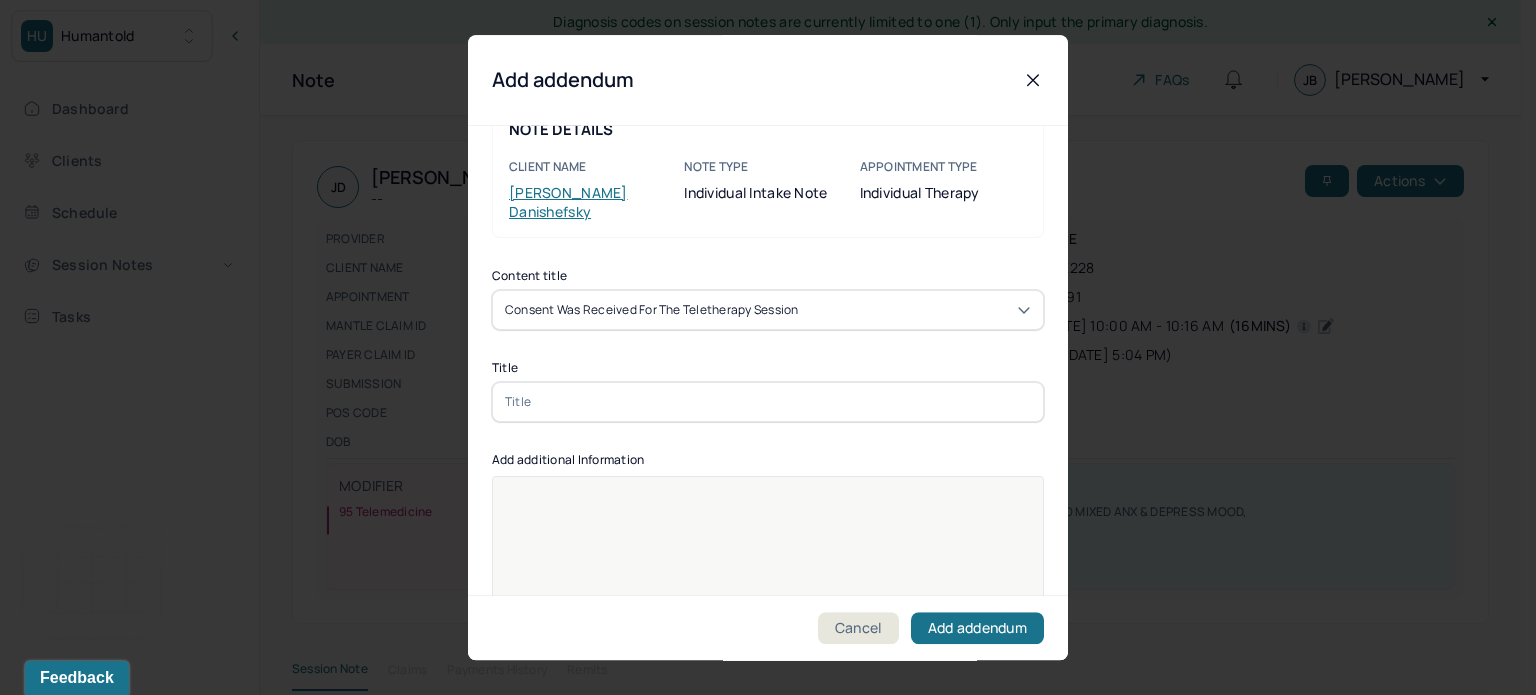click at bounding box center [768, 402] 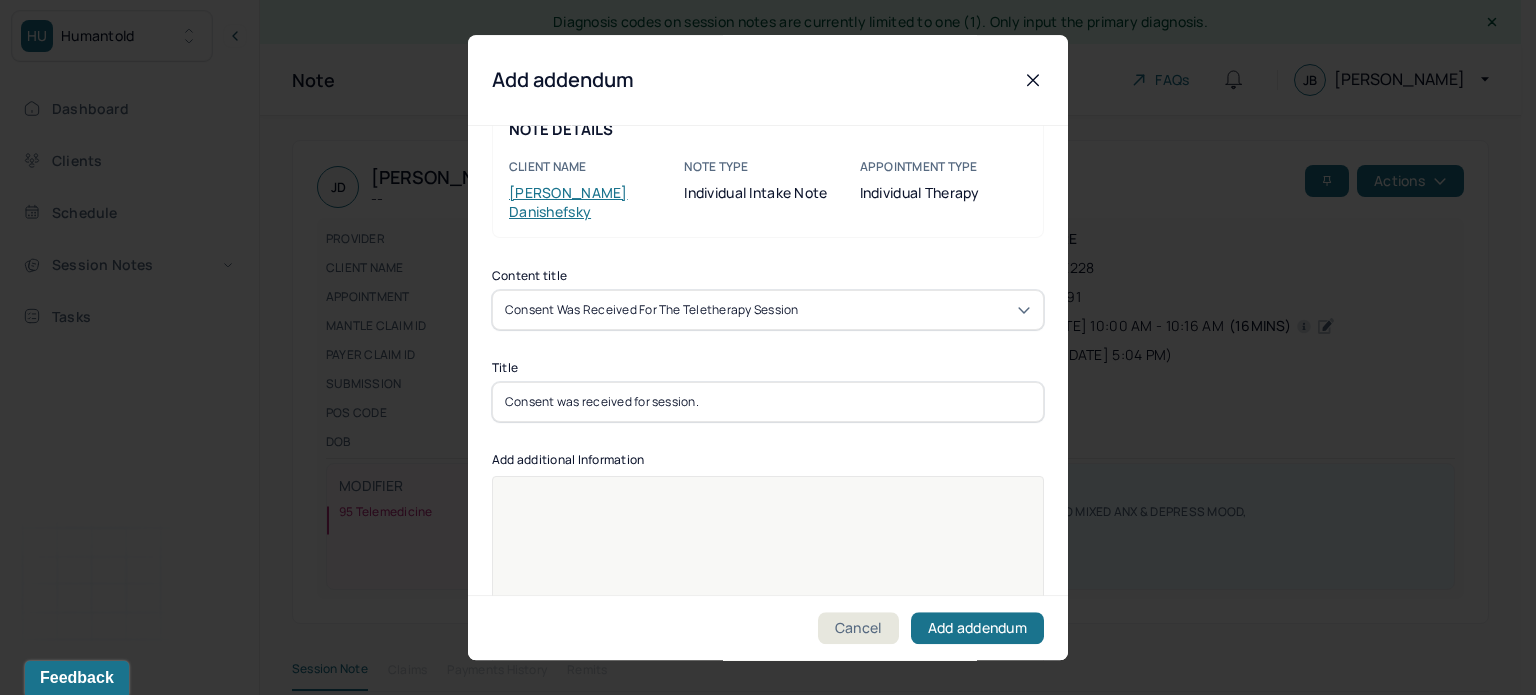 type on "Consent was received for session." 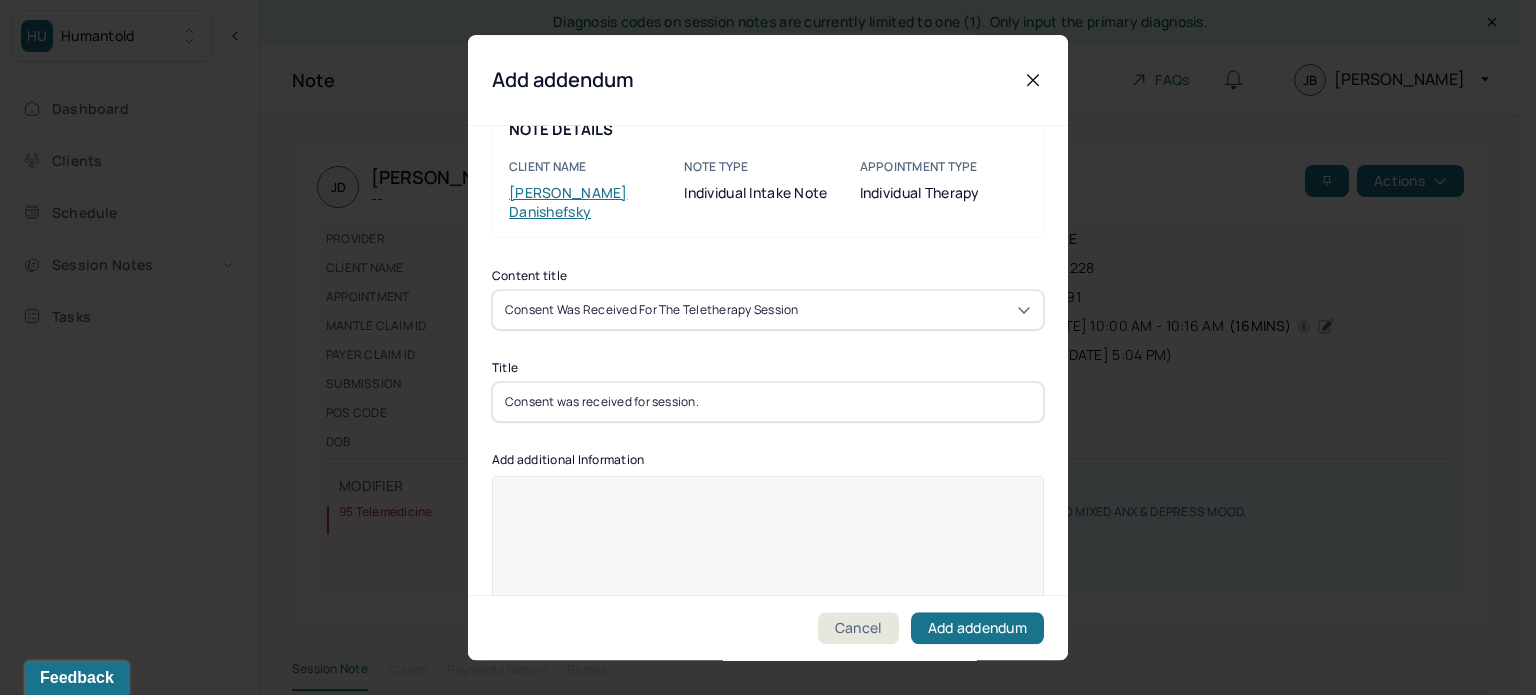 click at bounding box center (768, 589) 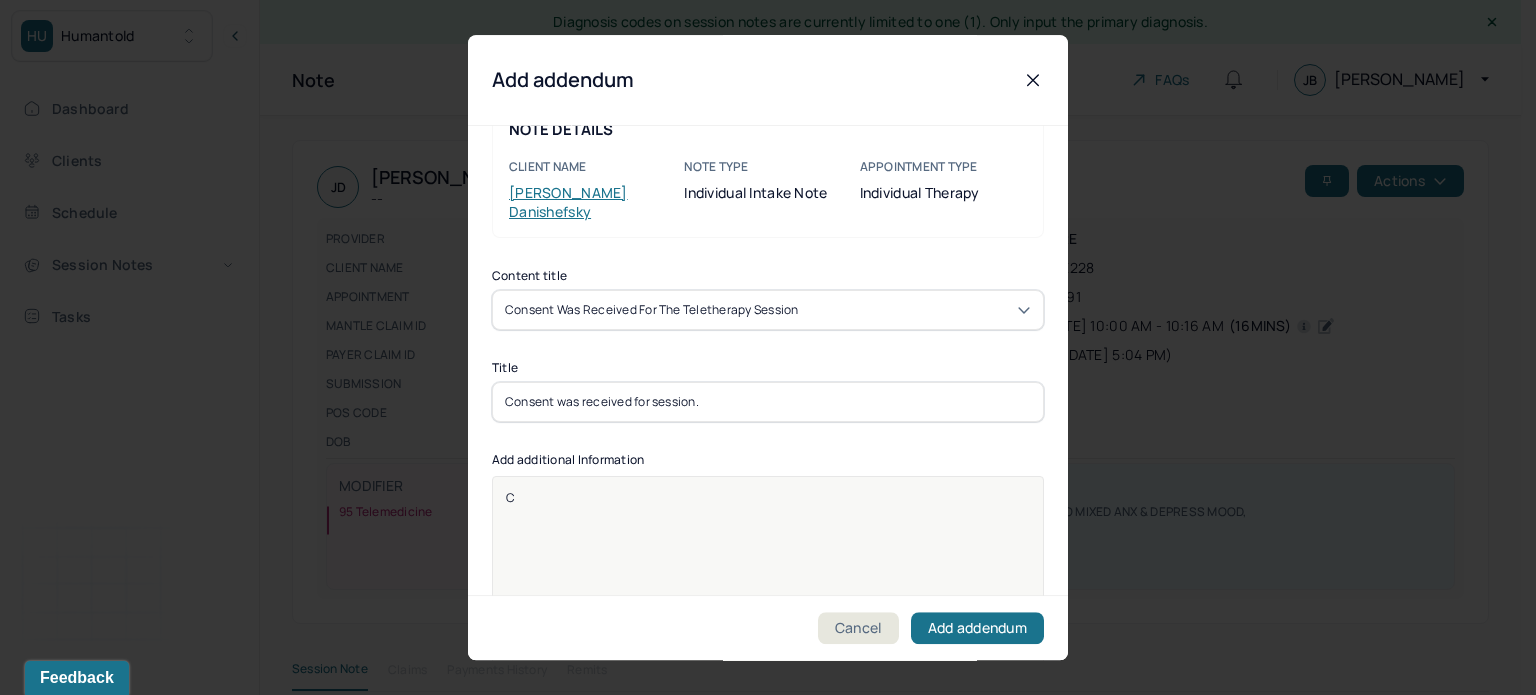 type 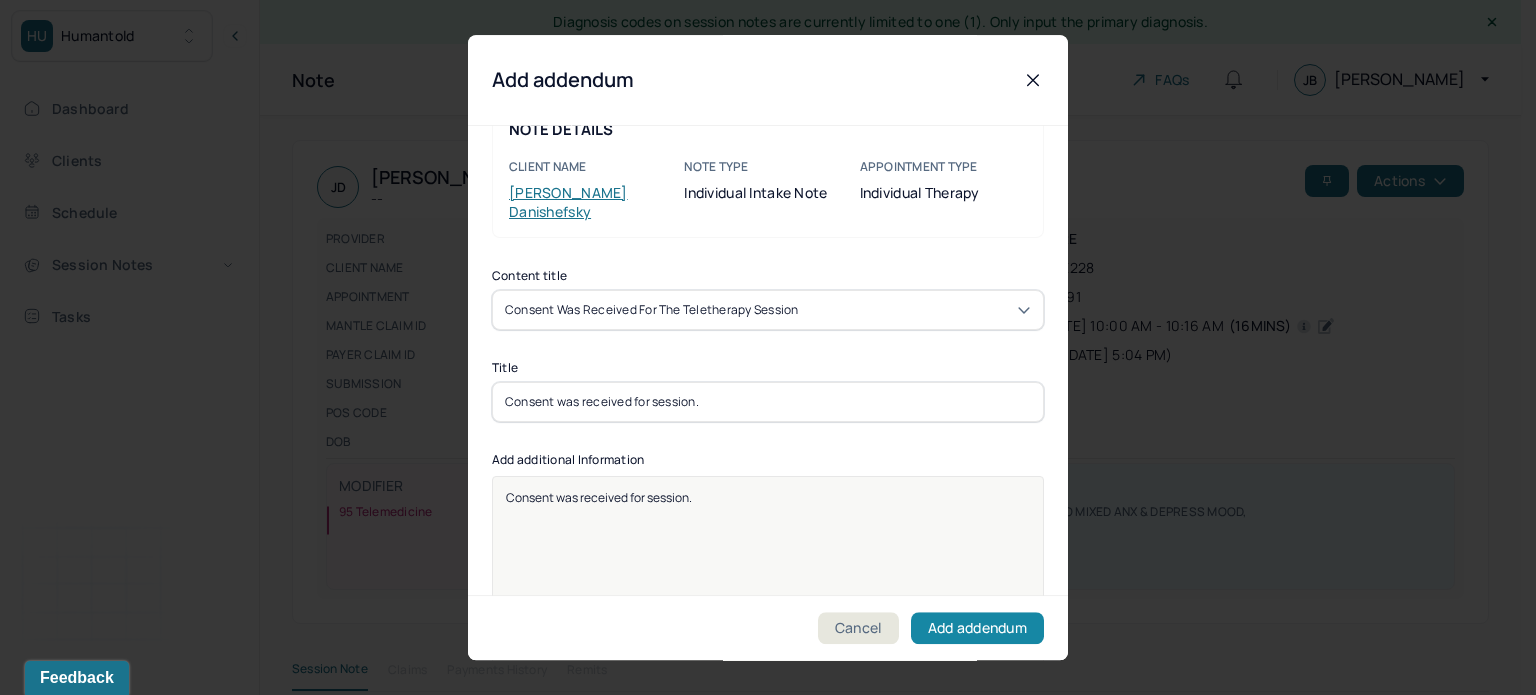 click on "Add addendum" at bounding box center (977, 628) 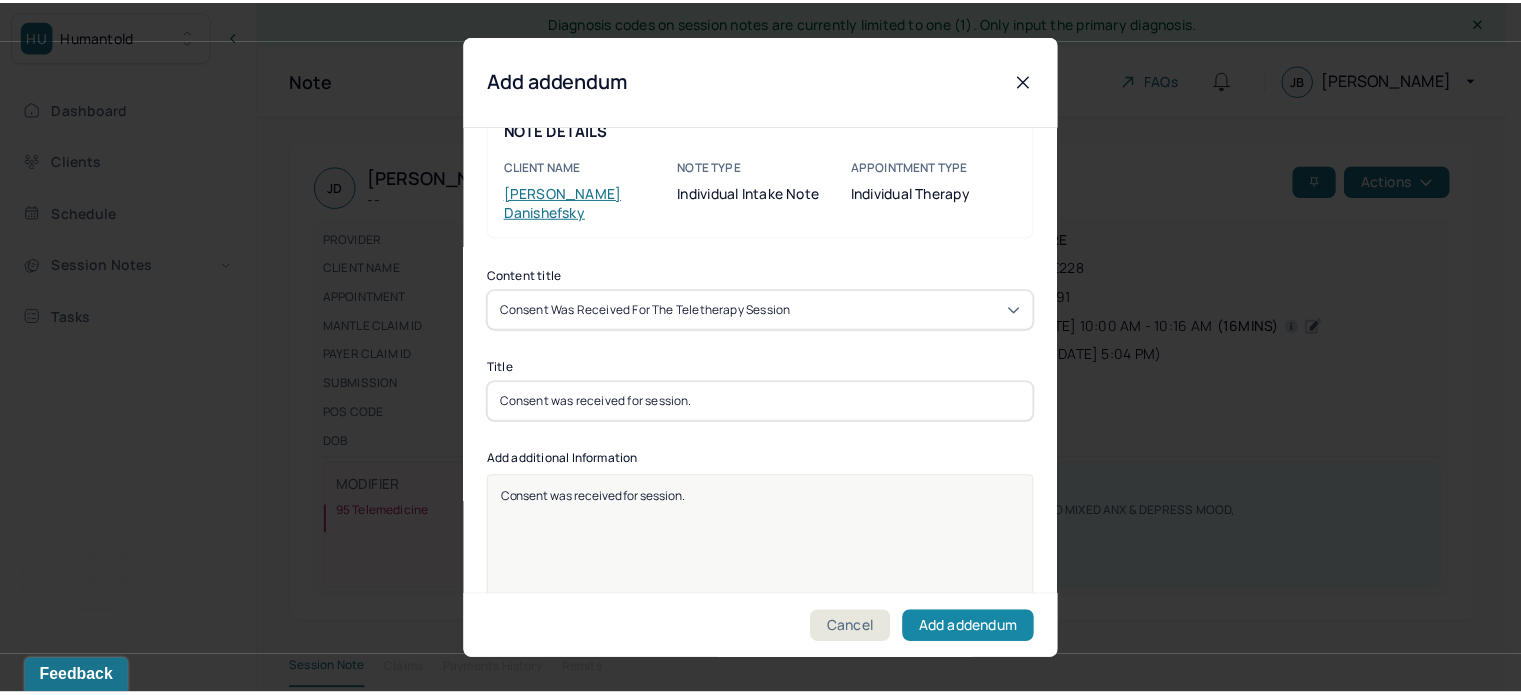 scroll, scrollTop: 309, scrollLeft: 0, axis: vertical 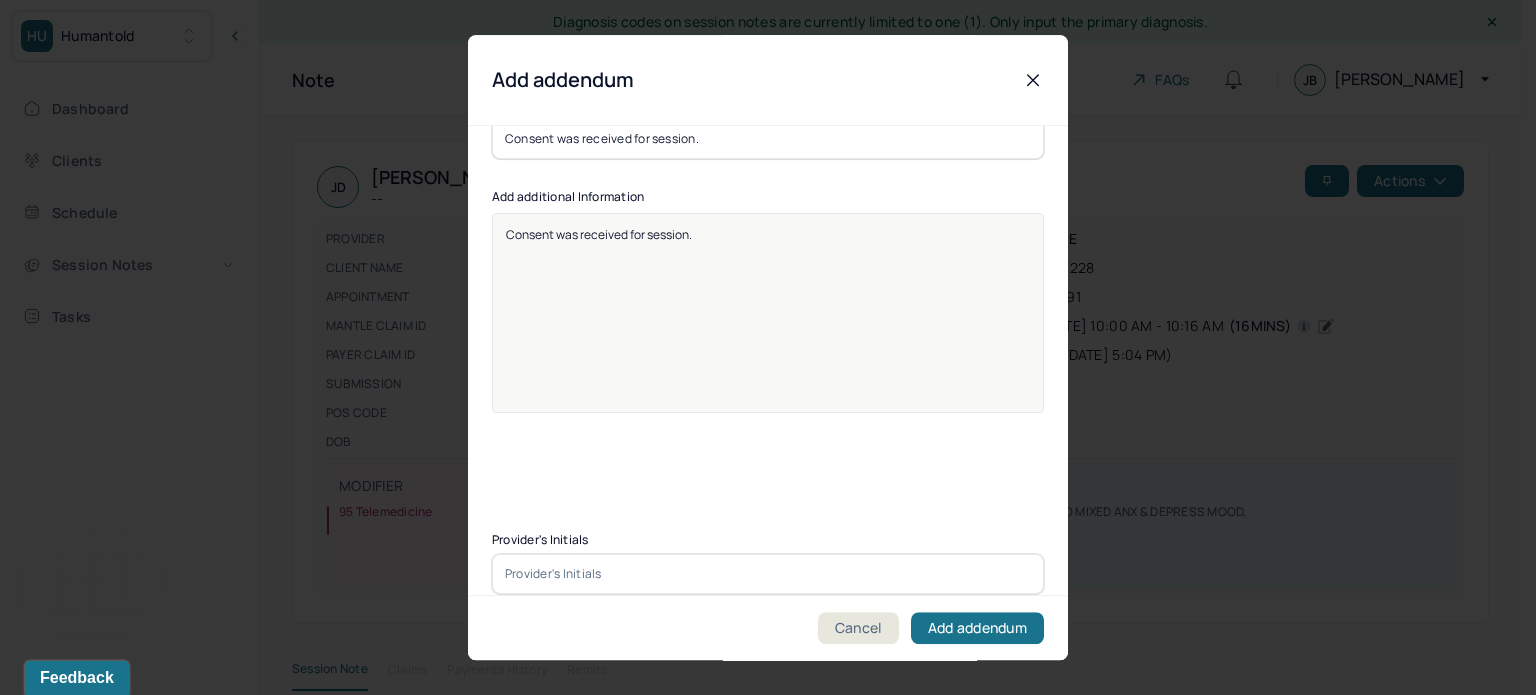 type on "j" 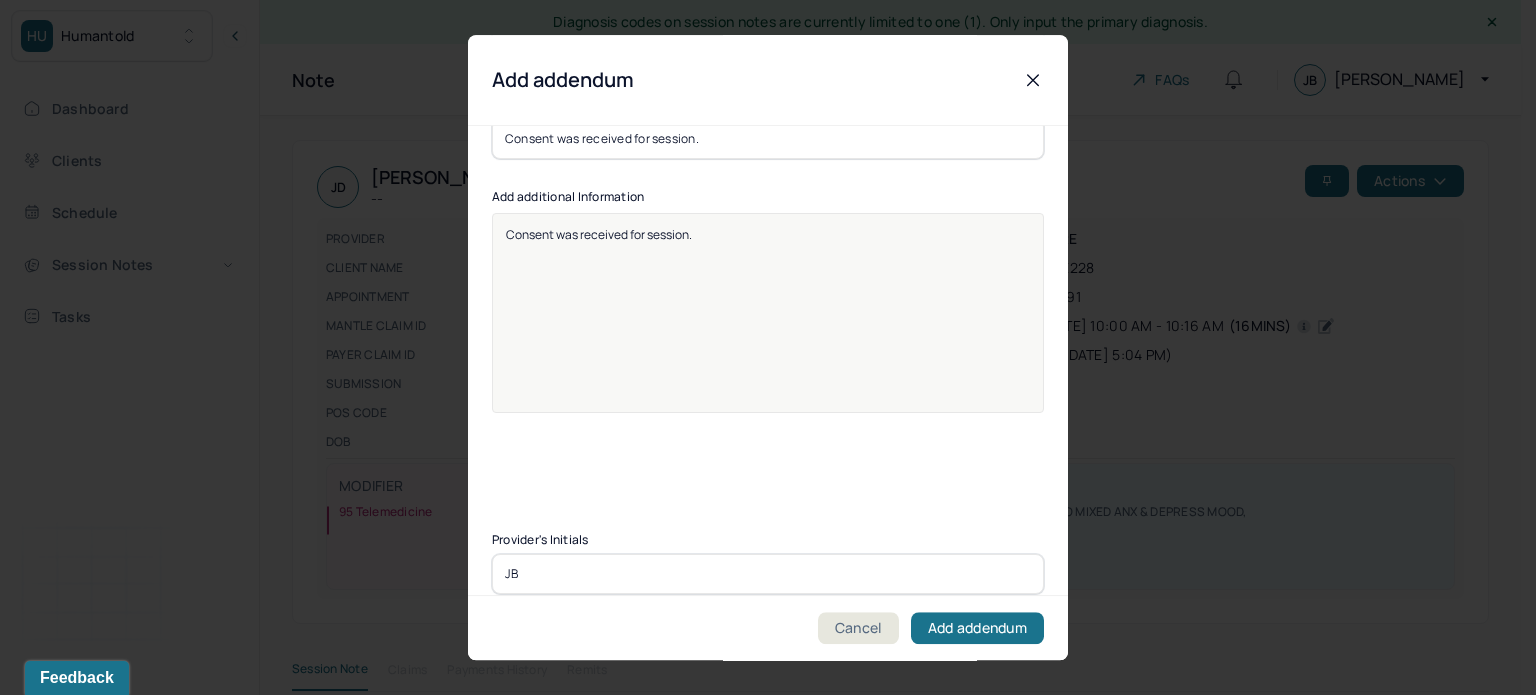 type on "JB" 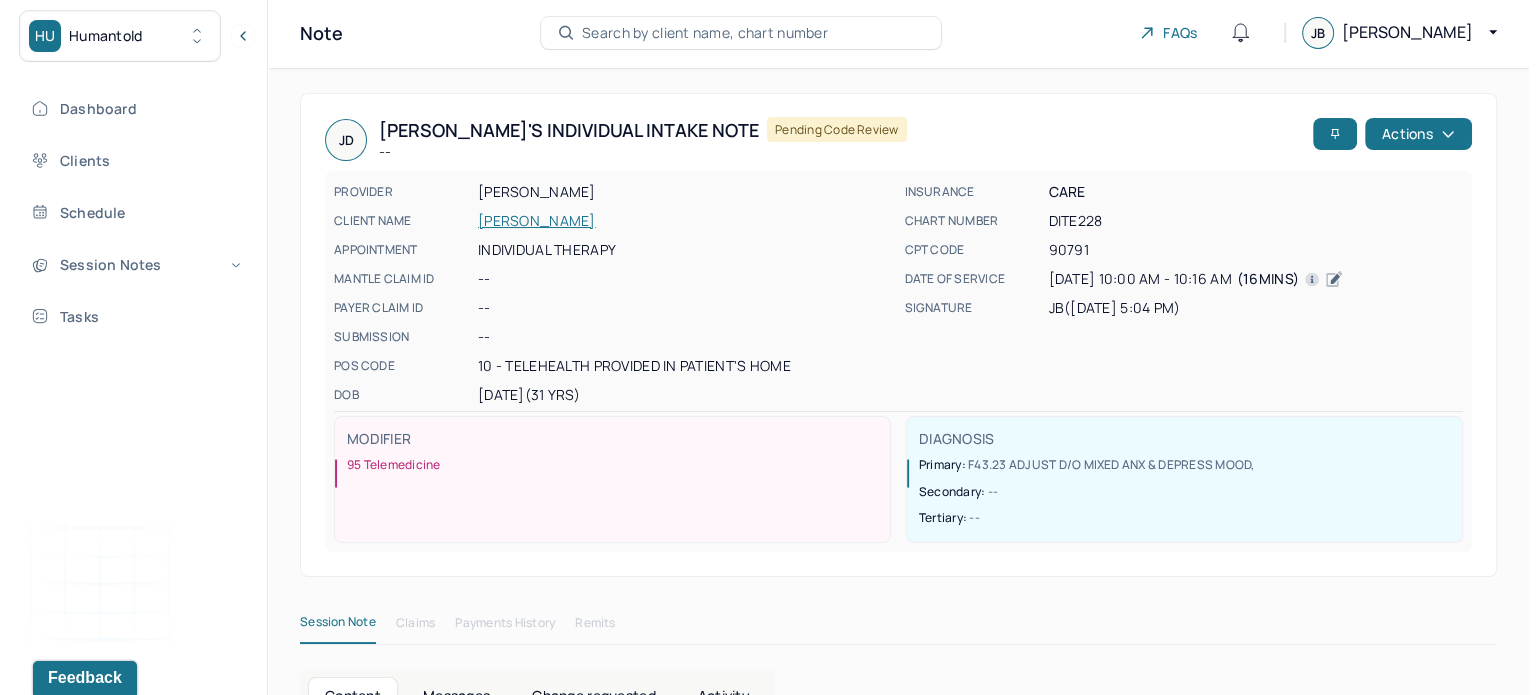 scroll, scrollTop: 0, scrollLeft: 0, axis: both 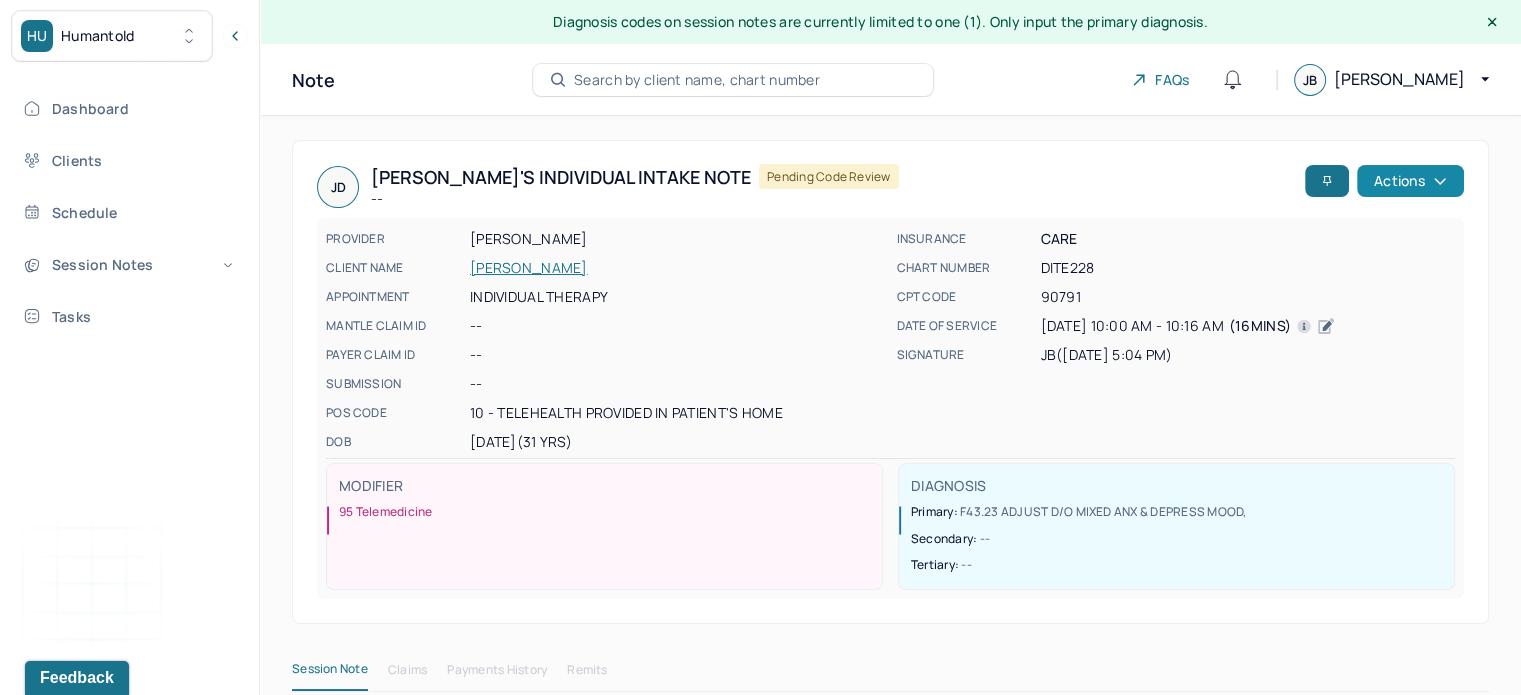 click on "Actions" at bounding box center [1410, 181] 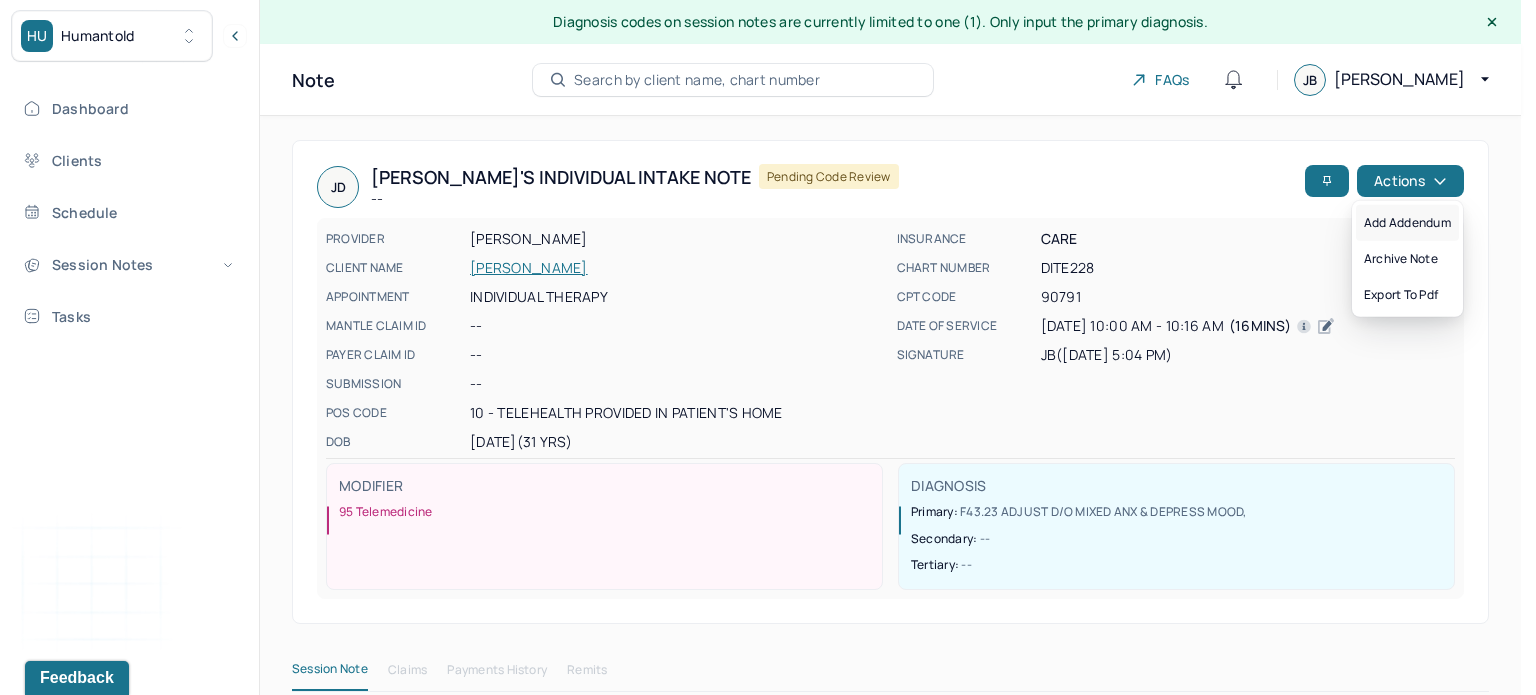 click on "Add addendum" at bounding box center [1407, 223] 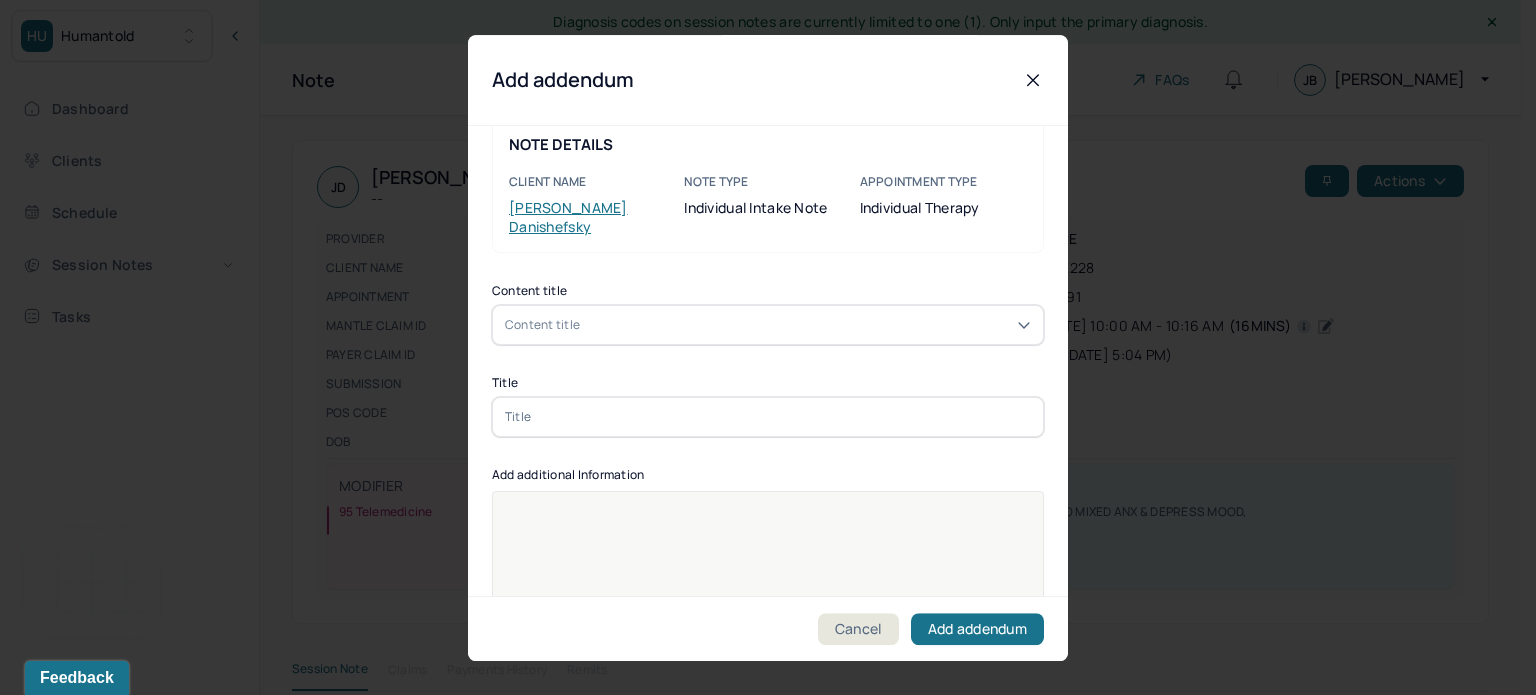 click on "Content title" at bounding box center [768, 325] 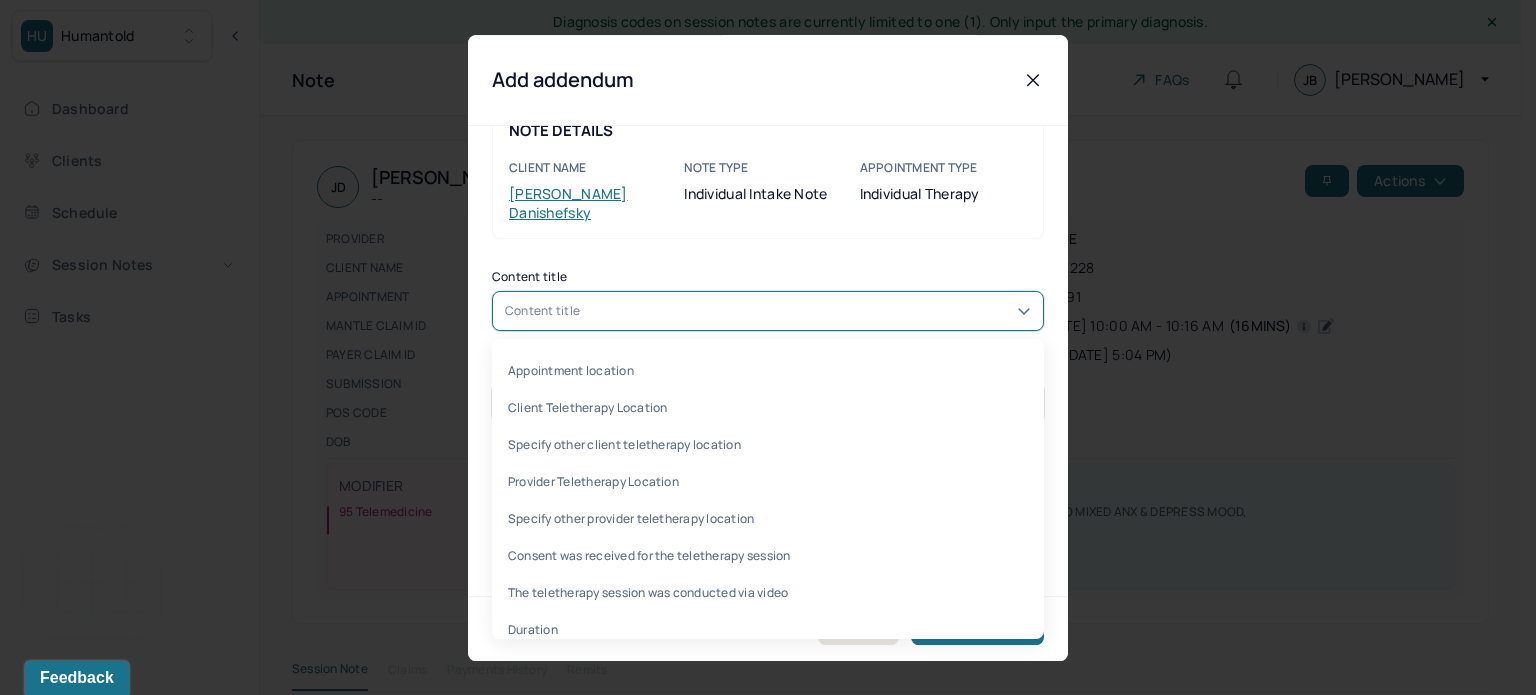 scroll, scrollTop: 46, scrollLeft: 0, axis: vertical 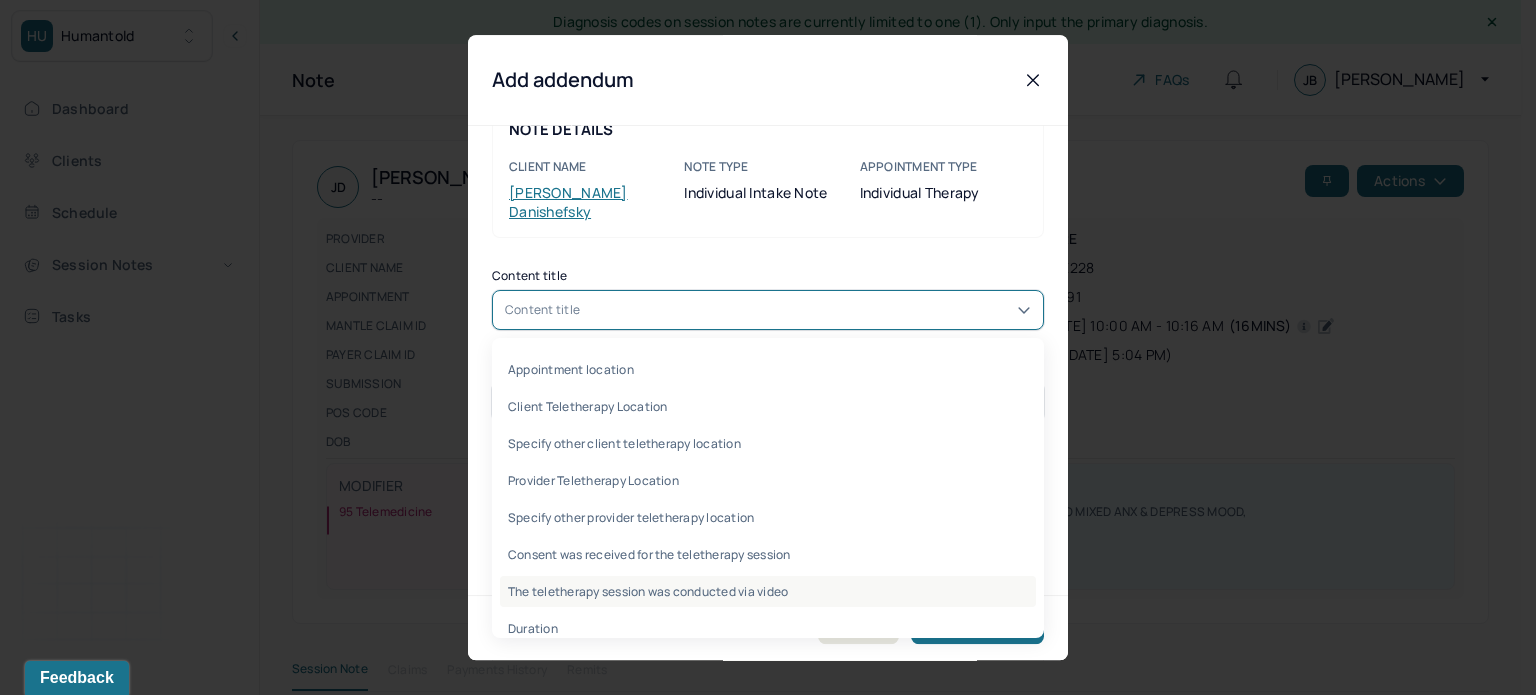 click on "The teletherapy session was conducted via video" at bounding box center [768, 591] 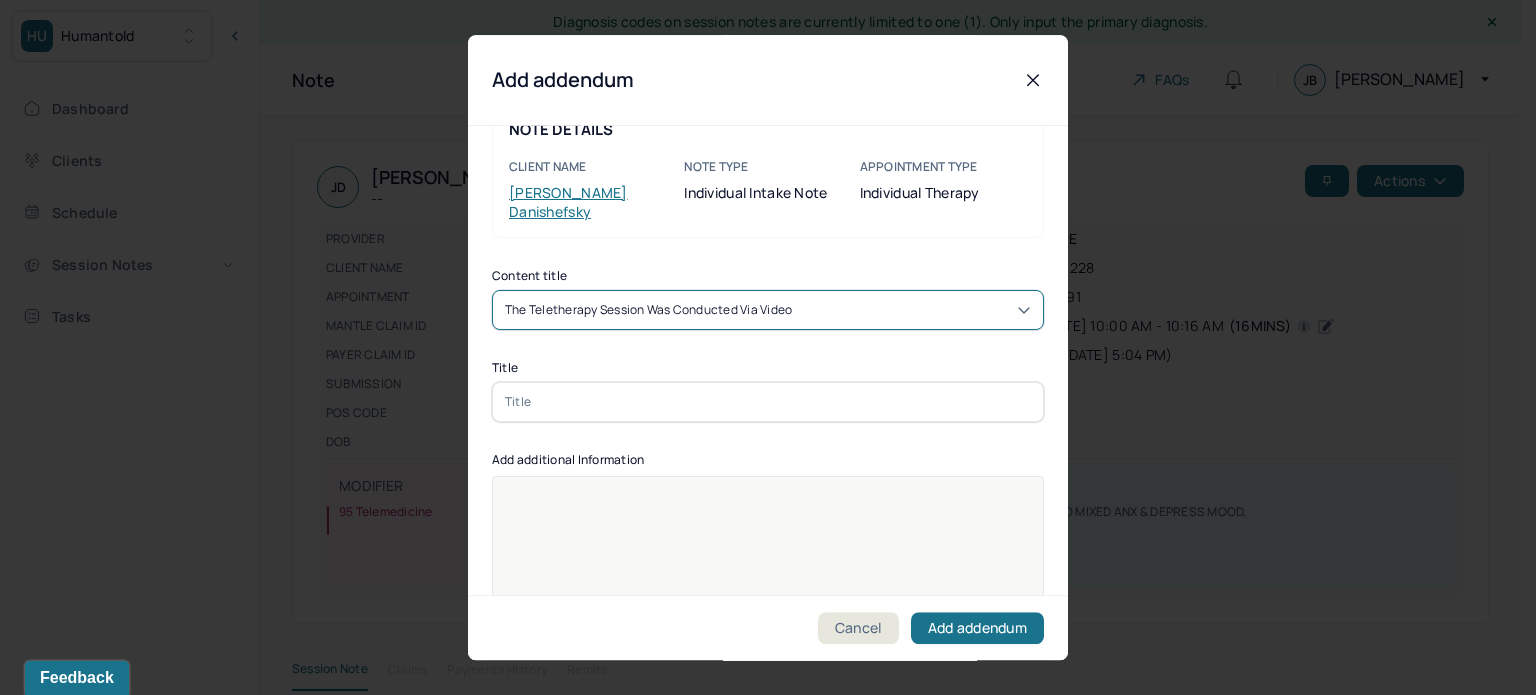 click at bounding box center (768, 402) 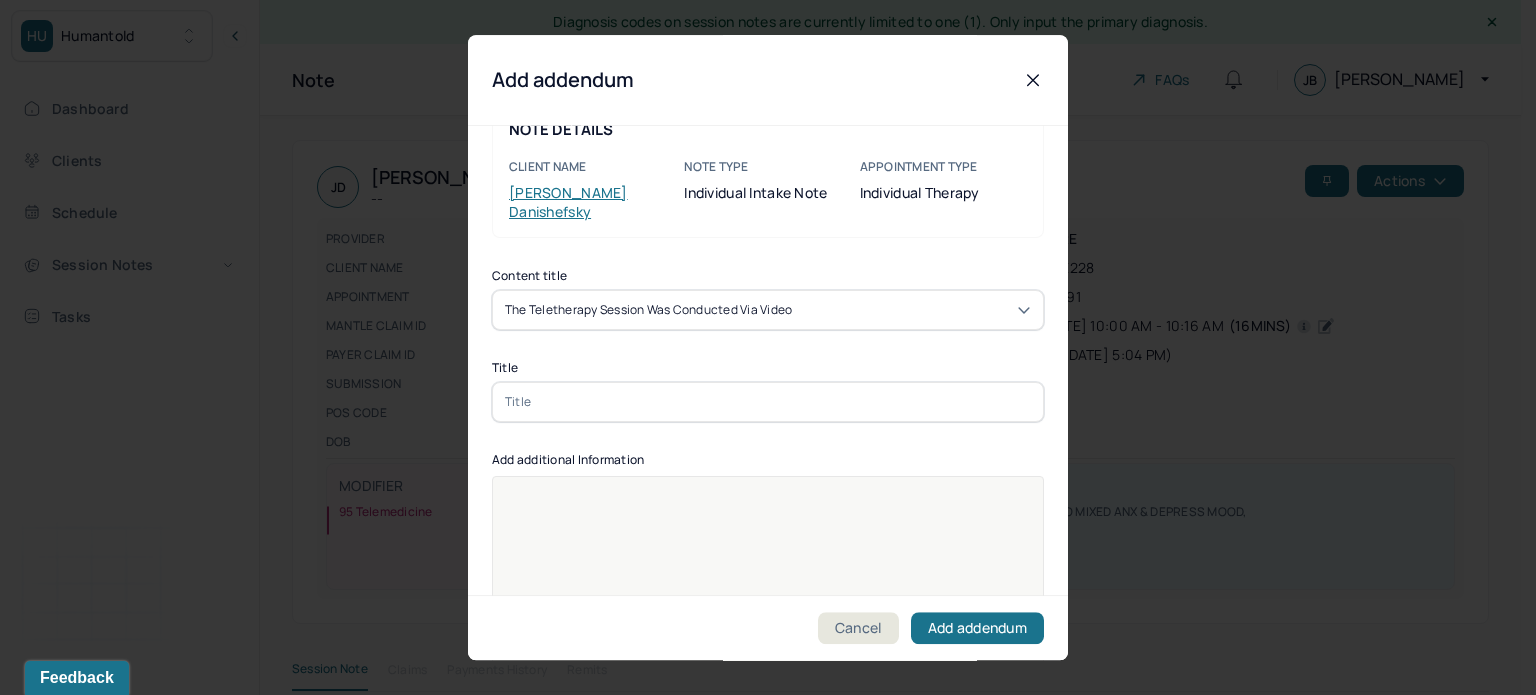click at bounding box center [768, 402] 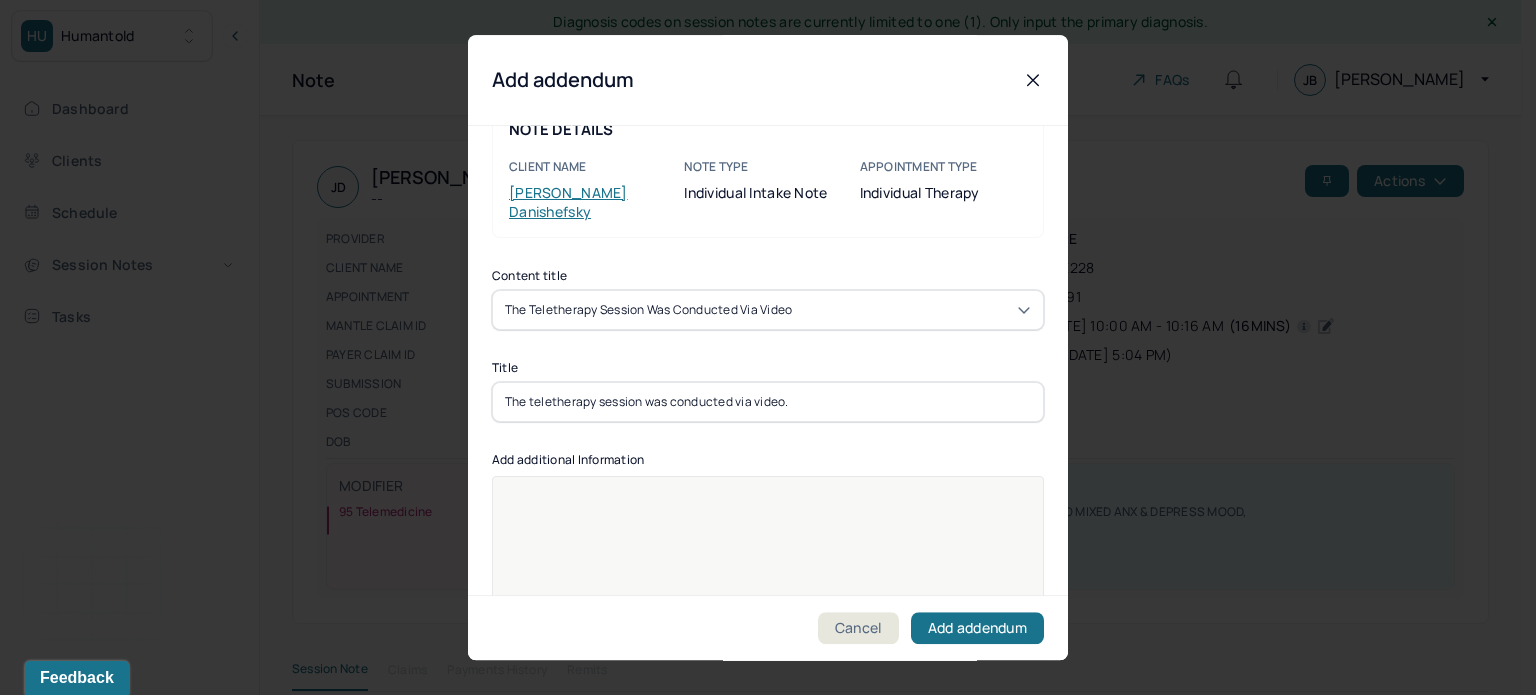 drag, startPoint x: 792, startPoint y: 383, endPoint x: 421, endPoint y: 379, distance: 371.02158 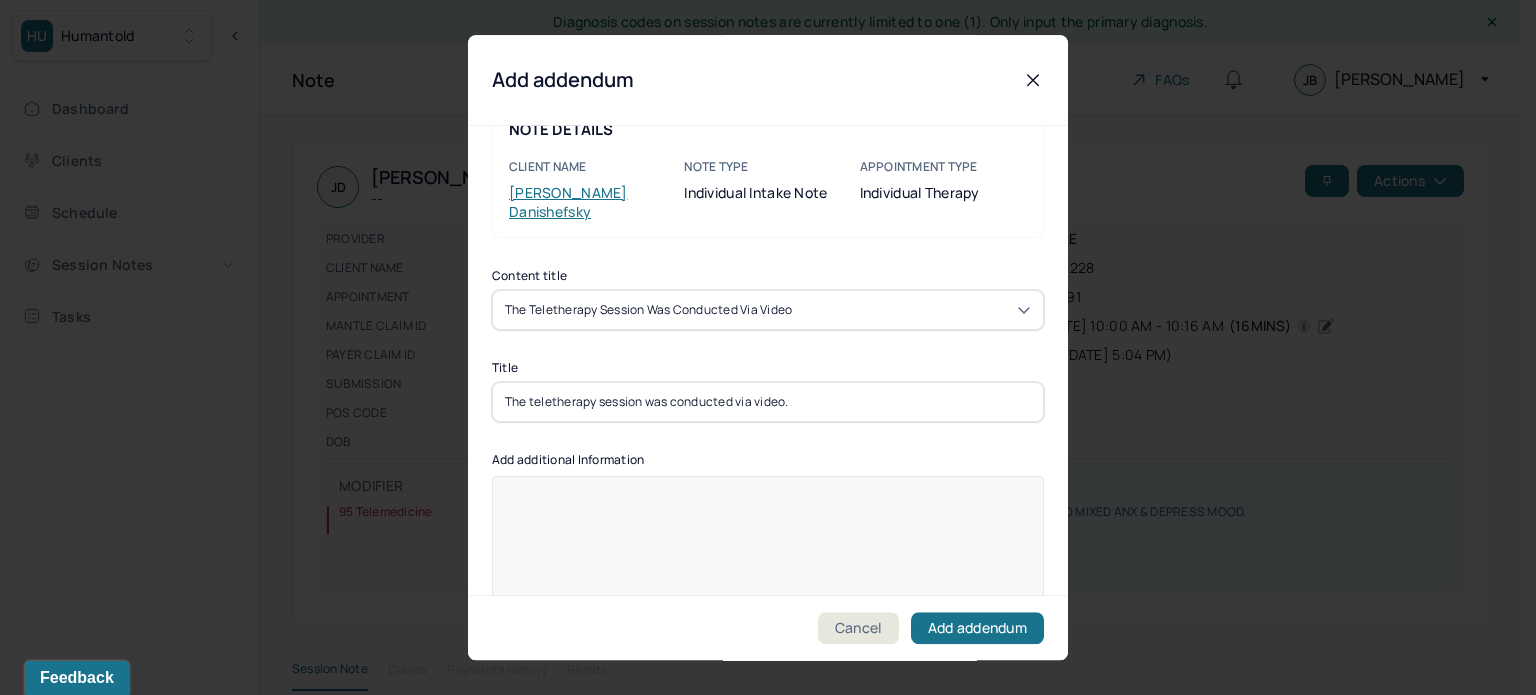 click at bounding box center [768, 589] 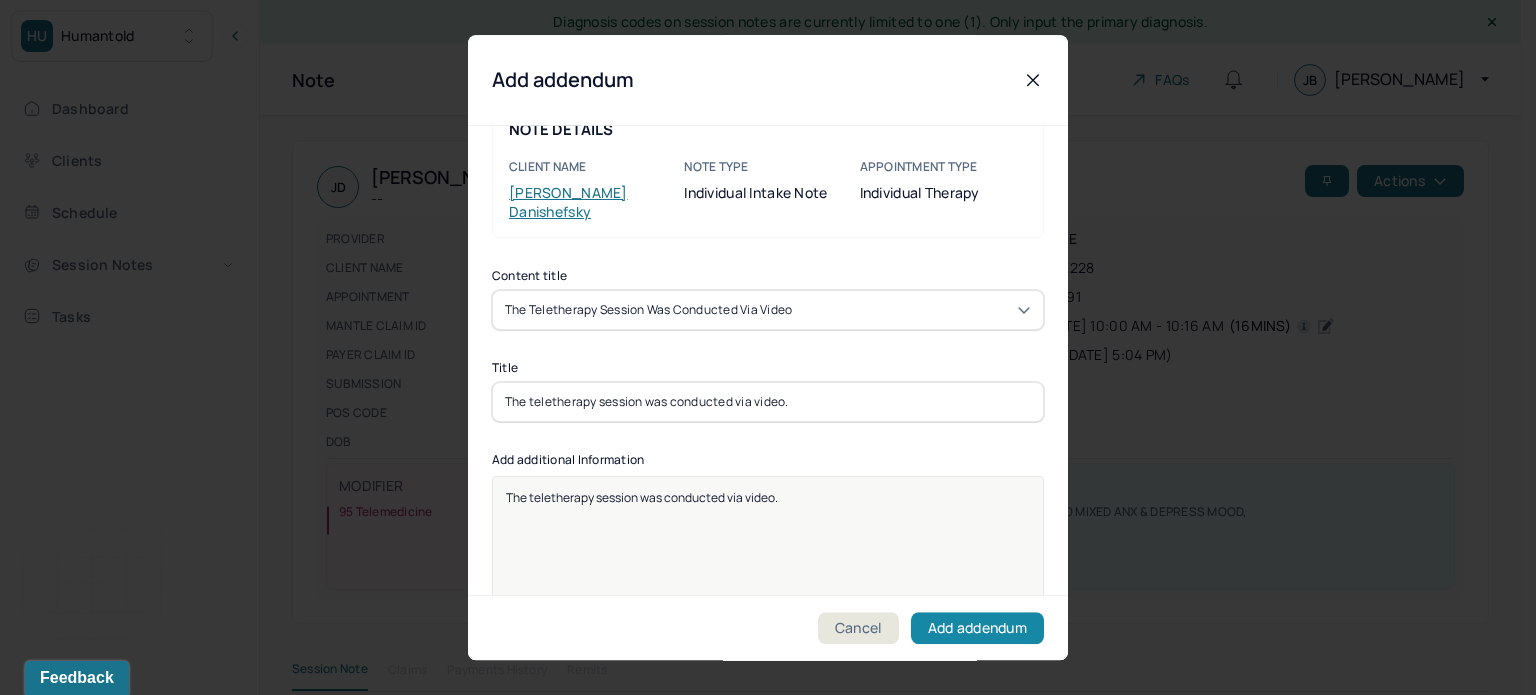 click on "Add addendum" at bounding box center (977, 628) 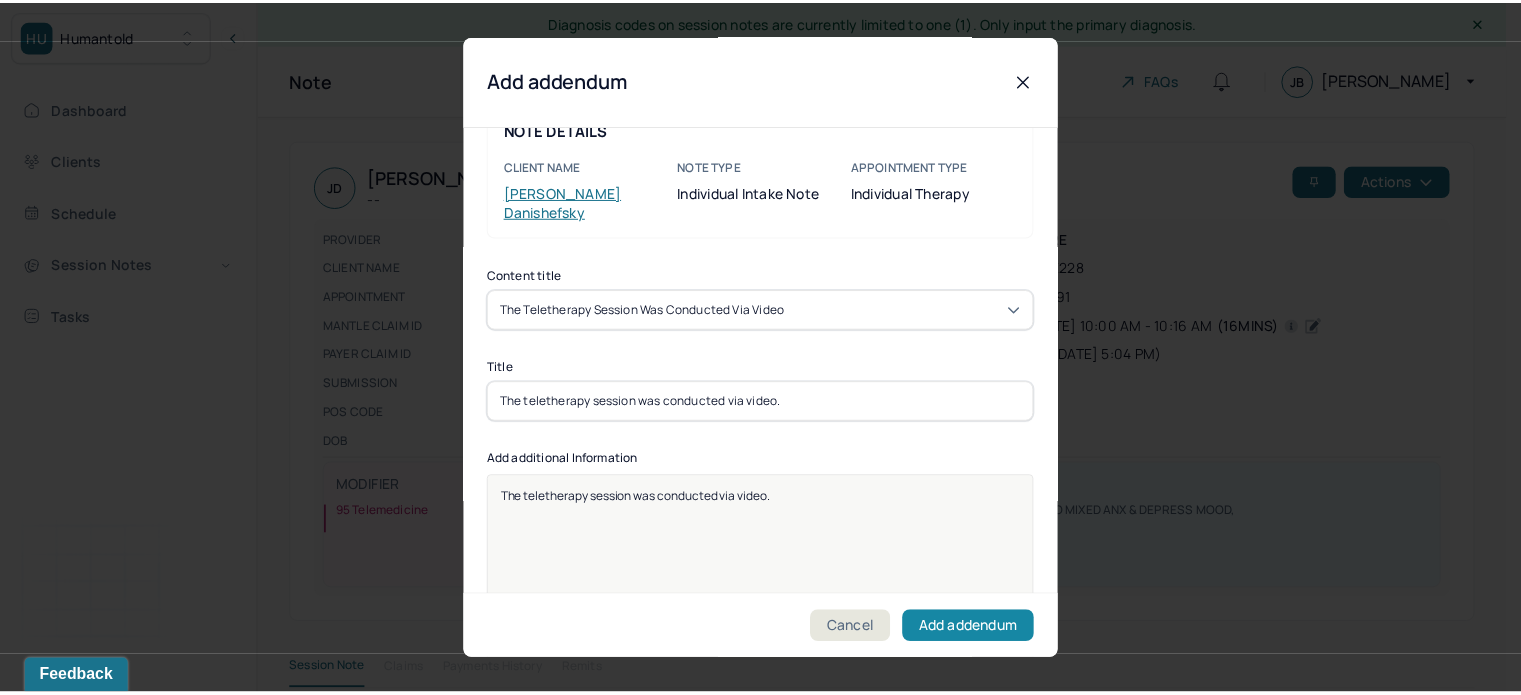 scroll, scrollTop: 309, scrollLeft: 0, axis: vertical 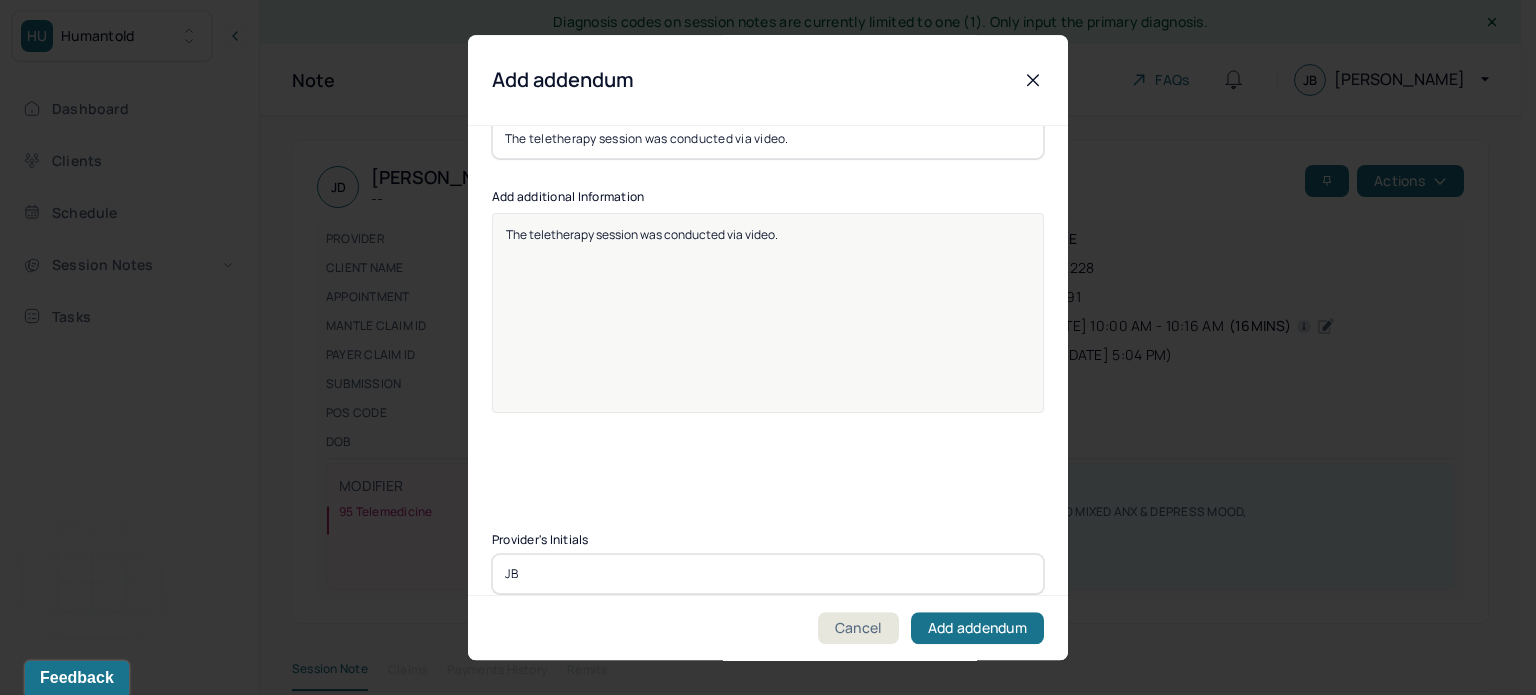 type on "JB" 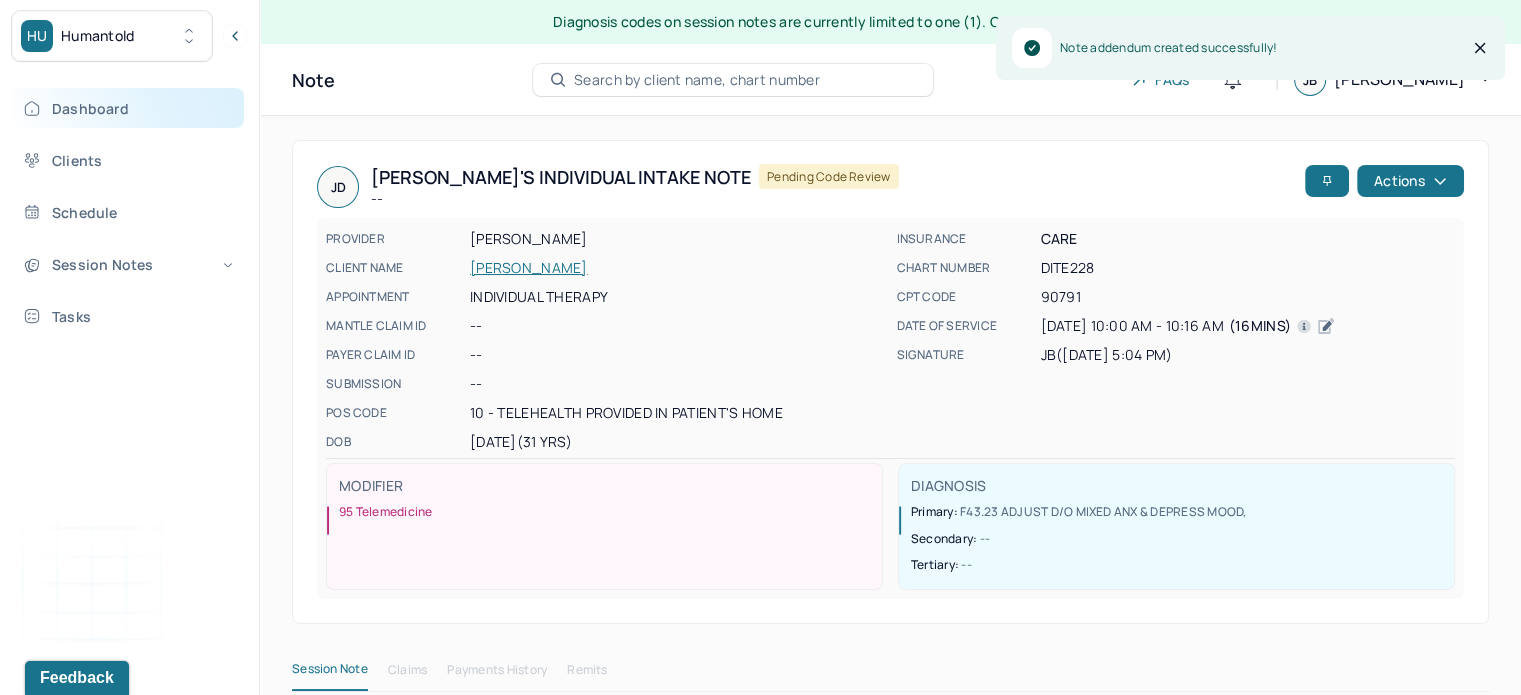 click on "Dashboard" at bounding box center [128, 108] 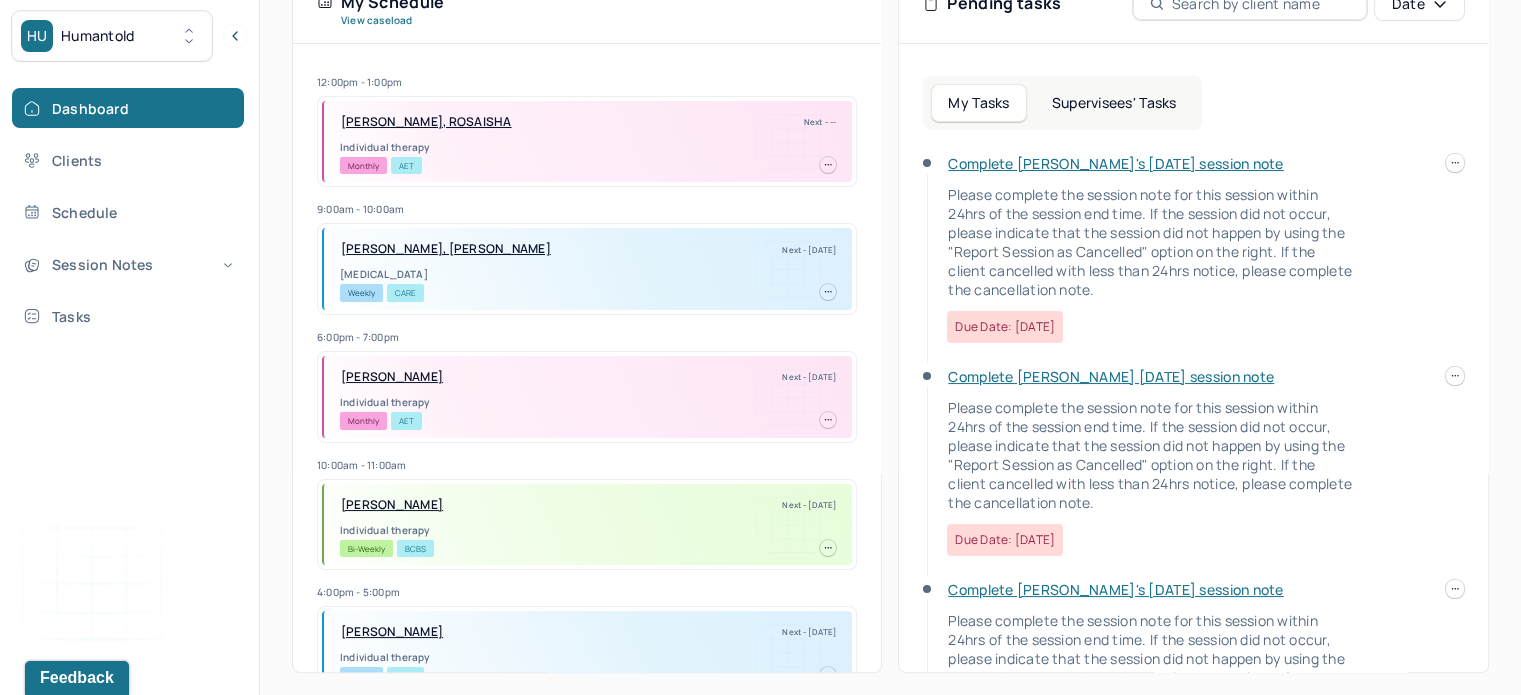 scroll, scrollTop: 320, scrollLeft: 0, axis: vertical 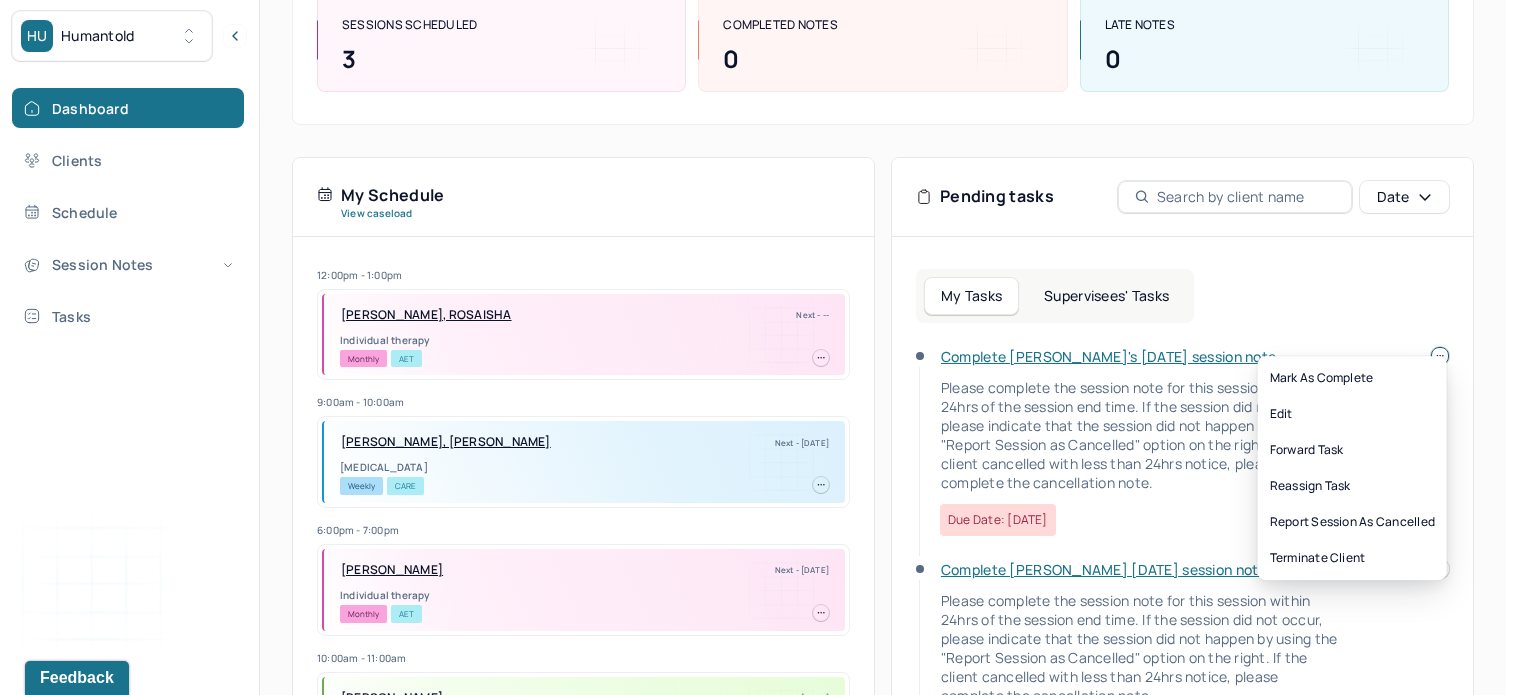 click on "HU Humantold       Dashboard Clients Schedule Session Notes Tasks [PERSON_NAME] provider   Logout   Diagnosis codes on session notes are currently limited to one (1). Only input the primary diagnosis.       Search by client name, chart number     FAQs     [PERSON_NAME] Let’s get you started 🚀 You can manage your caseload and availability here   this week   SESSIONS SCHEDULED 3 COMPLETED NOTES 0 LATE NOTES 0 My Schedule View caseload 12:00pm - 1:00pm   [PERSON_NAME], ROSAISHA   Next - -- Individual therapy Monthly AET     9:00am - 10:00am   AL-HADITHY, [PERSON_NAME]   Next - [DATE] [MEDICAL_DATA] Weekly CARE     6:00pm - 7:00pm   [PERSON_NAME]   Next - [DATE] Individual therapy Monthly AET     10:00am - 11:00am   [PERSON_NAME][GEOGRAPHIC_DATA]   Next - [DATE] Individual therapy Bi-Weekly BCBS     4:00pm - 5:00pm   [PERSON_NAME]   Next - [DATE] Individual therapy Weekly CARE     1:00pm - 2:00pm   [PERSON_NAME]   Next - [DATE] Individual therapy Bi-Weekly BCBS     11:00am - 12:00pm     Weekly" at bounding box center [753, 285] 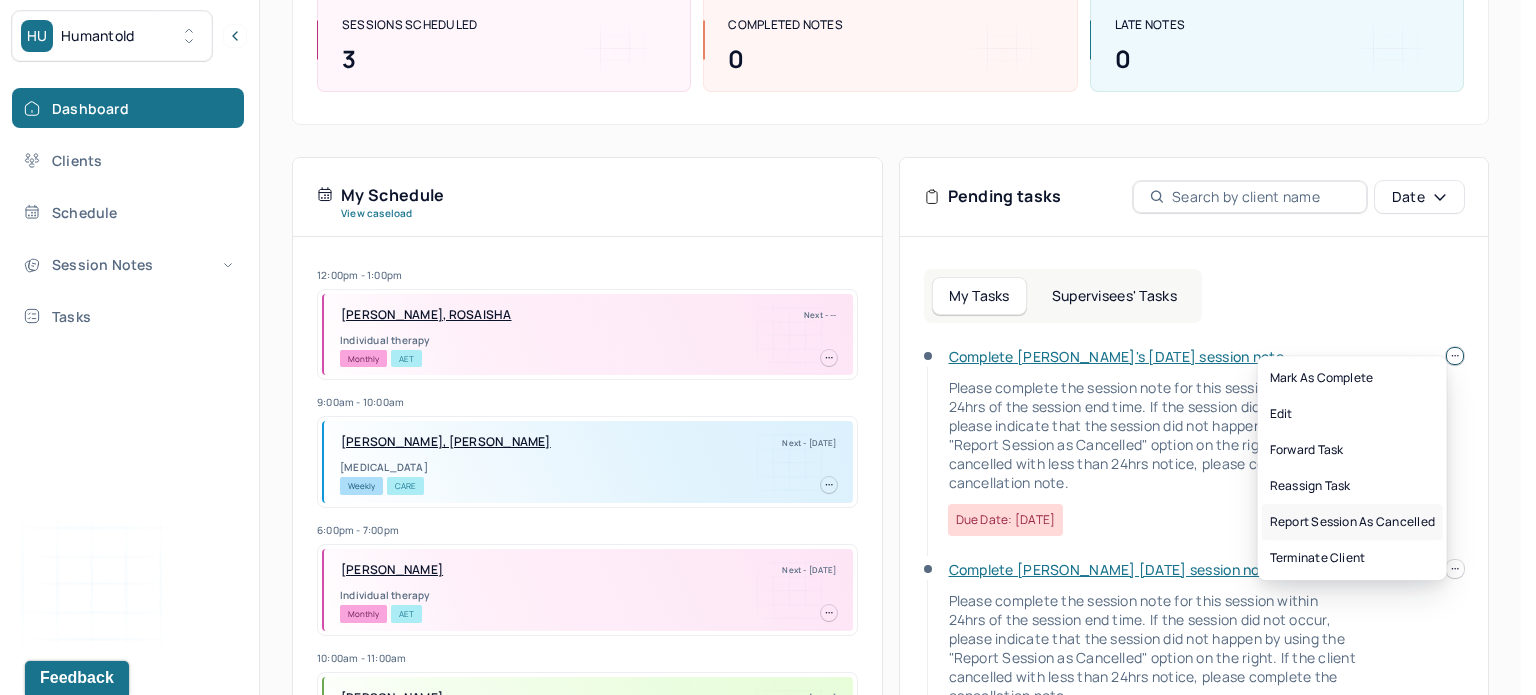 click on "Report session as cancelled" at bounding box center (1352, 522) 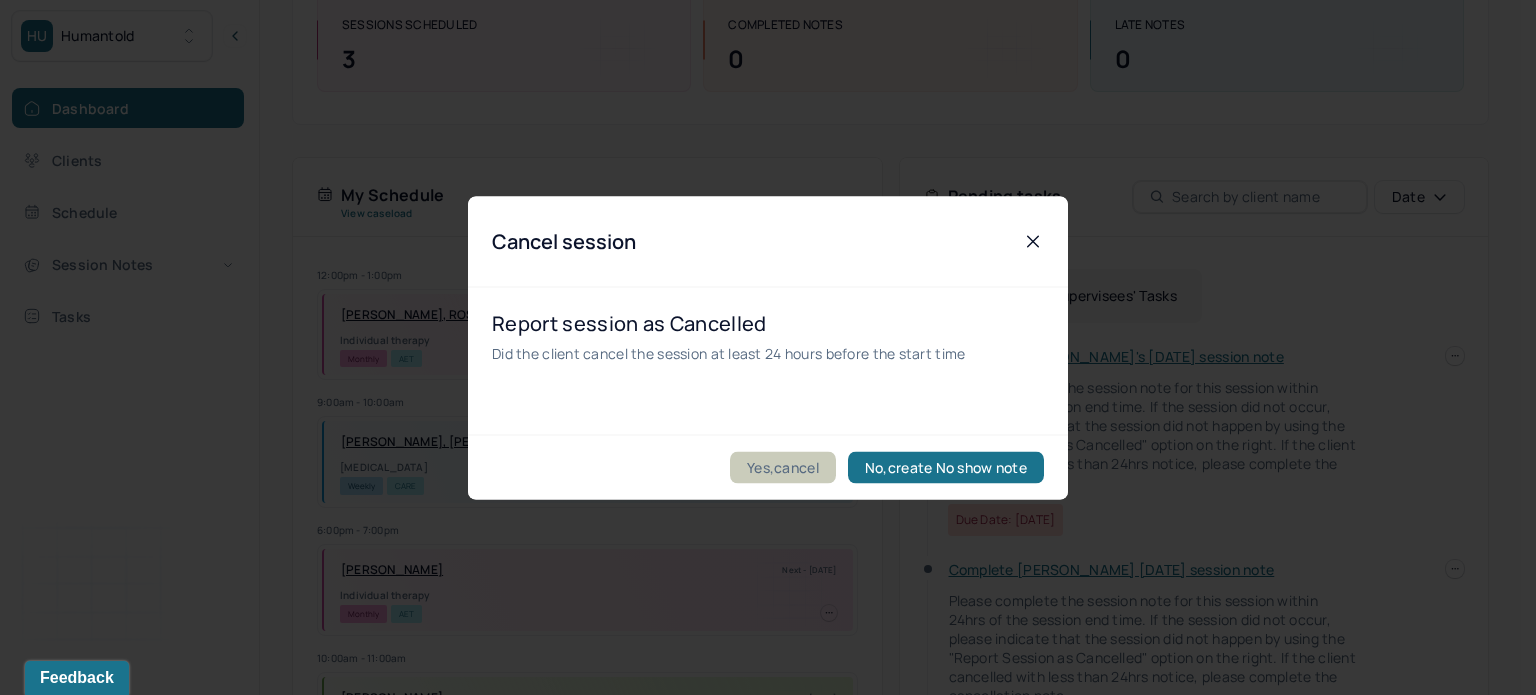 click on "Yes,cancel" at bounding box center [783, 467] 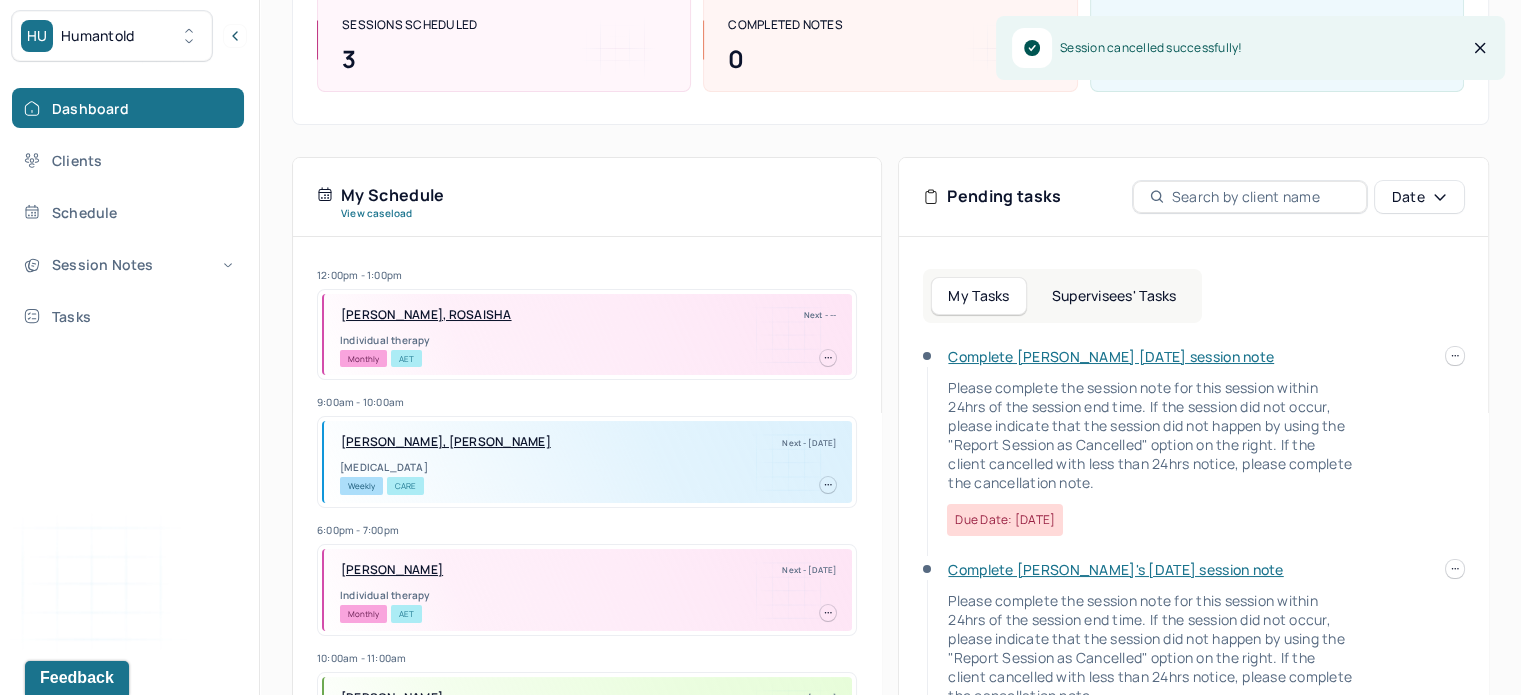 click on "HU Humantold       Dashboard Clients Schedule Session Notes Tasks [PERSON_NAME] provider   Logout   Diagnosis codes on session notes are currently limited to one (1). Only input the primary diagnosis.       Search by client name, chart number     FAQs     [PERSON_NAME] Let’s get you started 🚀 You can manage your caseload and availability here   this week   SESSIONS SCHEDULED 3 COMPLETED NOTES 0 LATE NOTES 0 My Schedule View caseload 12:00pm - 1:00pm   [PERSON_NAME], ROSAISHA   Next - -- Individual therapy Monthly AET     9:00am - 10:00am   AL-HADITHY, [PERSON_NAME]   Next - [DATE] [MEDICAL_DATA] Weekly CARE     6:00pm - 7:00pm   [PERSON_NAME]   Next - [DATE] Individual therapy Monthly AET     10:00am - 11:00am   [PERSON_NAME]   Next - [DATE] Individual therapy Bi-Weekly BCBS     1:00pm - 2:00pm   [PERSON_NAME][GEOGRAPHIC_DATA]   Next - [DATE] Individual therapy Bi-Weekly BCBS     11:00am - 12:00pm   [PERSON_NAME]   Next - [DATE] Individual therapy Weekly UHC 4:00pm - 5:00pm   [PERSON_NAME]" at bounding box center (760, 285) 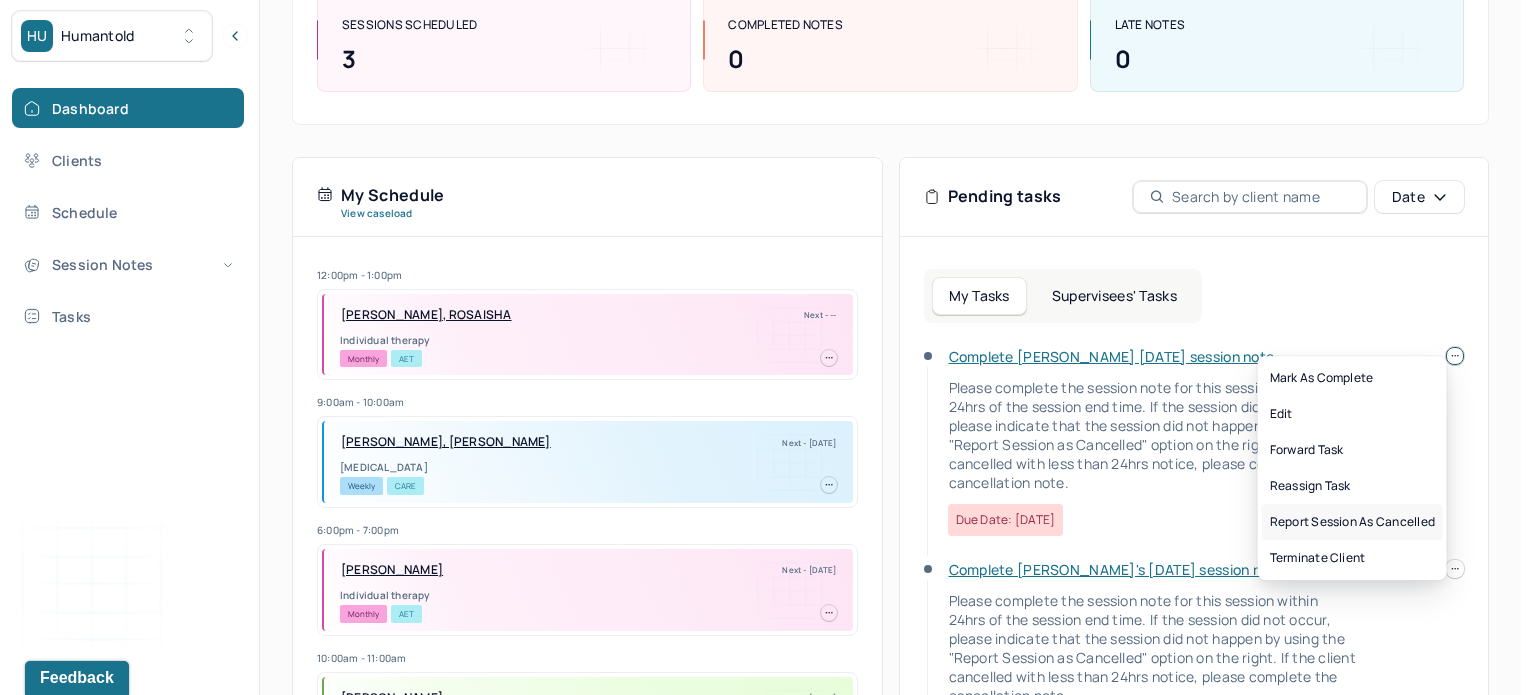 click on "Report session as cancelled" at bounding box center (1352, 522) 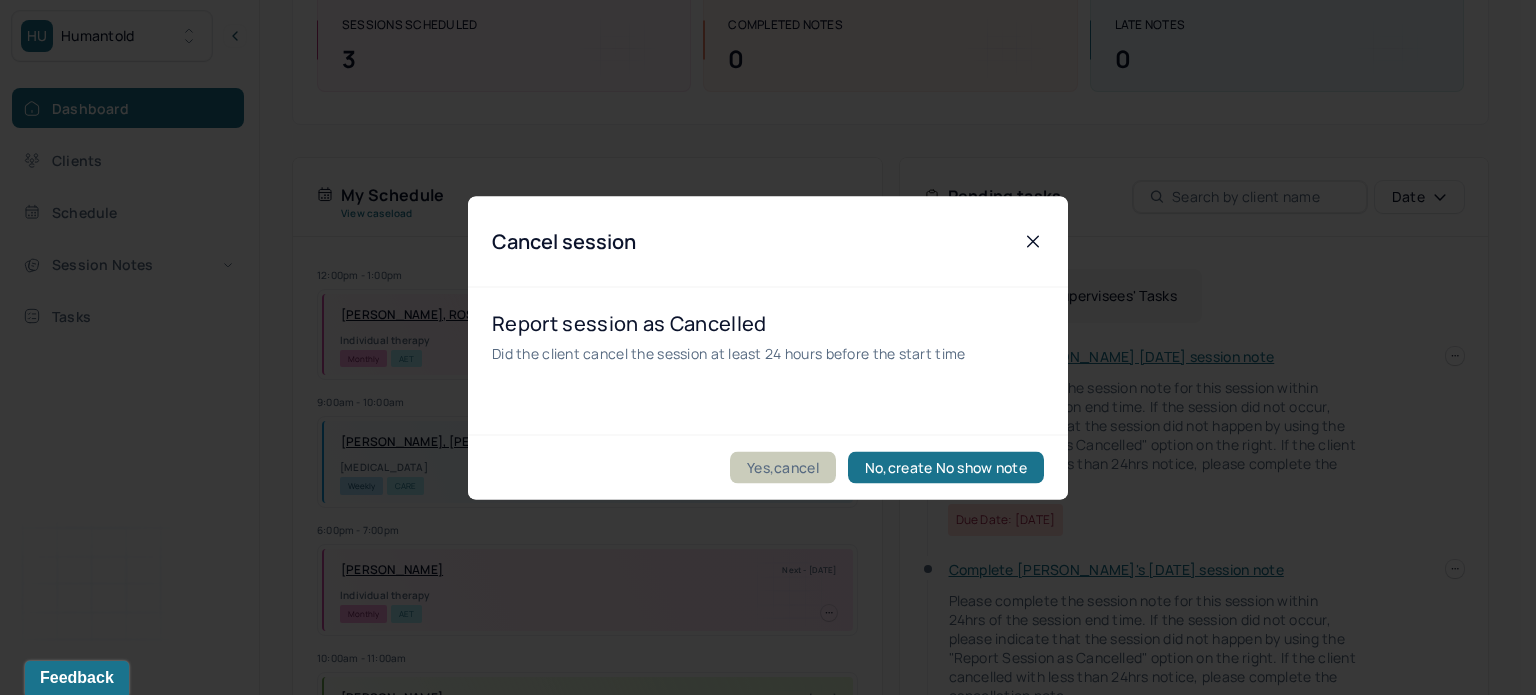 click on "Yes,cancel" at bounding box center [783, 467] 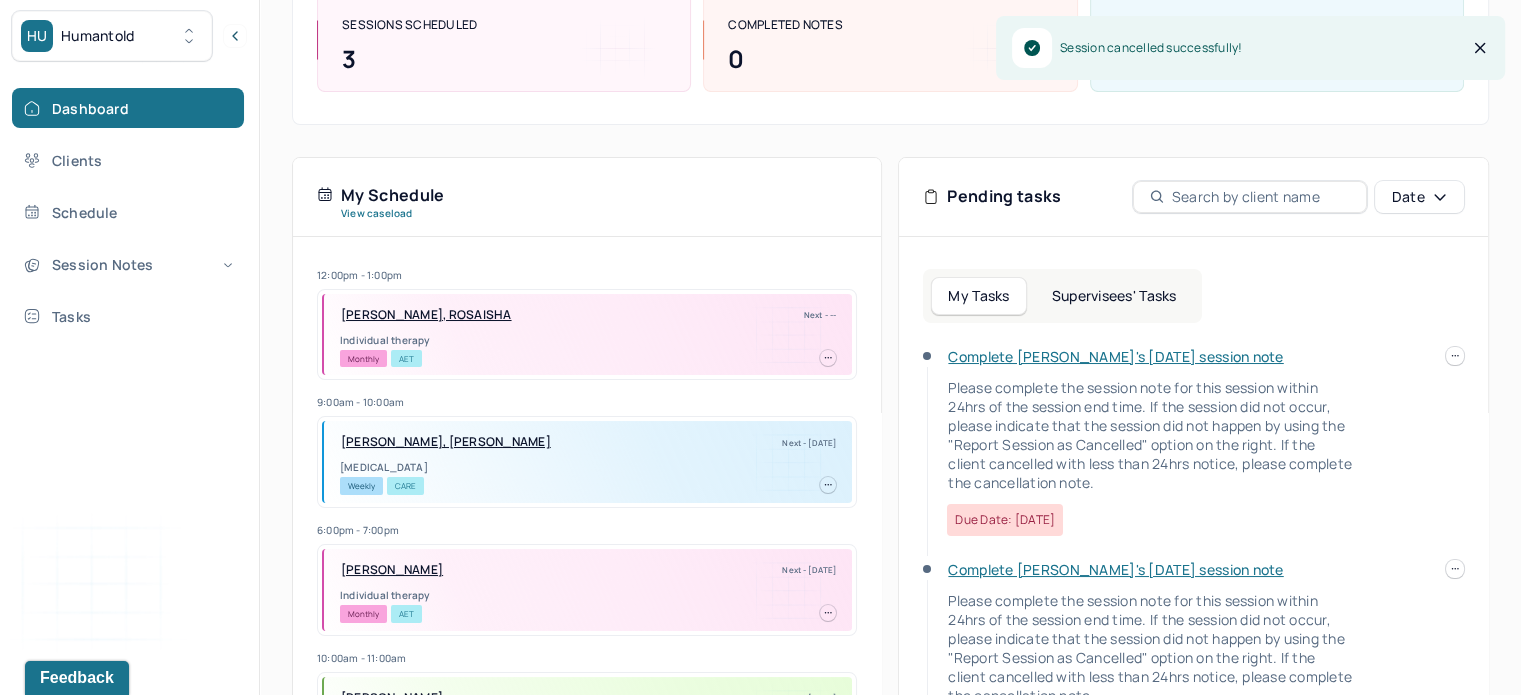 scroll, scrollTop: 124, scrollLeft: 0, axis: vertical 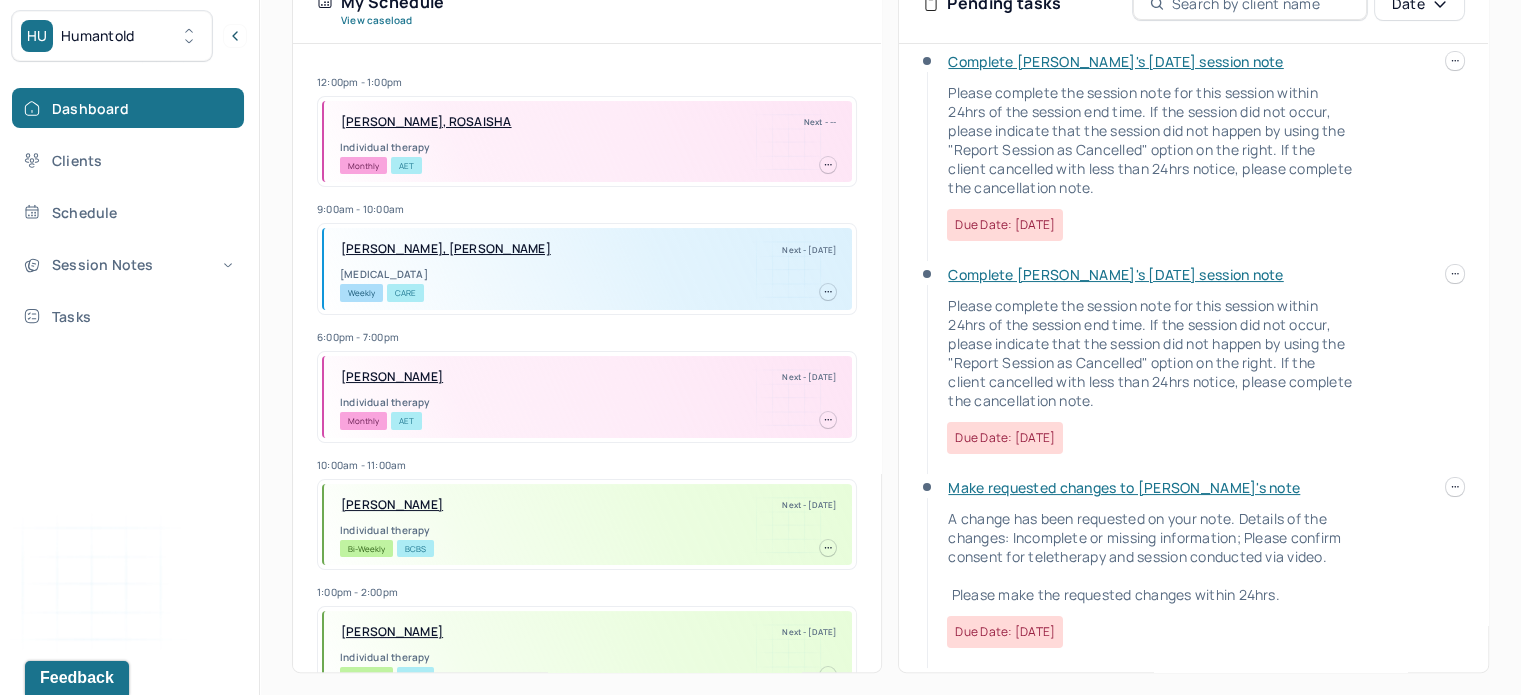 click at bounding box center [1455, 487] 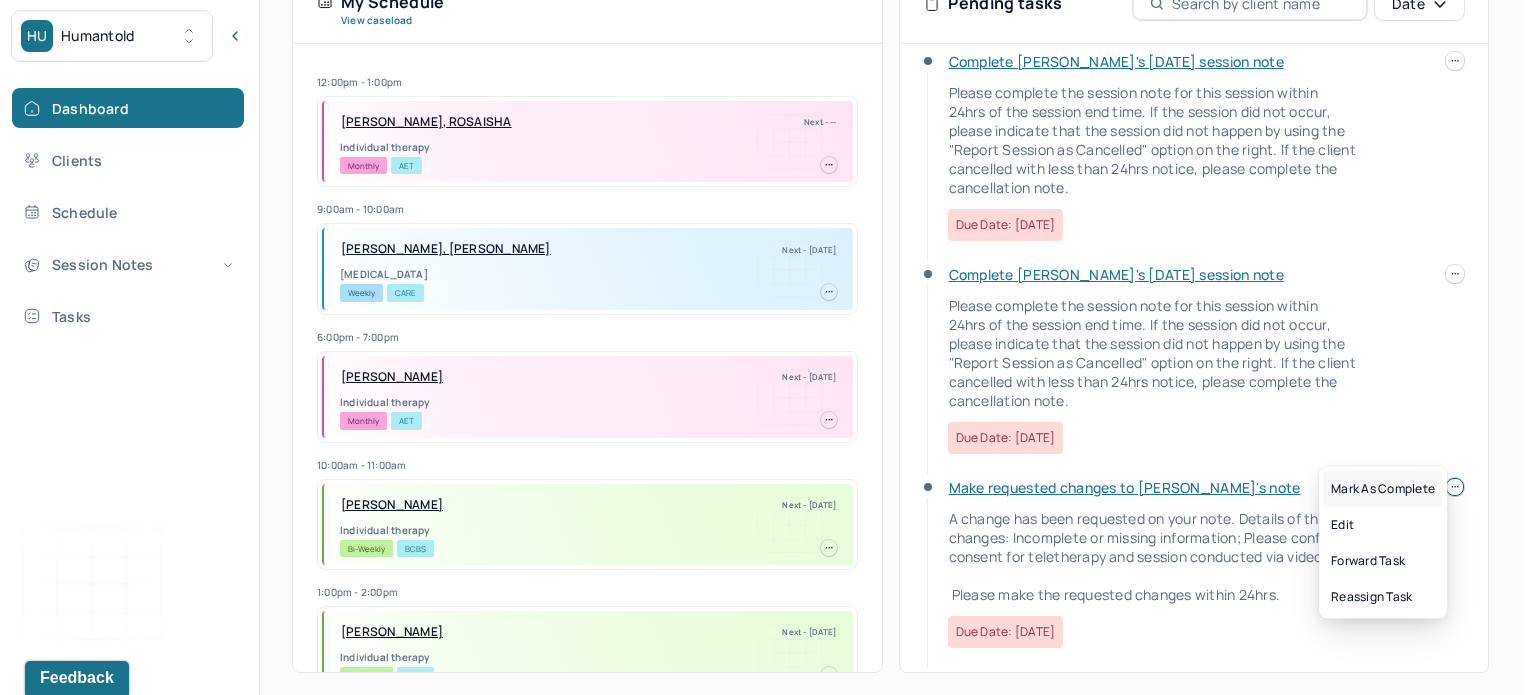 click on "Mark as complete" at bounding box center [1383, 489] 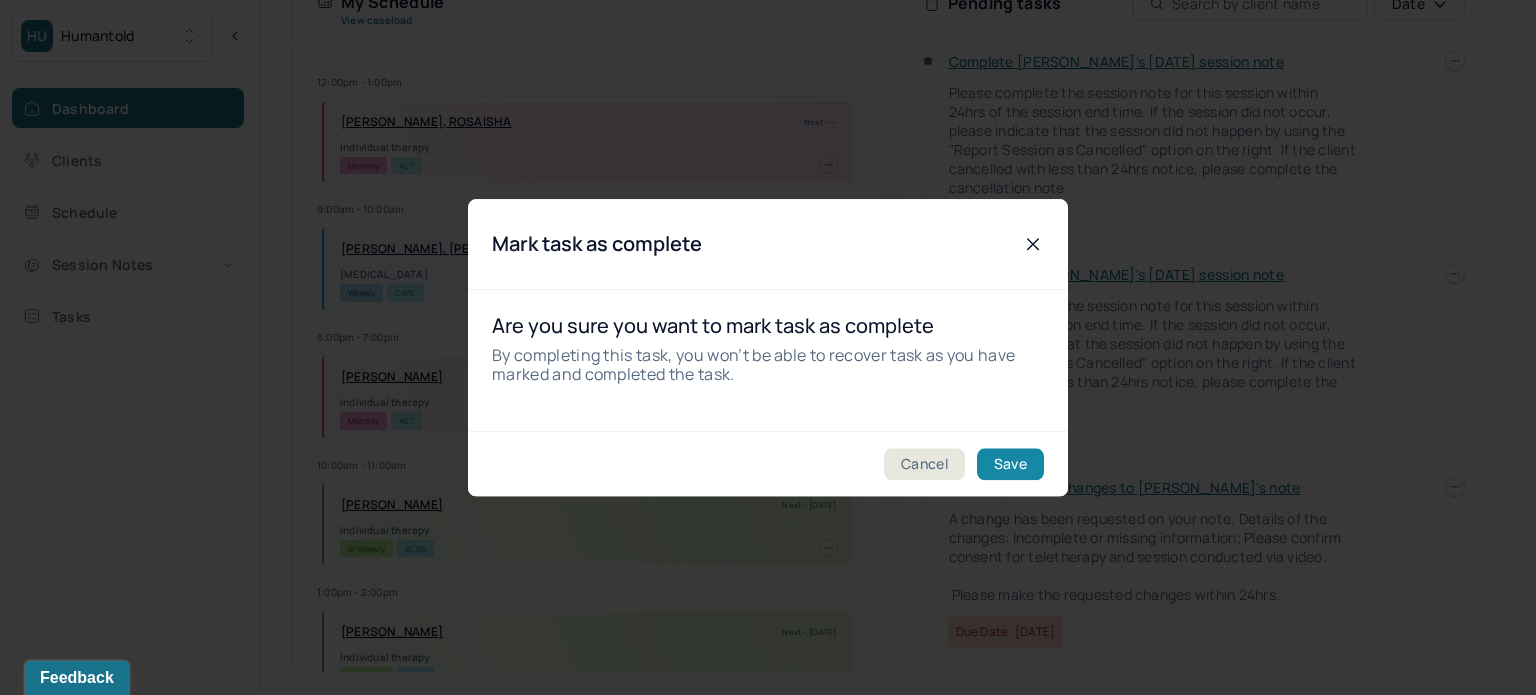 click on "Save" at bounding box center [1010, 464] 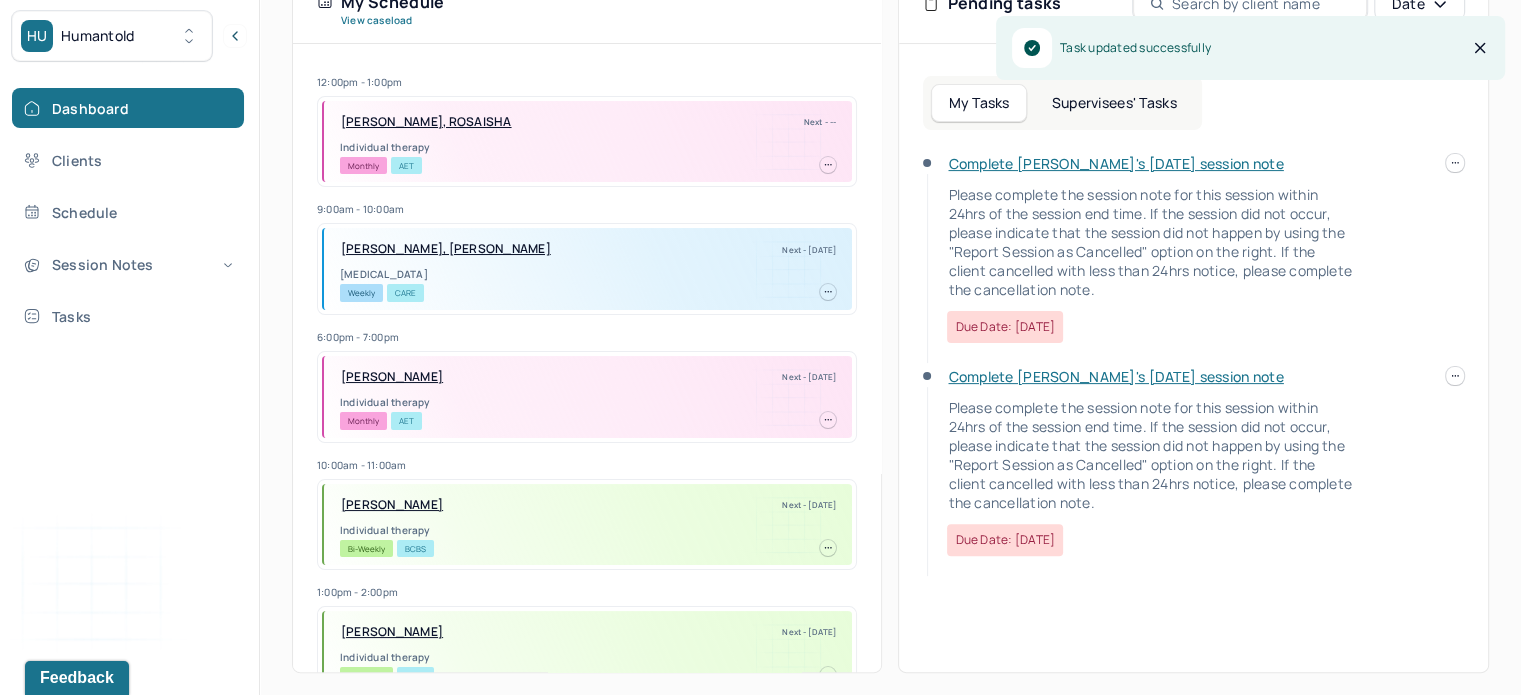 scroll, scrollTop: 0, scrollLeft: 0, axis: both 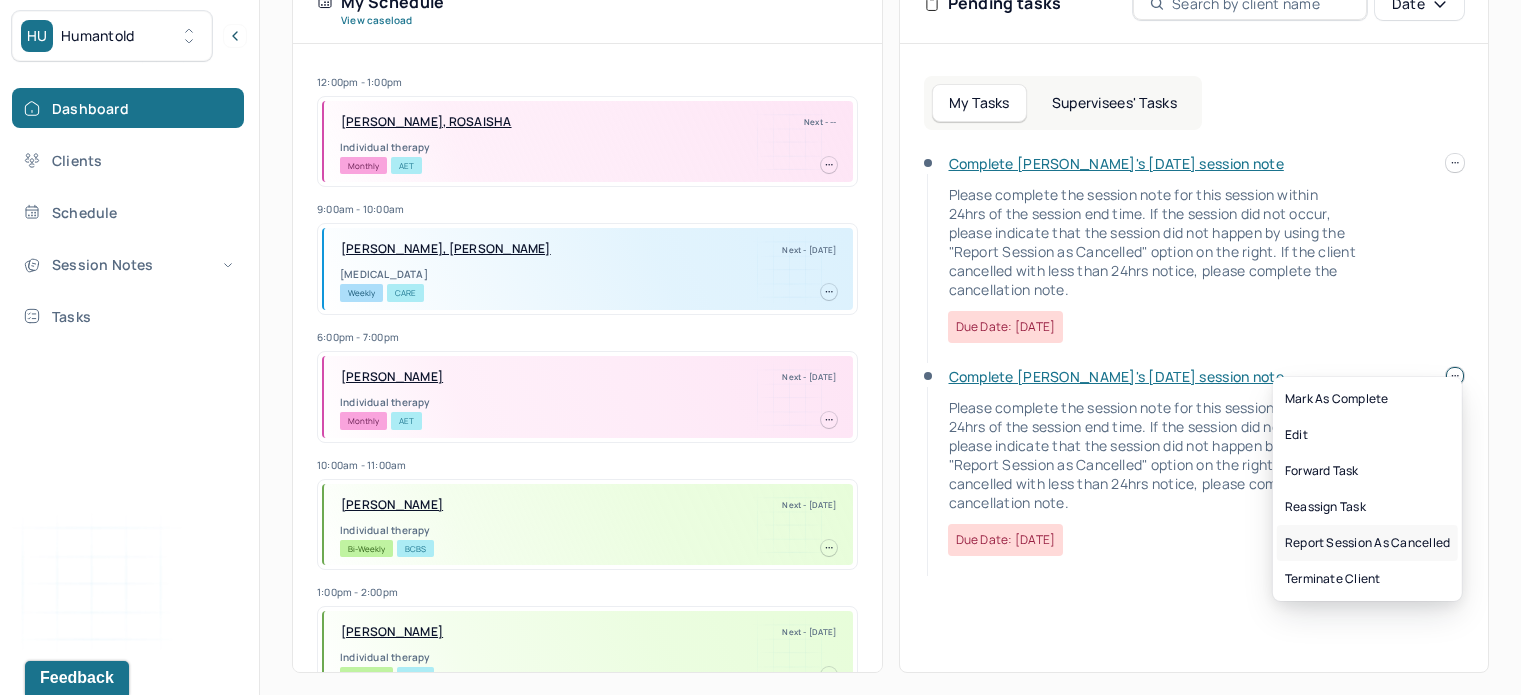 click on "Report session as cancelled" at bounding box center [1367, 543] 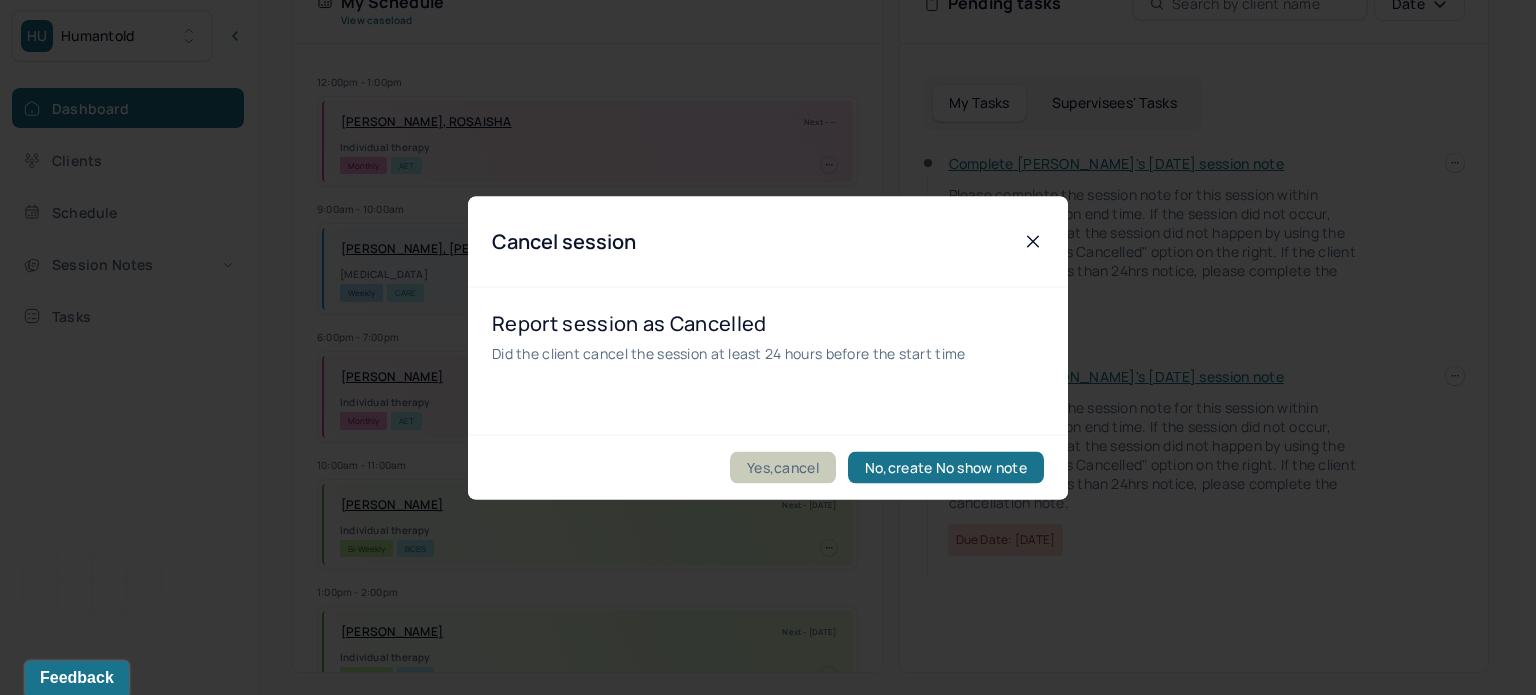 click on "Yes,cancel" at bounding box center (783, 467) 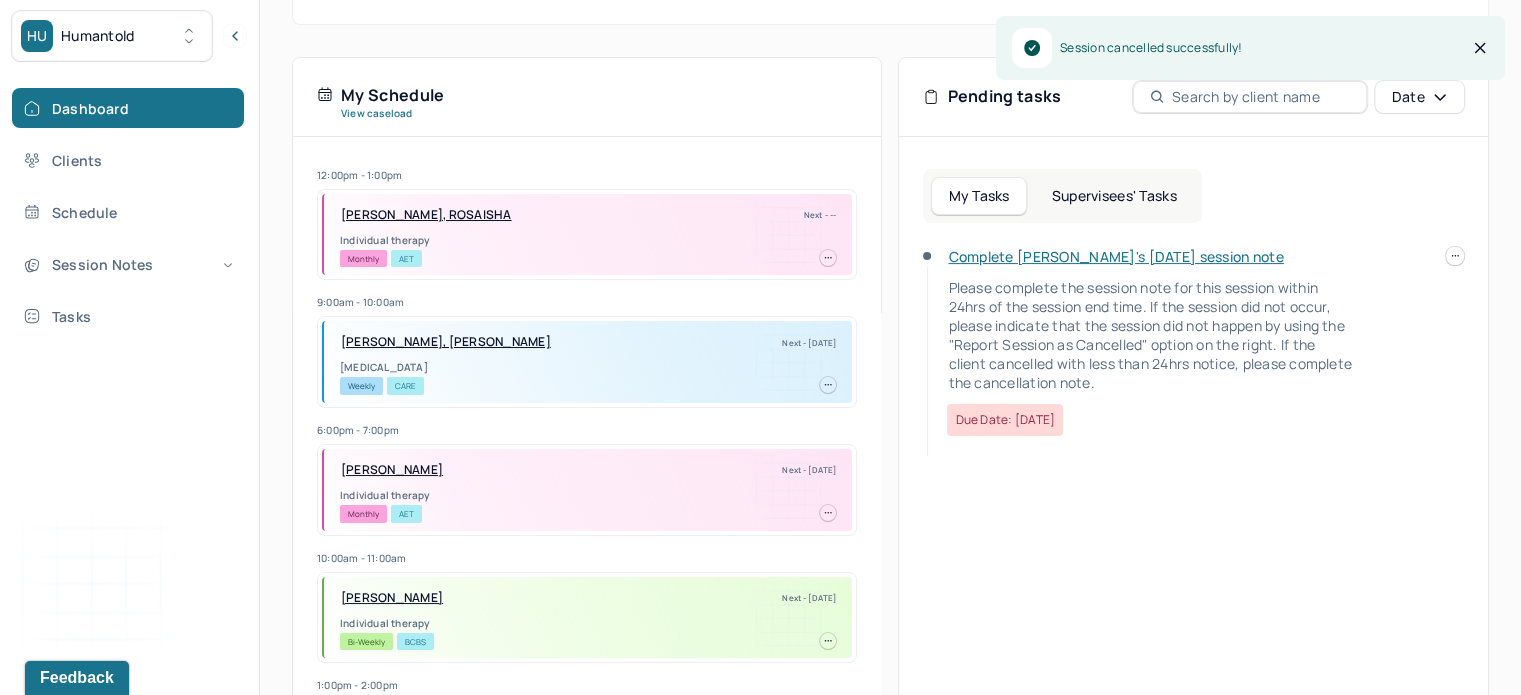 scroll, scrollTop: 408, scrollLeft: 0, axis: vertical 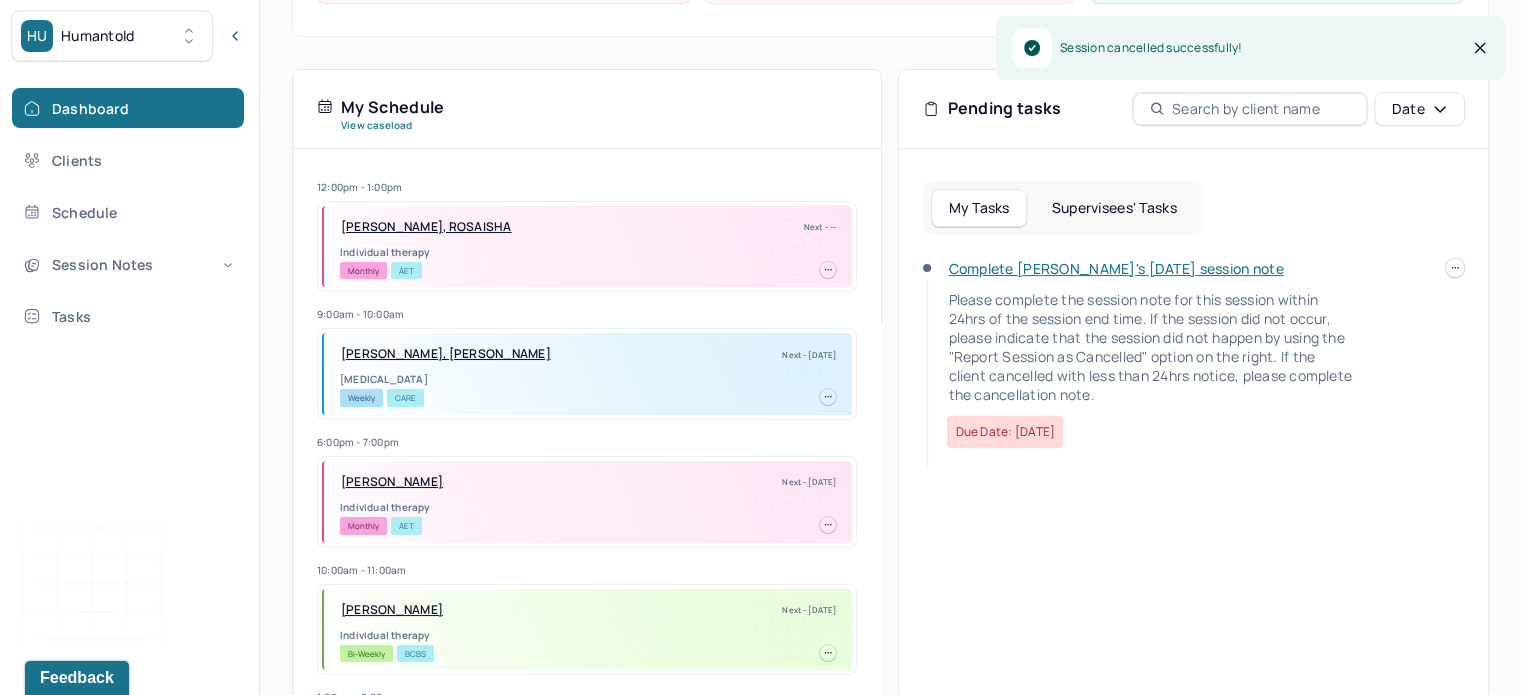 click at bounding box center [1455, 268] 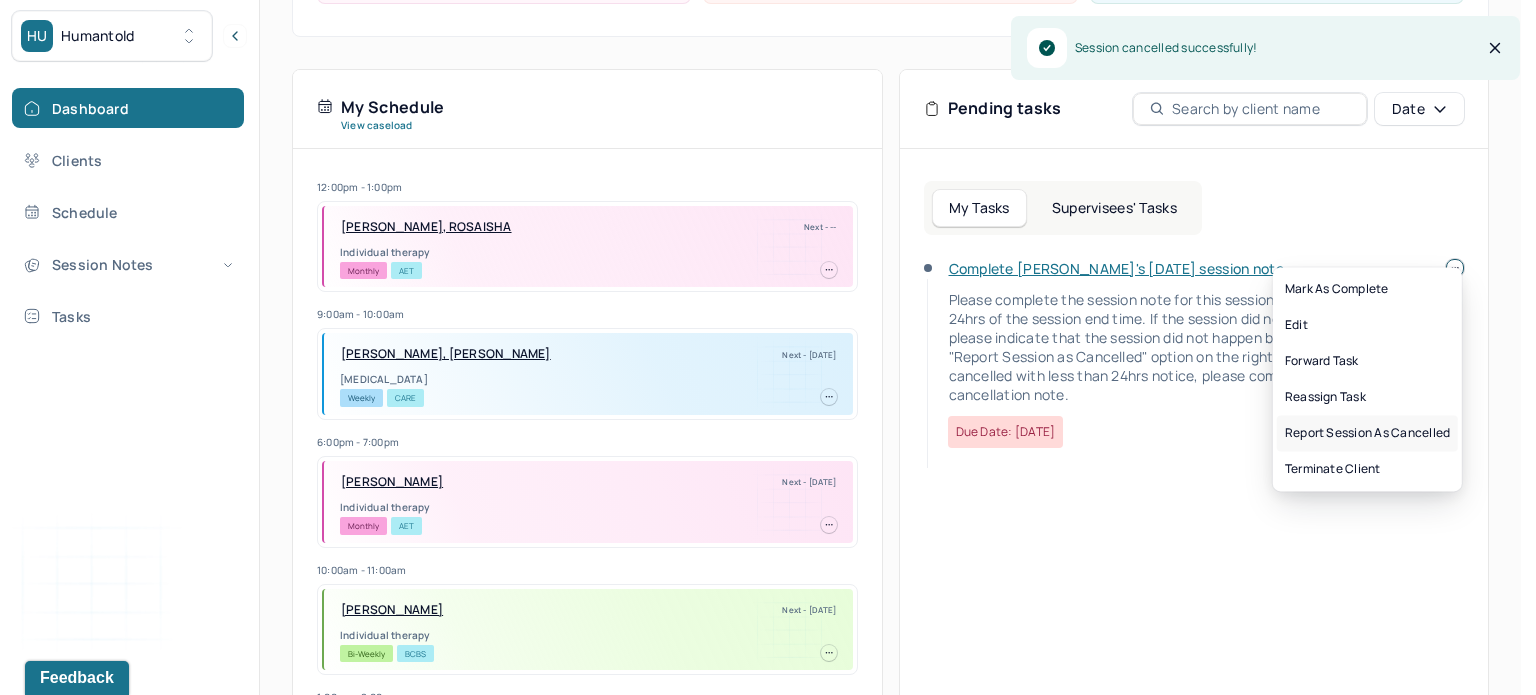 click on "Report session as cancelled" at bounding box center (1367, 433) 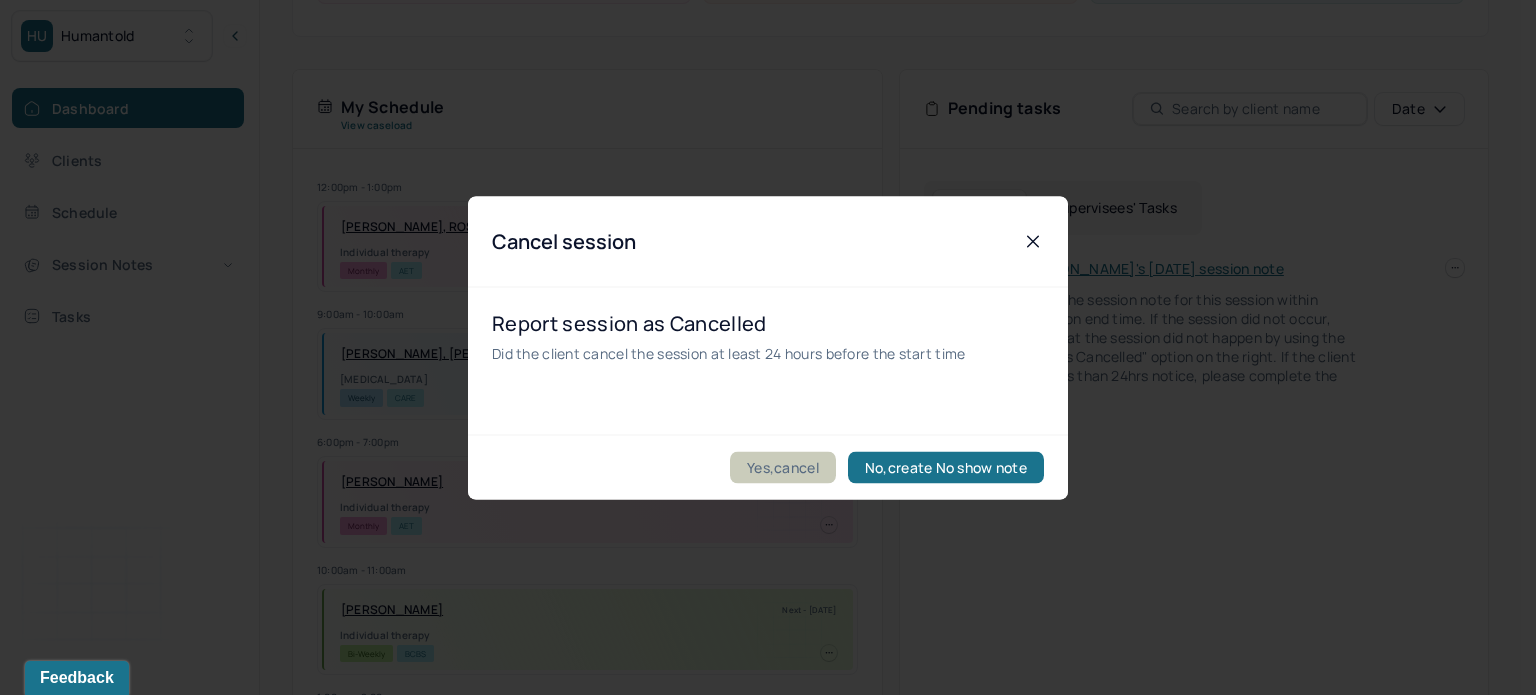 click on "Yes,cancel" at bounding box center [783, 467] 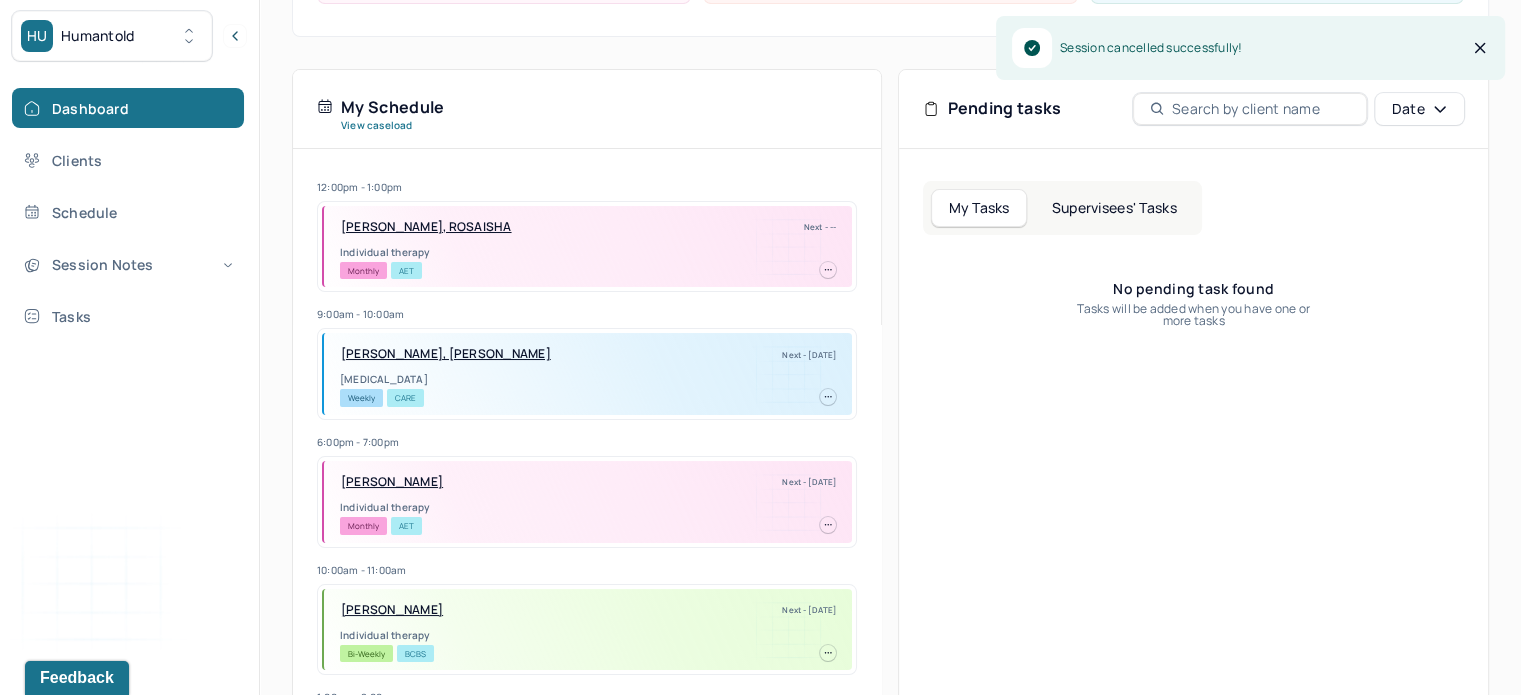 click on "Supervisees' Tasks" at bounding box center (1114, 208) 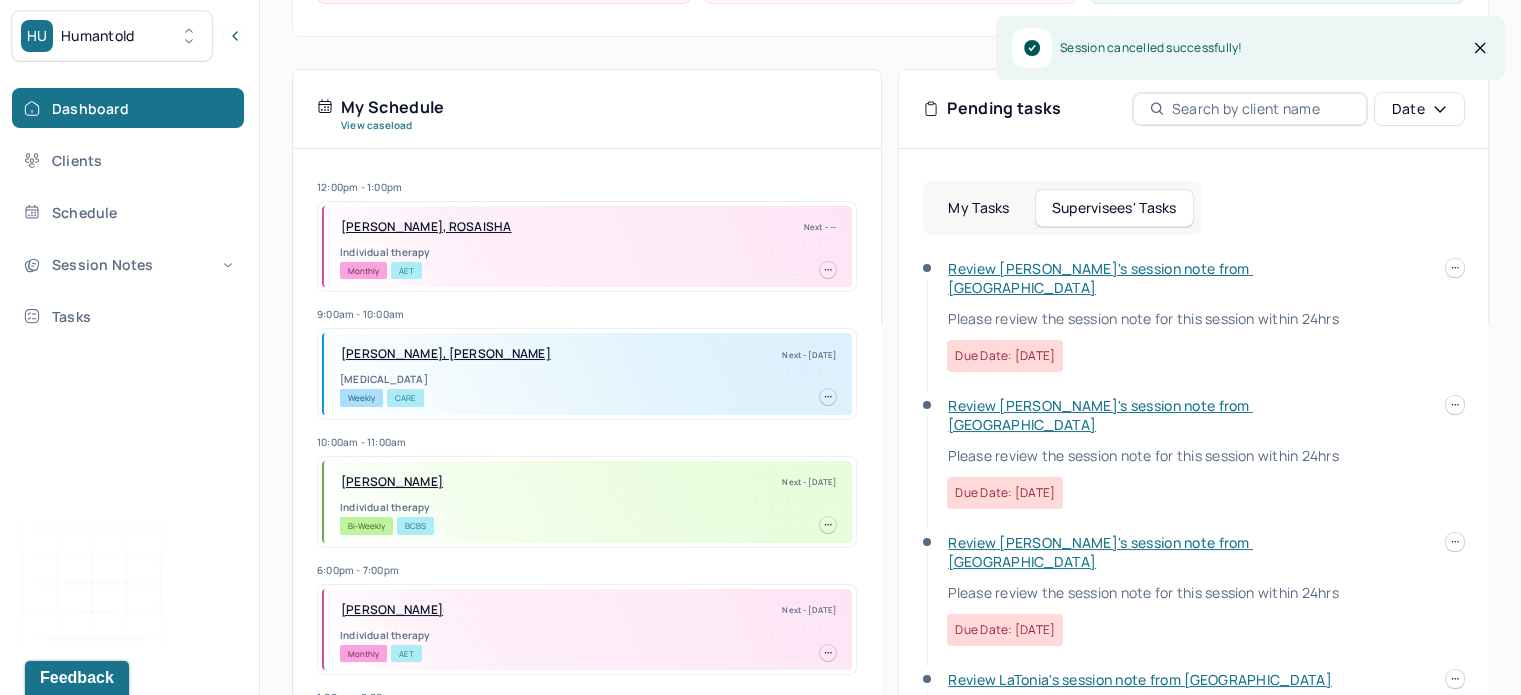 scroll, scrollTop: 310, scrollLeft: 0, axis: vertical 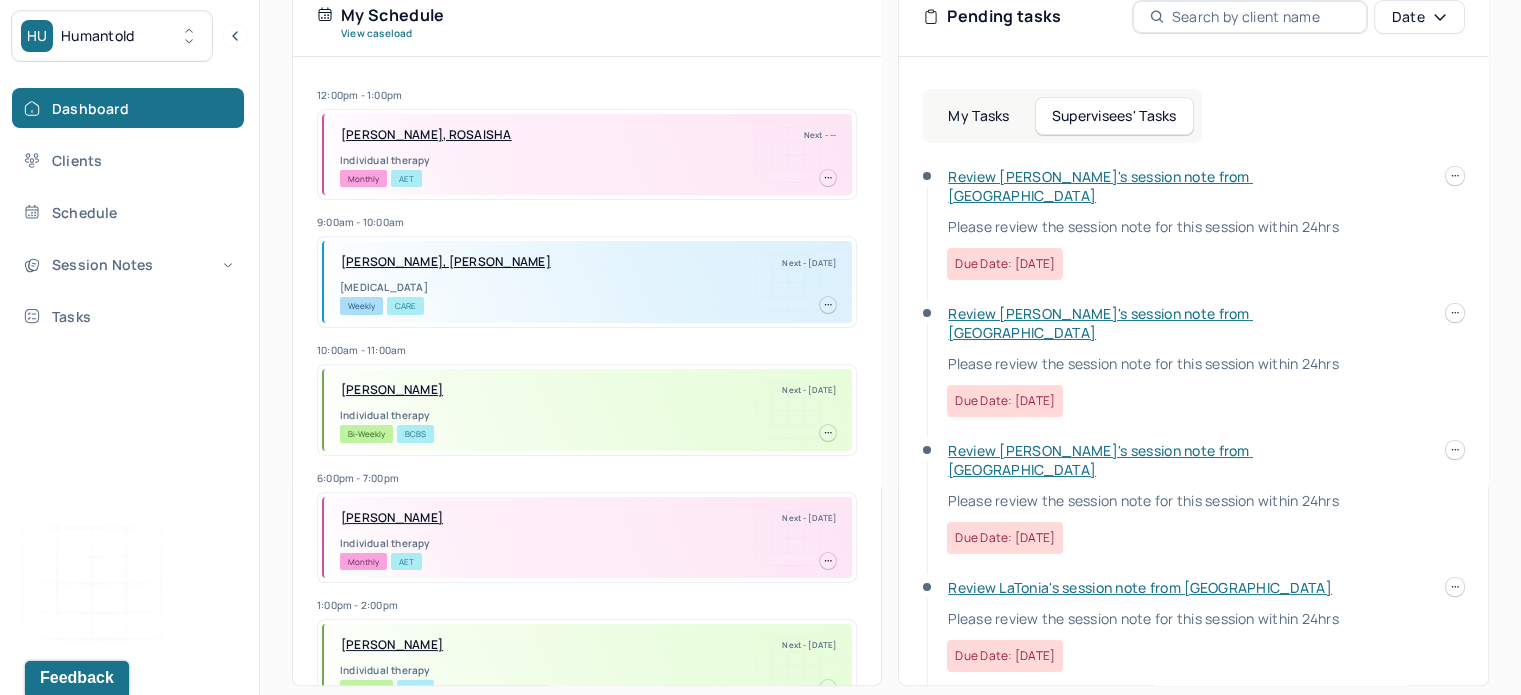 click on "Review [PERSON_NAME]'s session note from [GEOGRAPHIC_DATA]" at bounding box center [1100, 186] 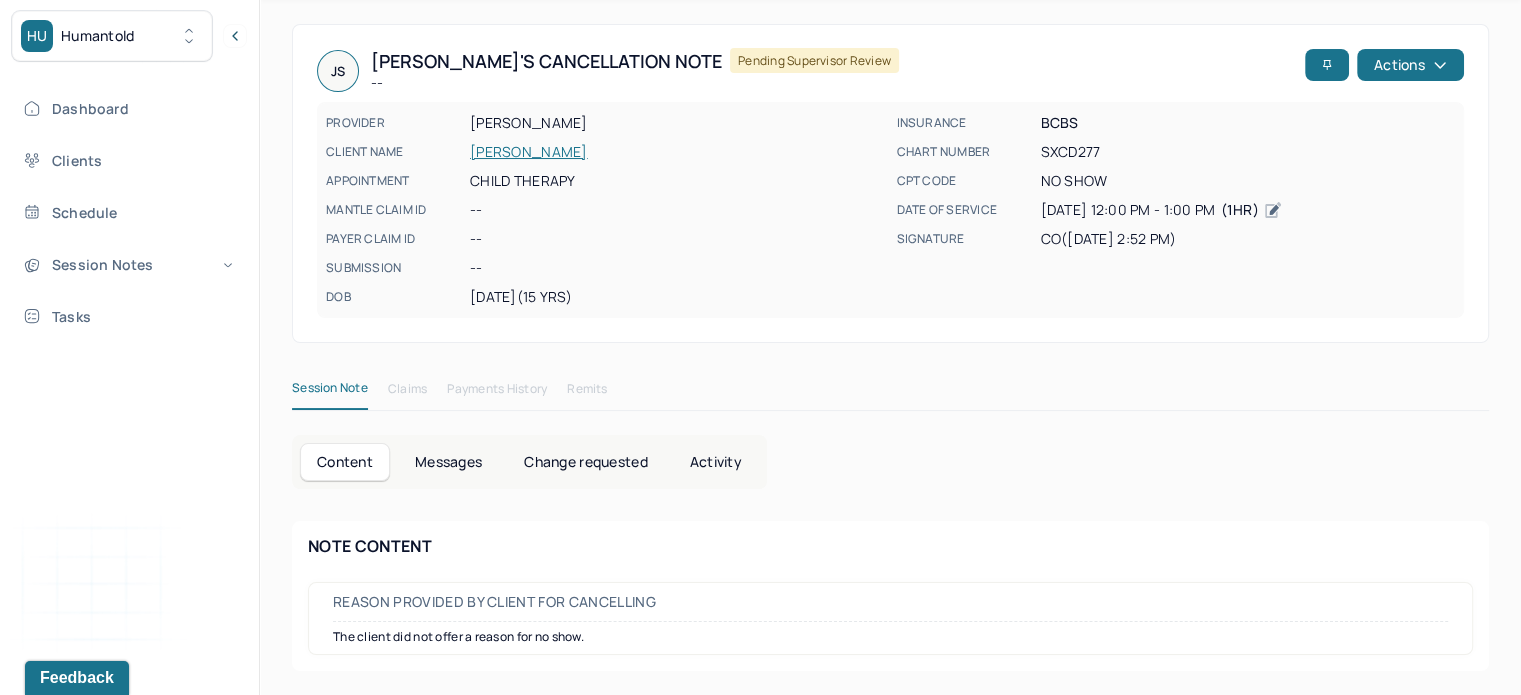 scroll, scrollTop: 113, scrollLeft: 0, axis: vertical 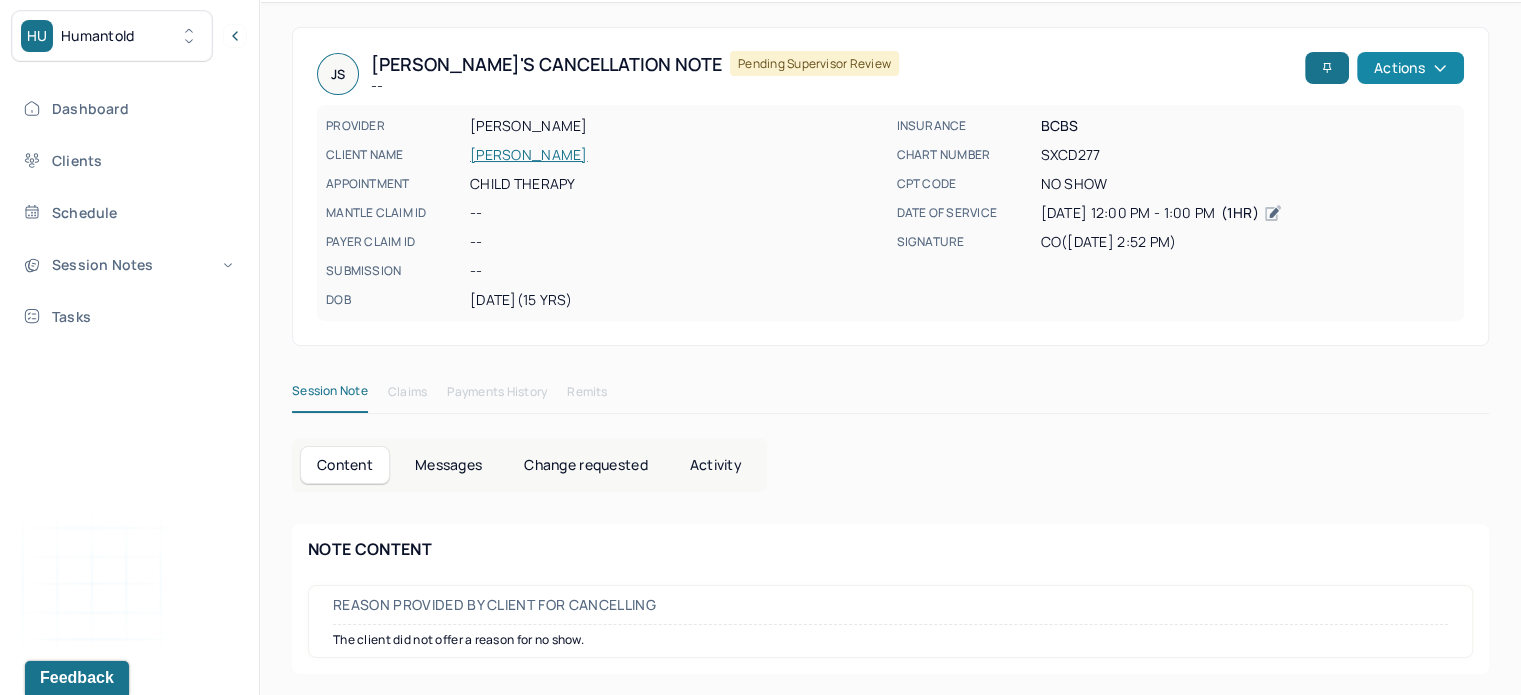 click on "Actions" at bounding box center (1410, 68) 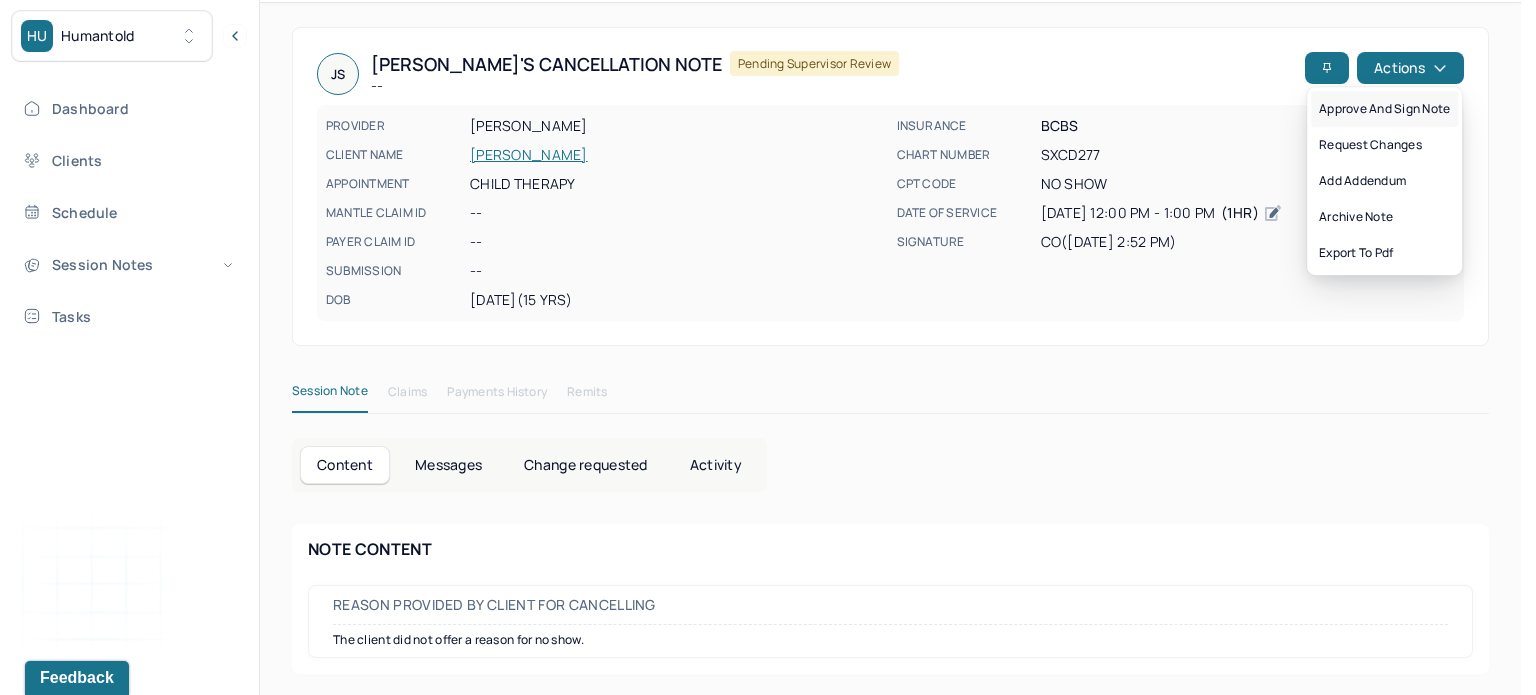 click on "Approve and sign note" at bounding box center [1384, 109] 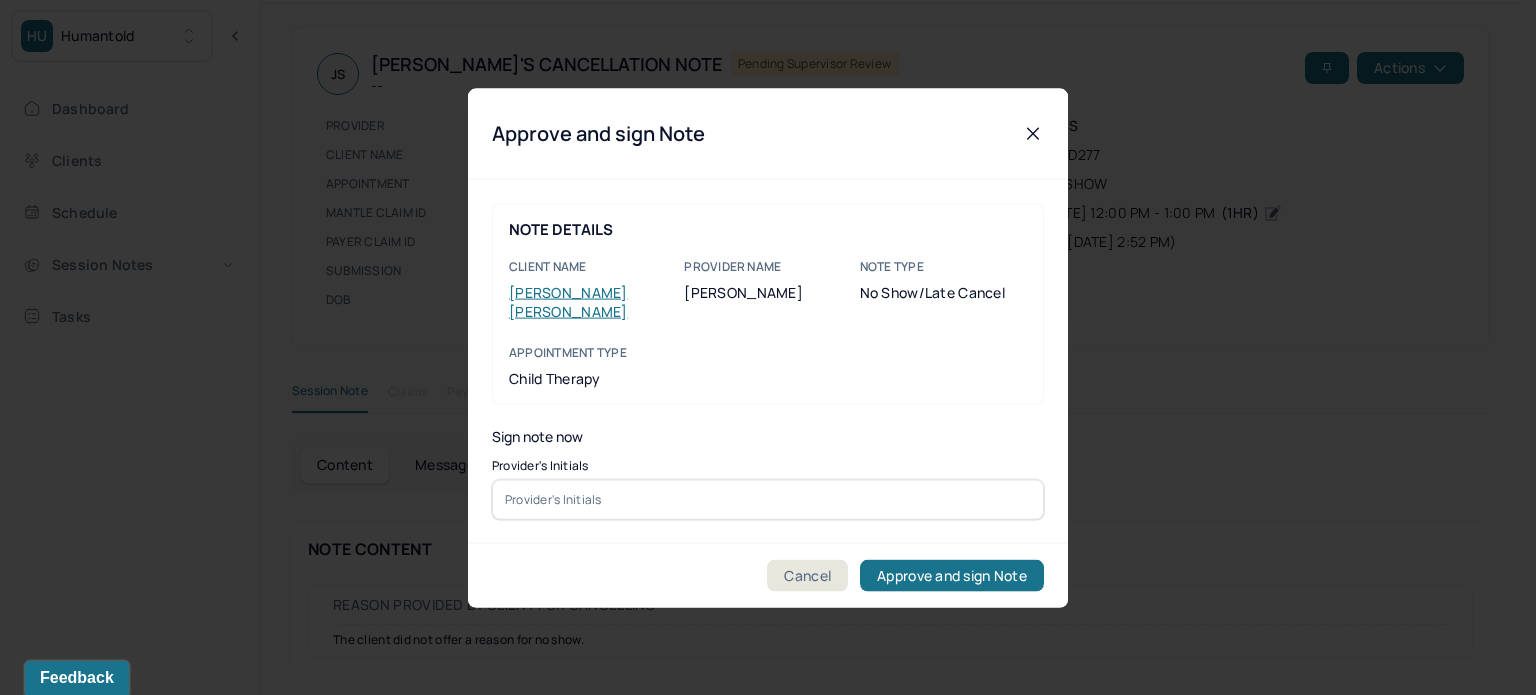 click at bounding box center [768, 499] 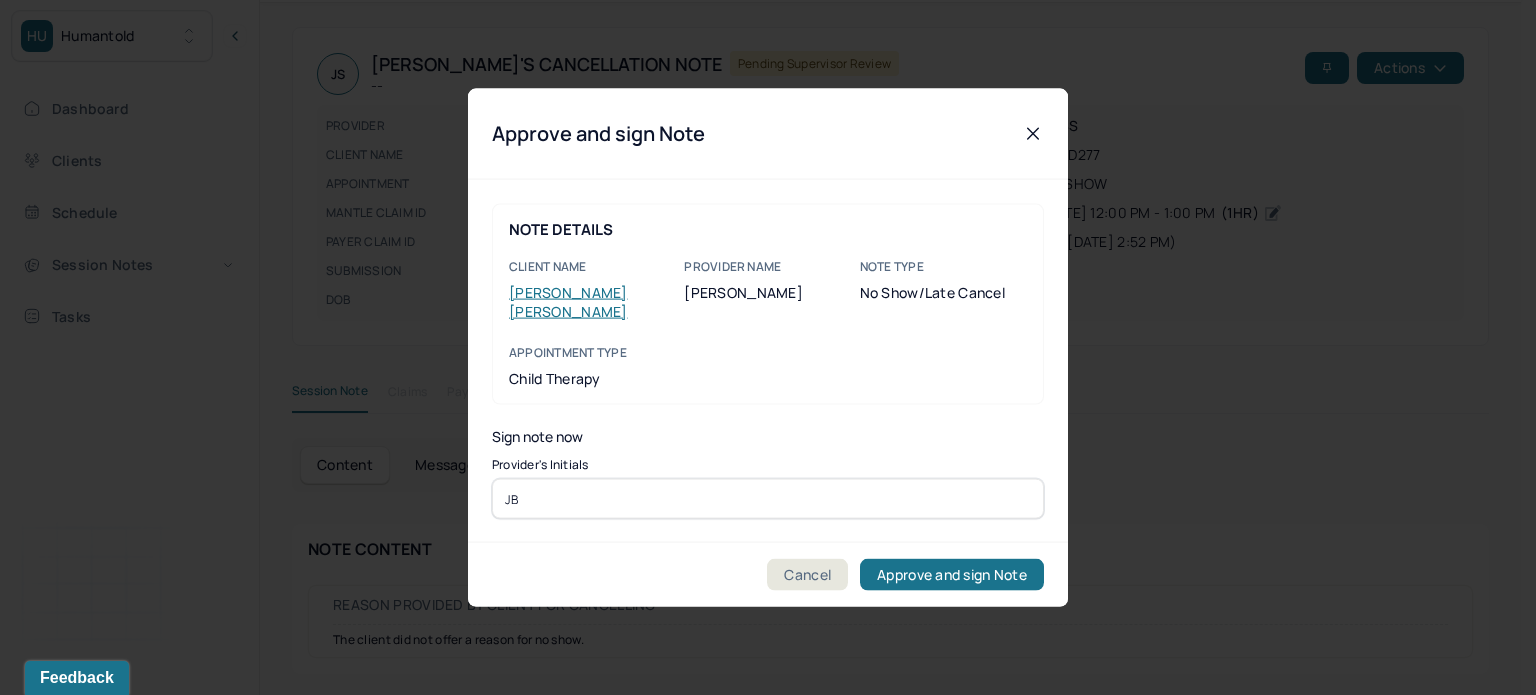 type on "JB" 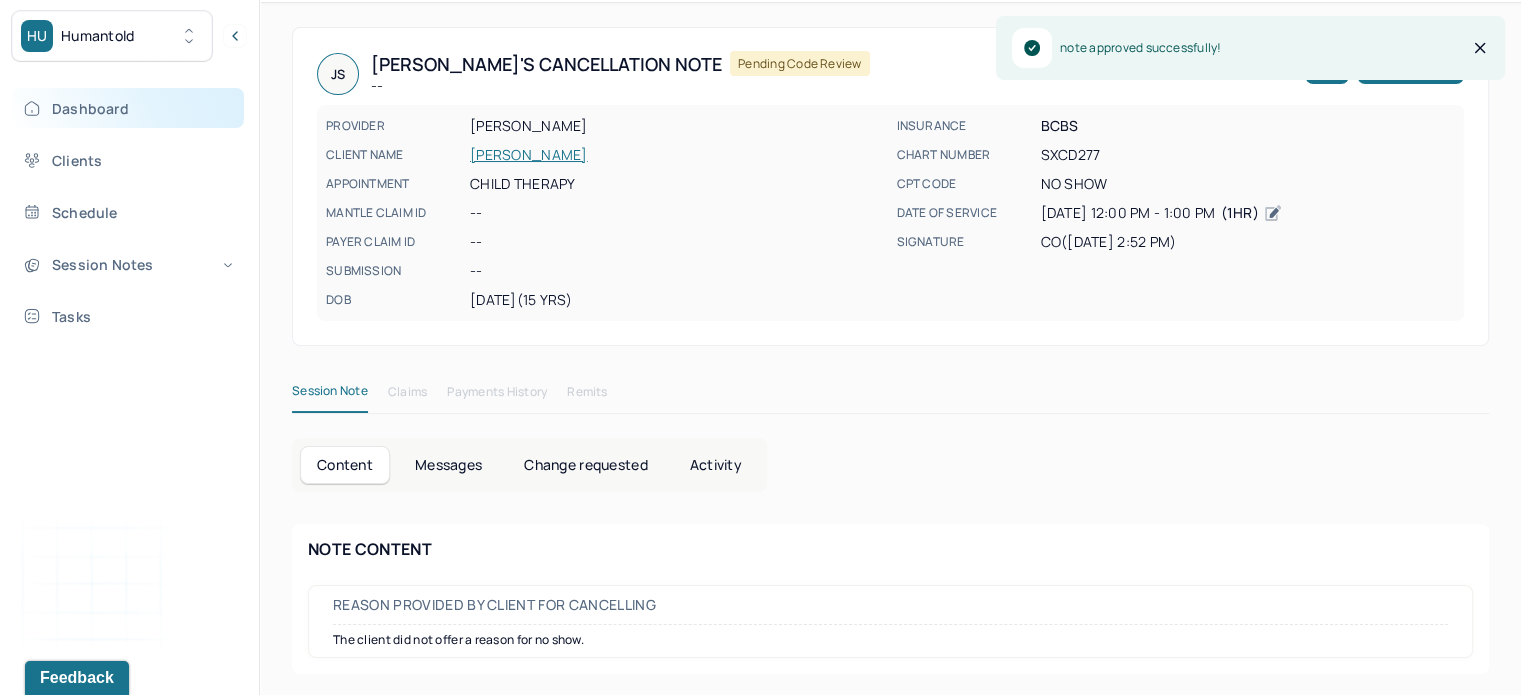 click 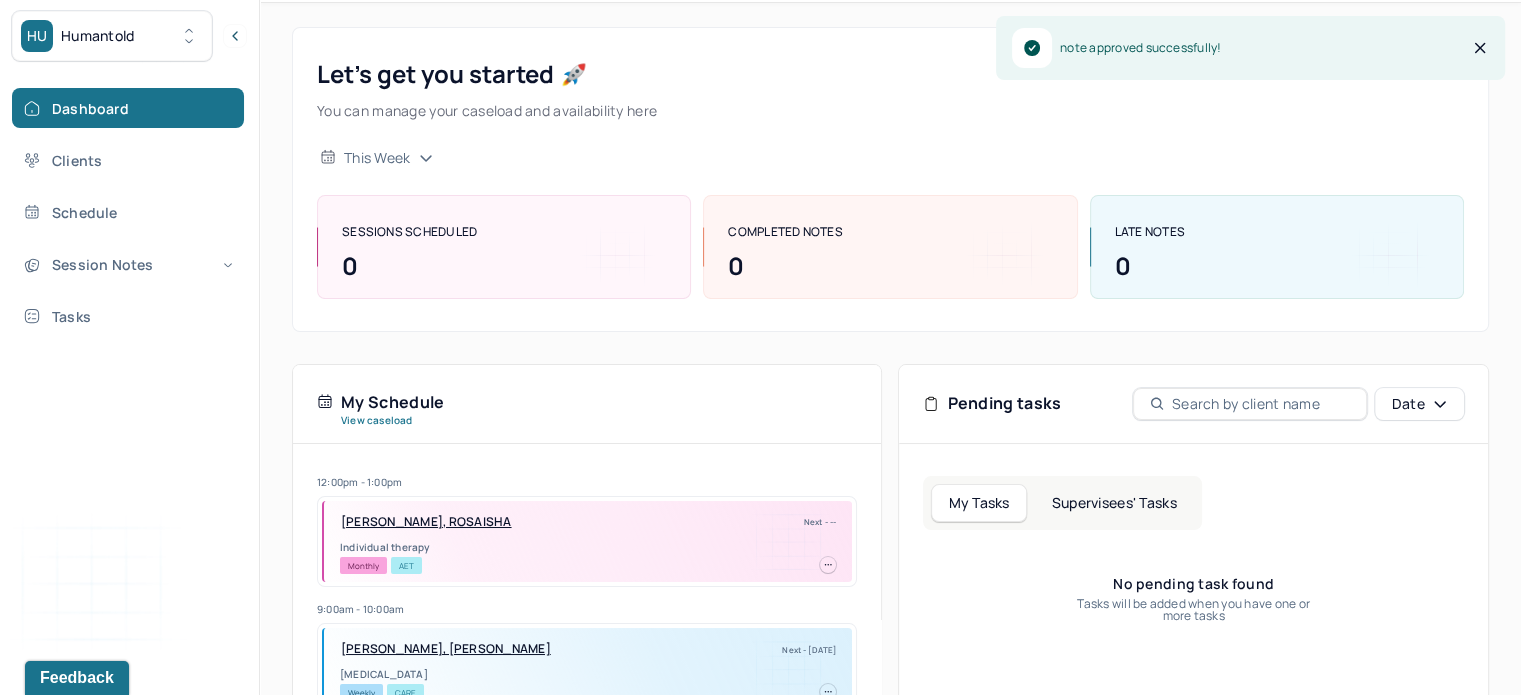 click on "Supervisees' Tasks" at bounding box center (1114, 503) 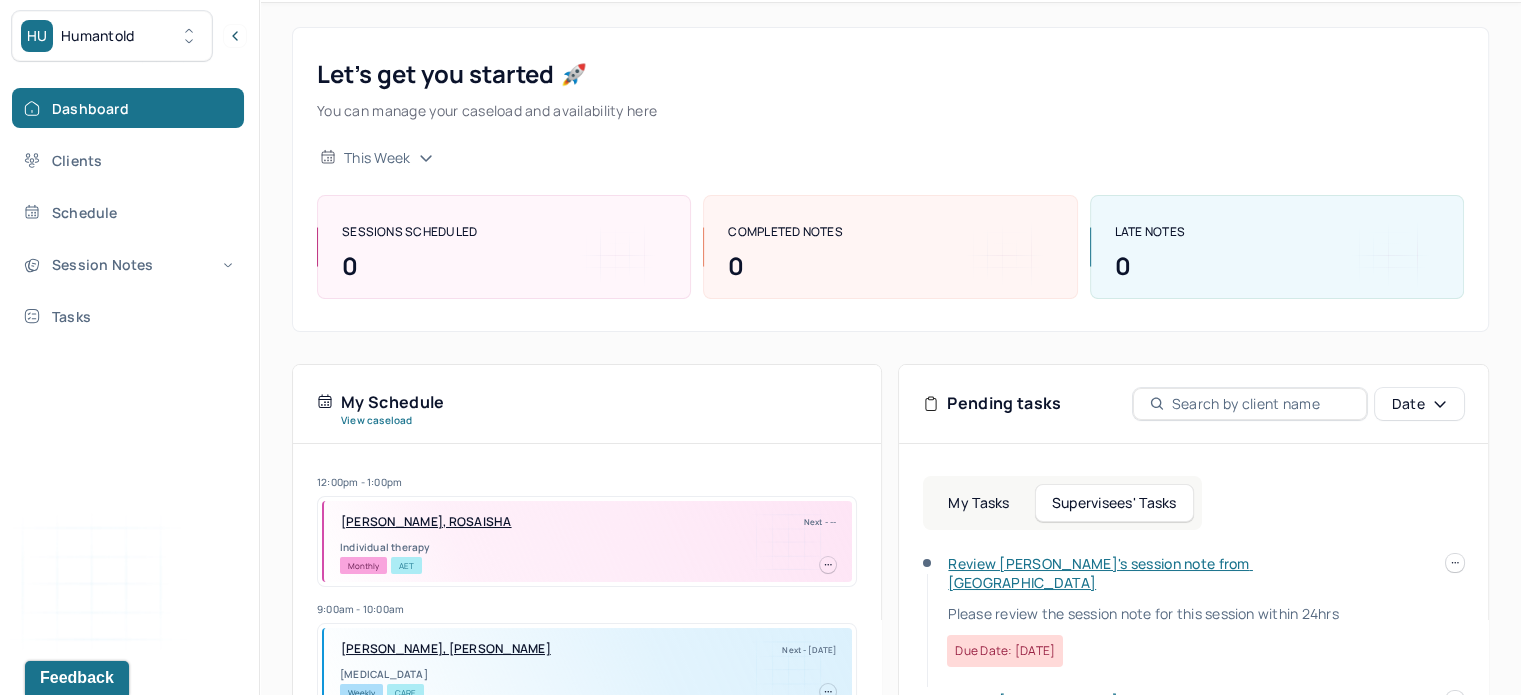 scroll, scrollTop: 310, scrollLeft: 0, axis: vertical 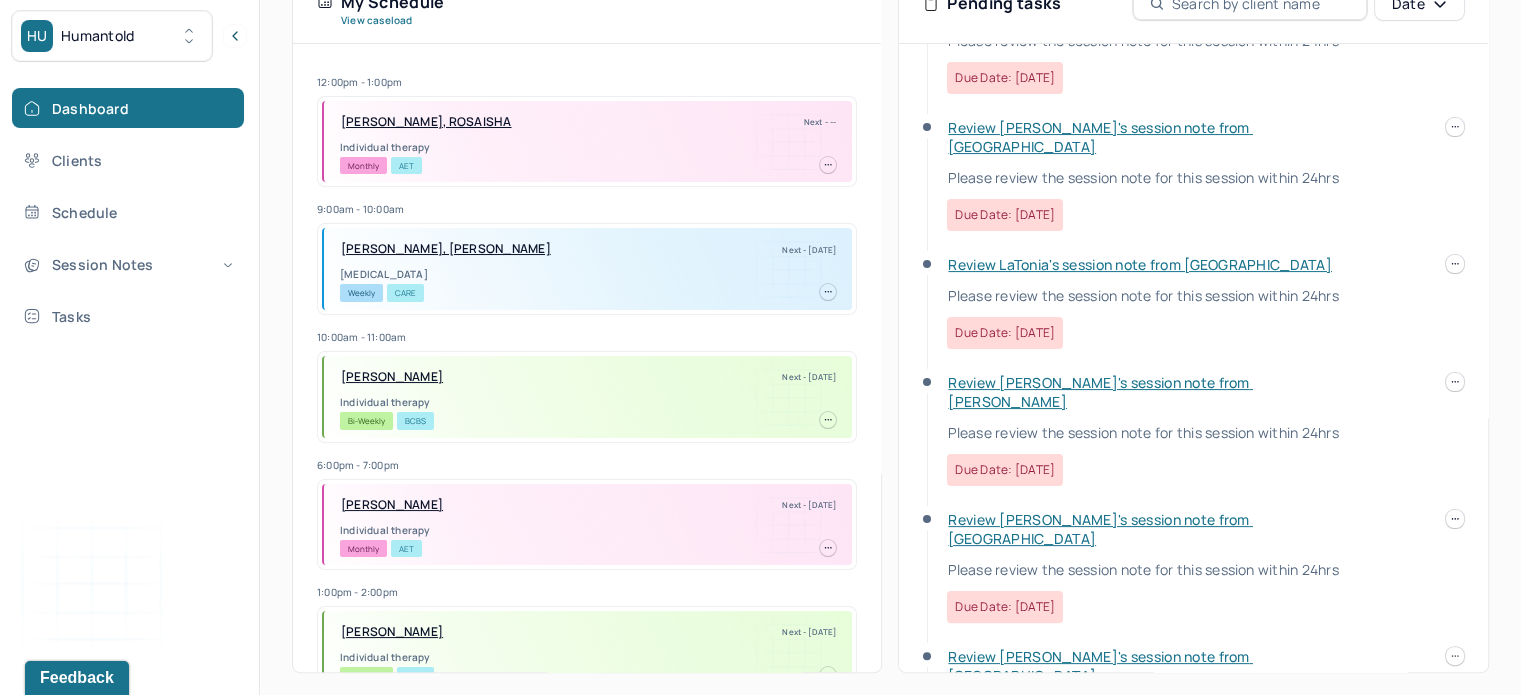 click on "Review [PERSON_NAME]'s session note from Chioma Please review the session note for this session within 24hrs Due date: [DATE]" at bounding box center [1139, 703] 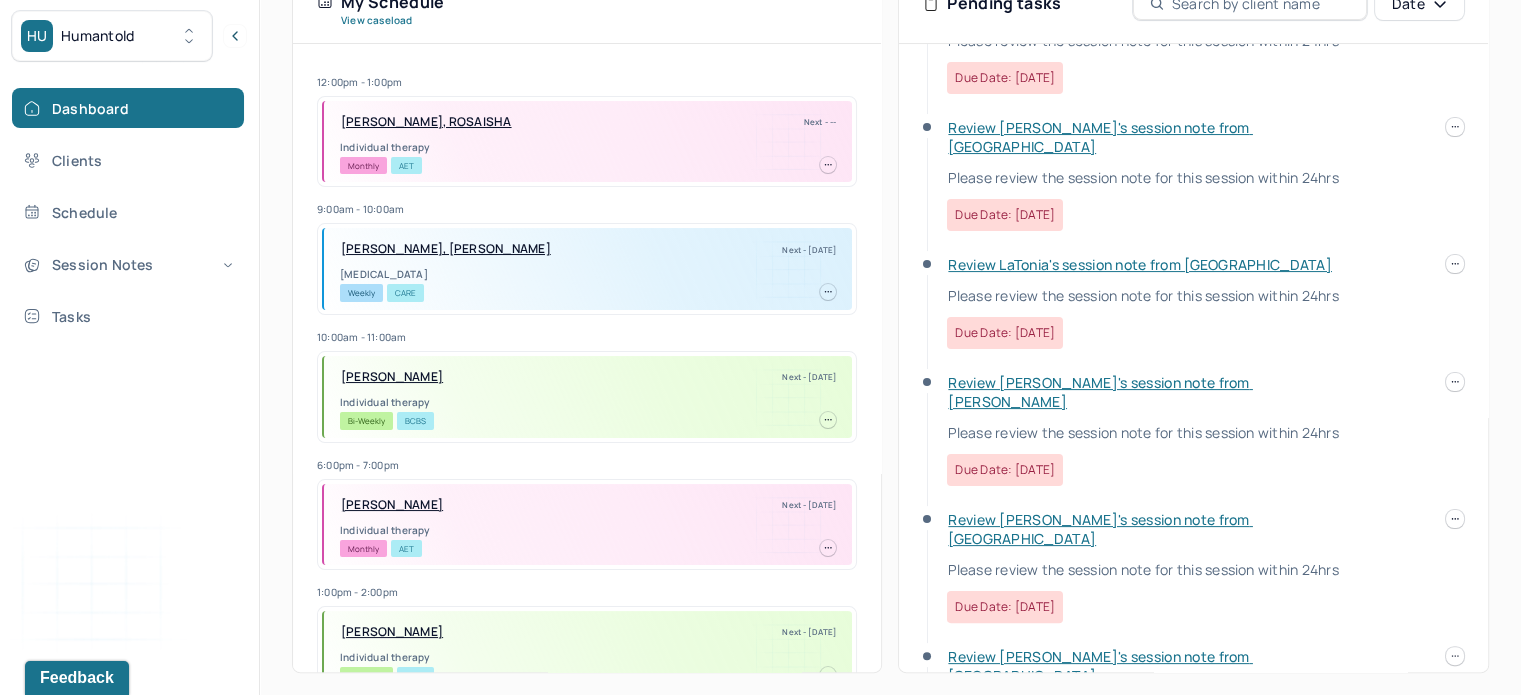 click on "Review [PERSON_NAME]'s session note from [GEOGRAPHIC_DATA]" at bounding box center (1100, 666) 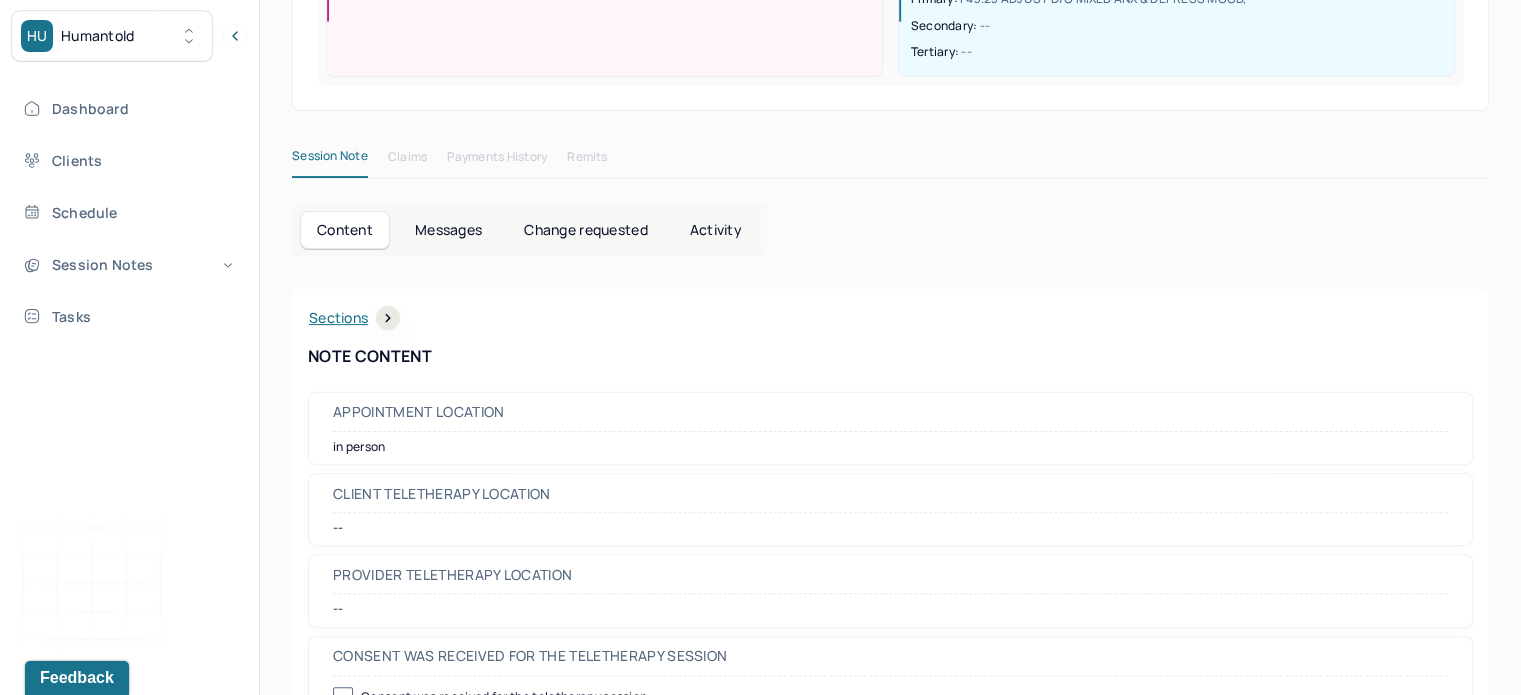 scroll, scrollTop: 0, scrollLeft: 0, axis: both 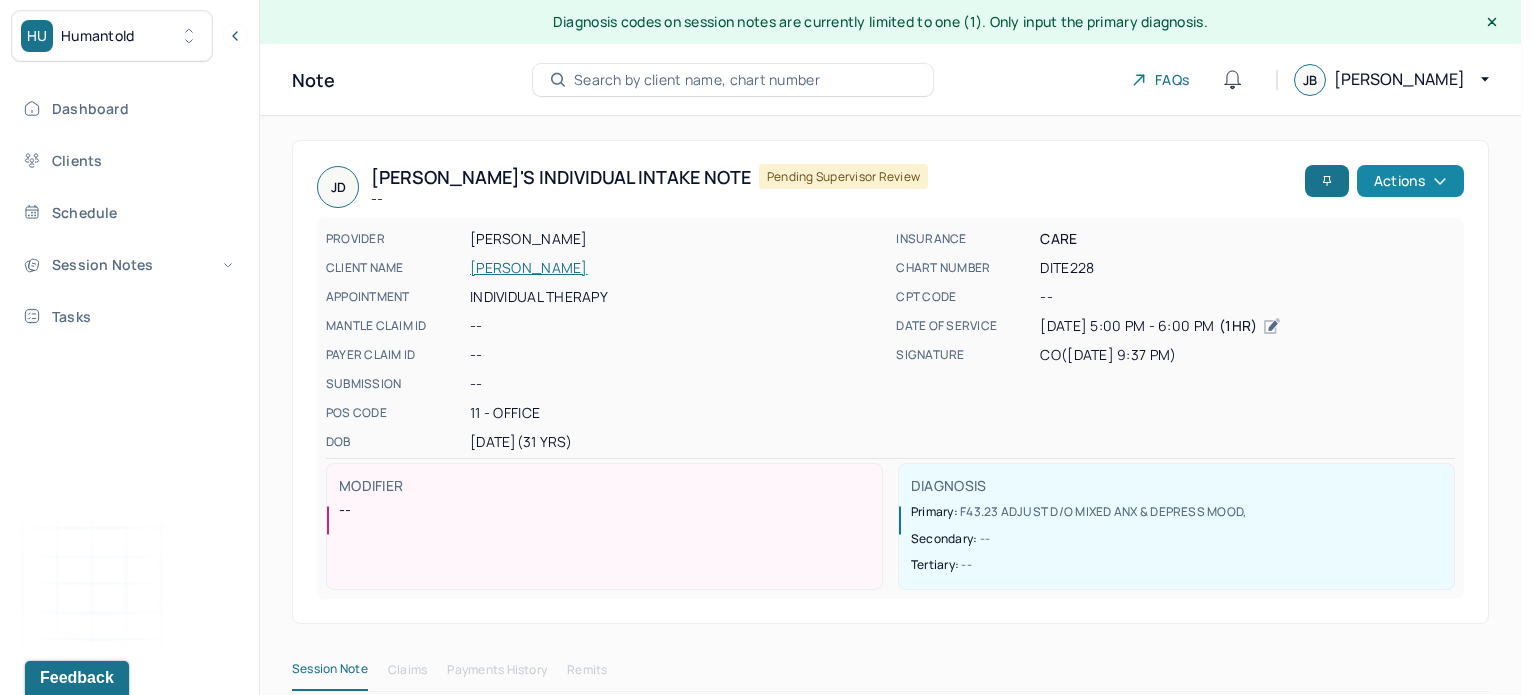 click on "Actions" at bounding box center (1410, 181) 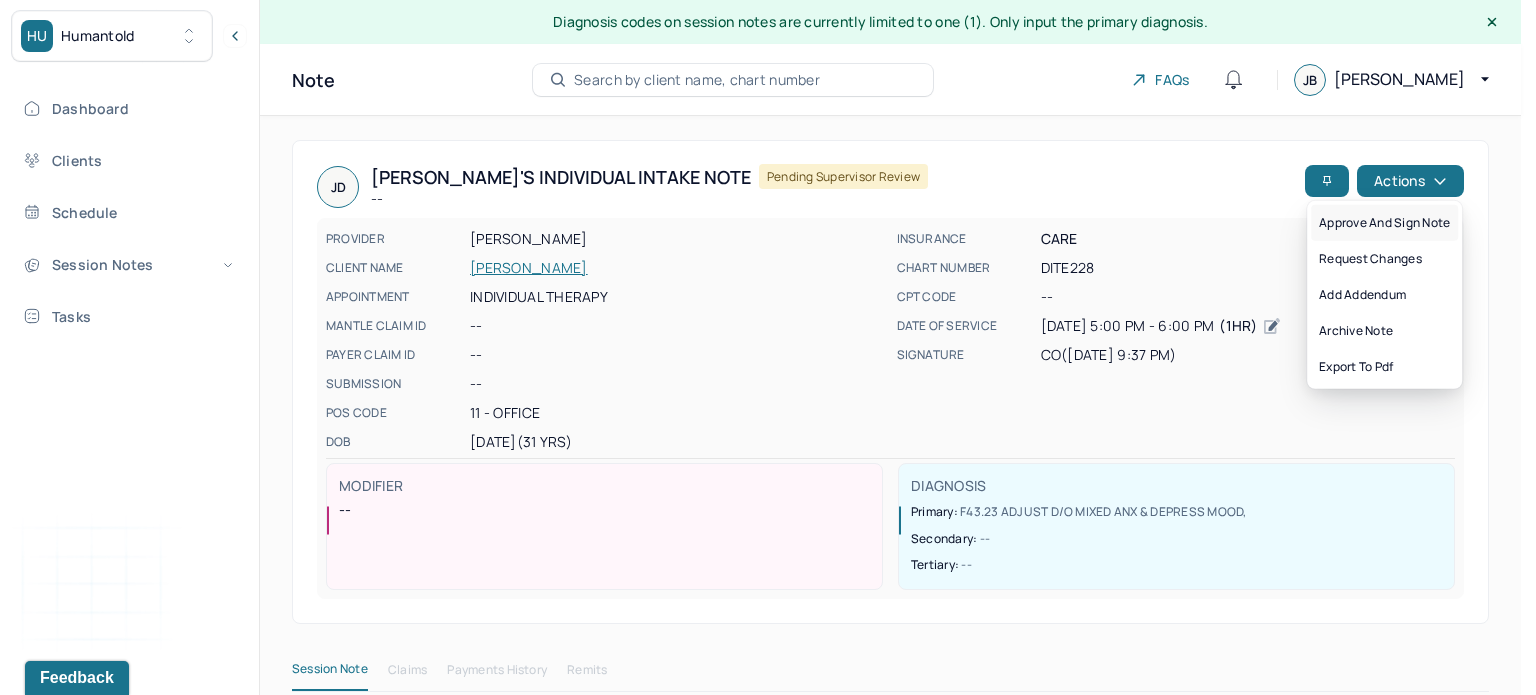 click on "Approve and sign note" at bounding box center (1384, 223) 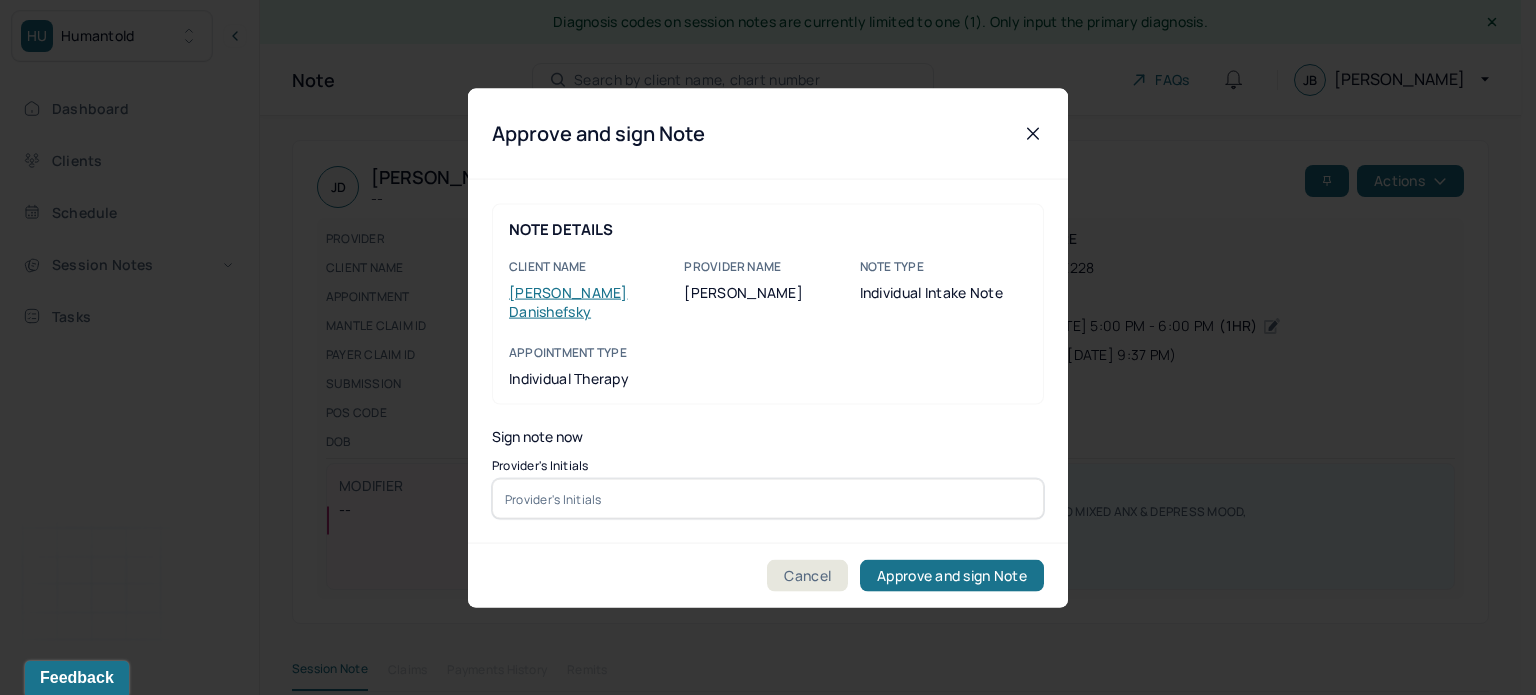 click at bounding box center (768, 499) 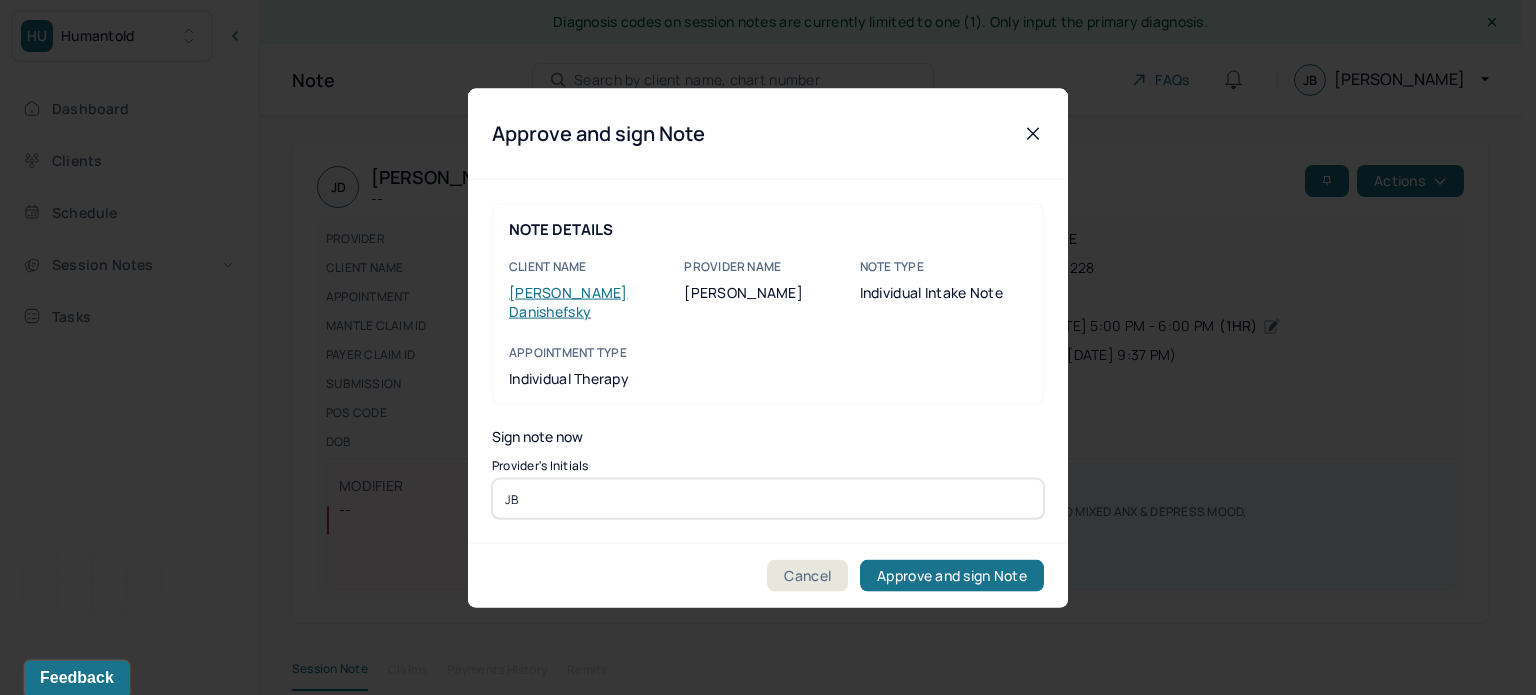 type on "JB" 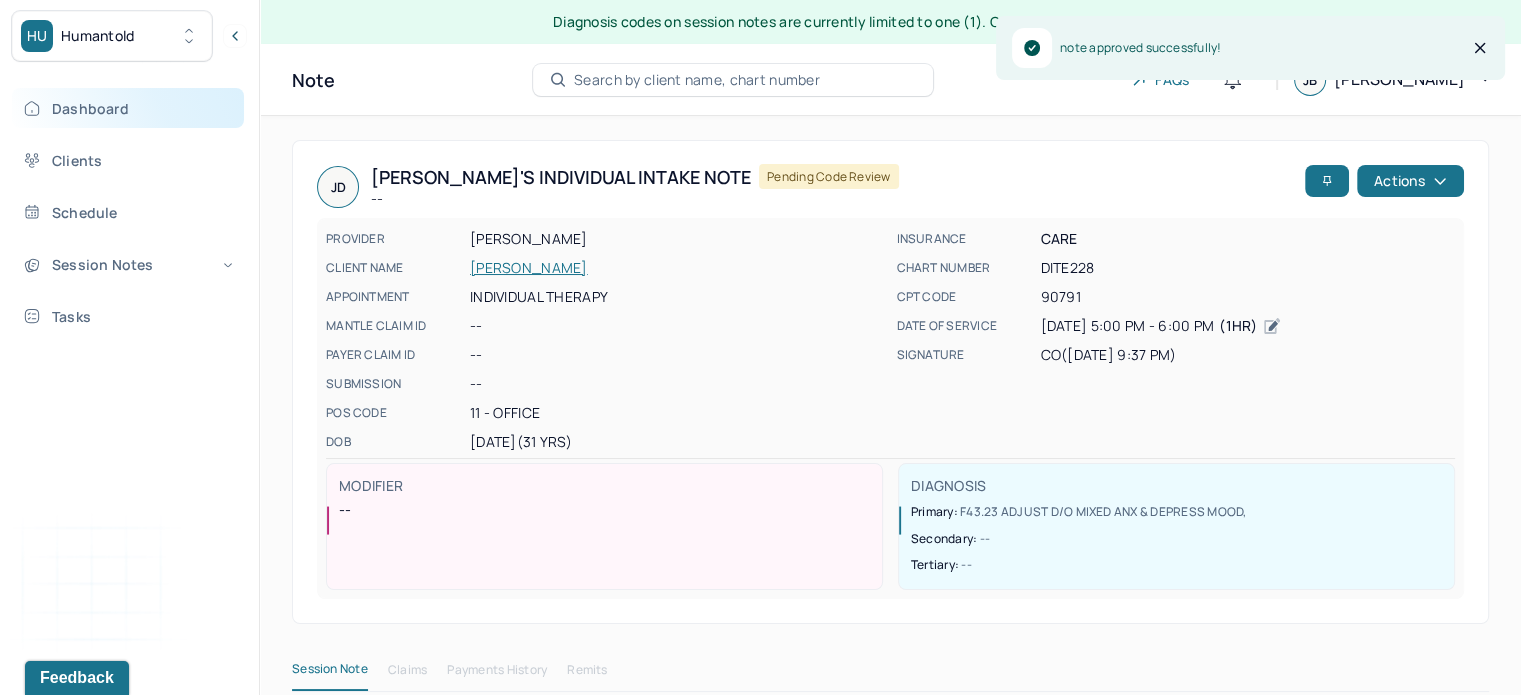 click on "Dashboard" at bounding box center [128, 108] 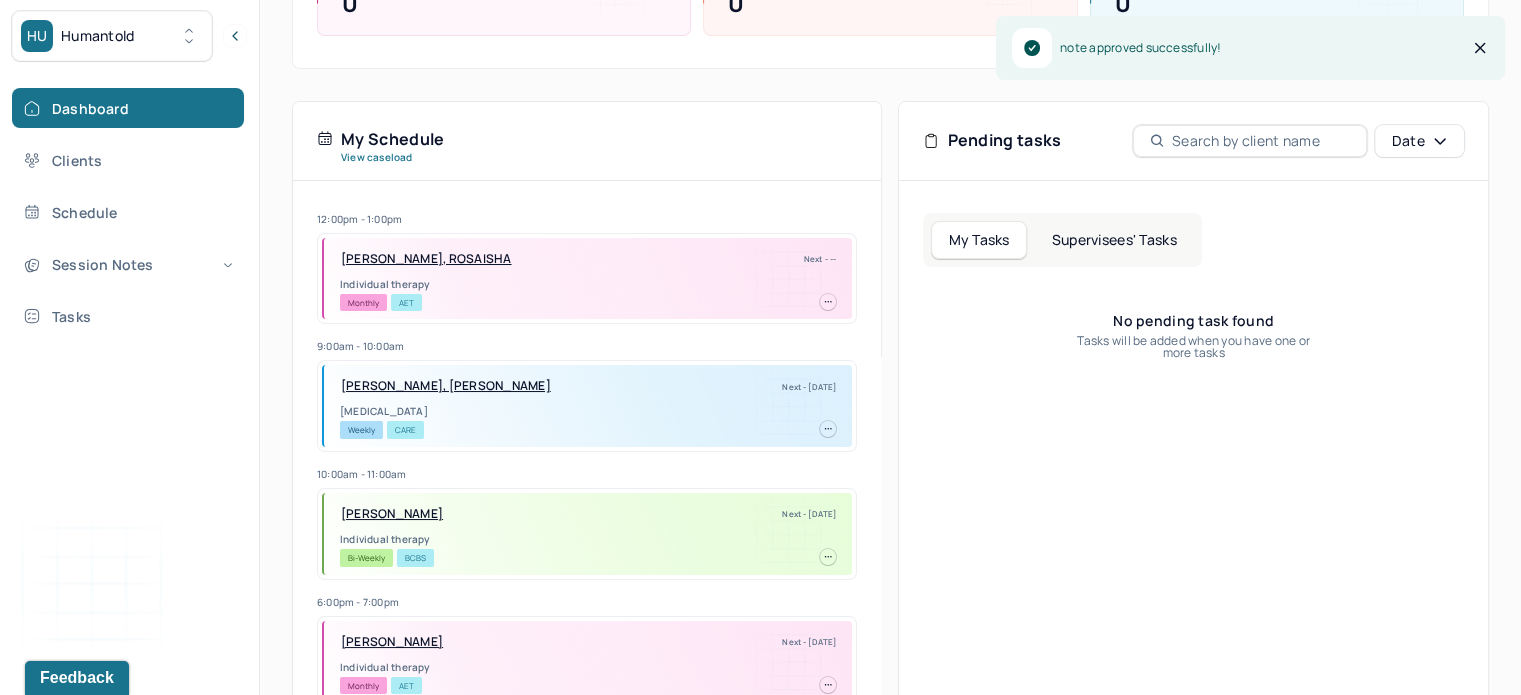scroll, scrollTop: 379, scrollLeft: 0, axis: vertical 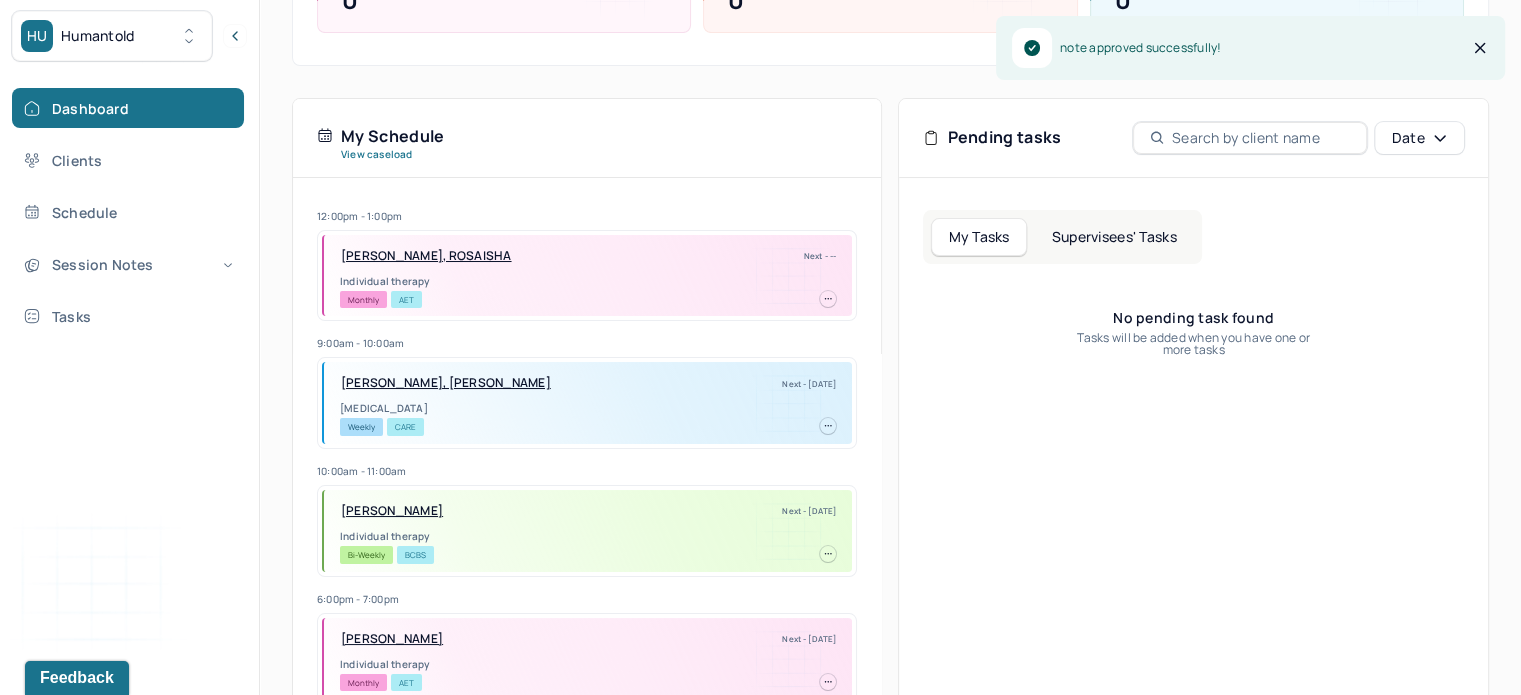 click on "Supervisees' Tasks" at bounding box center (1114, 237) 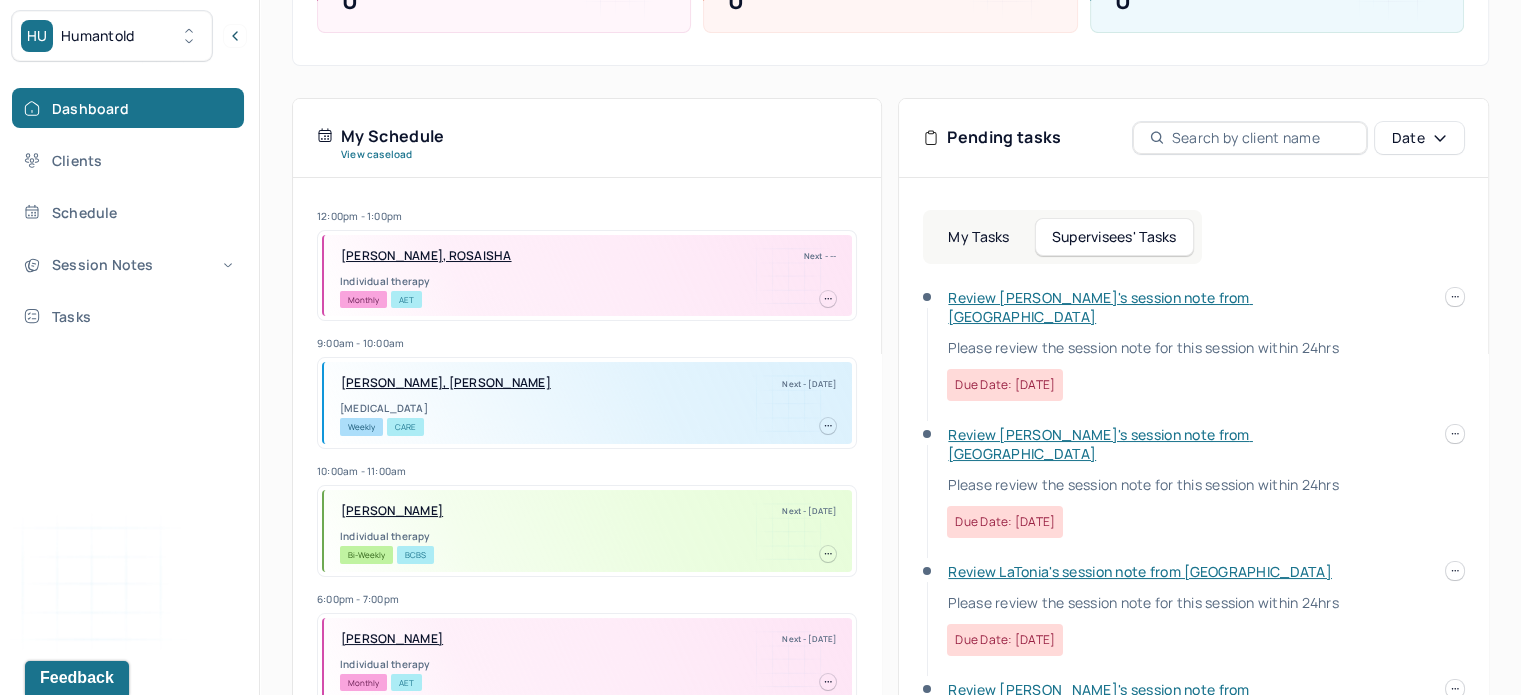 click on "Review LaTonia's session note from [GEOGRAPHIC_DATA]" at bounding box center (1140, 571) 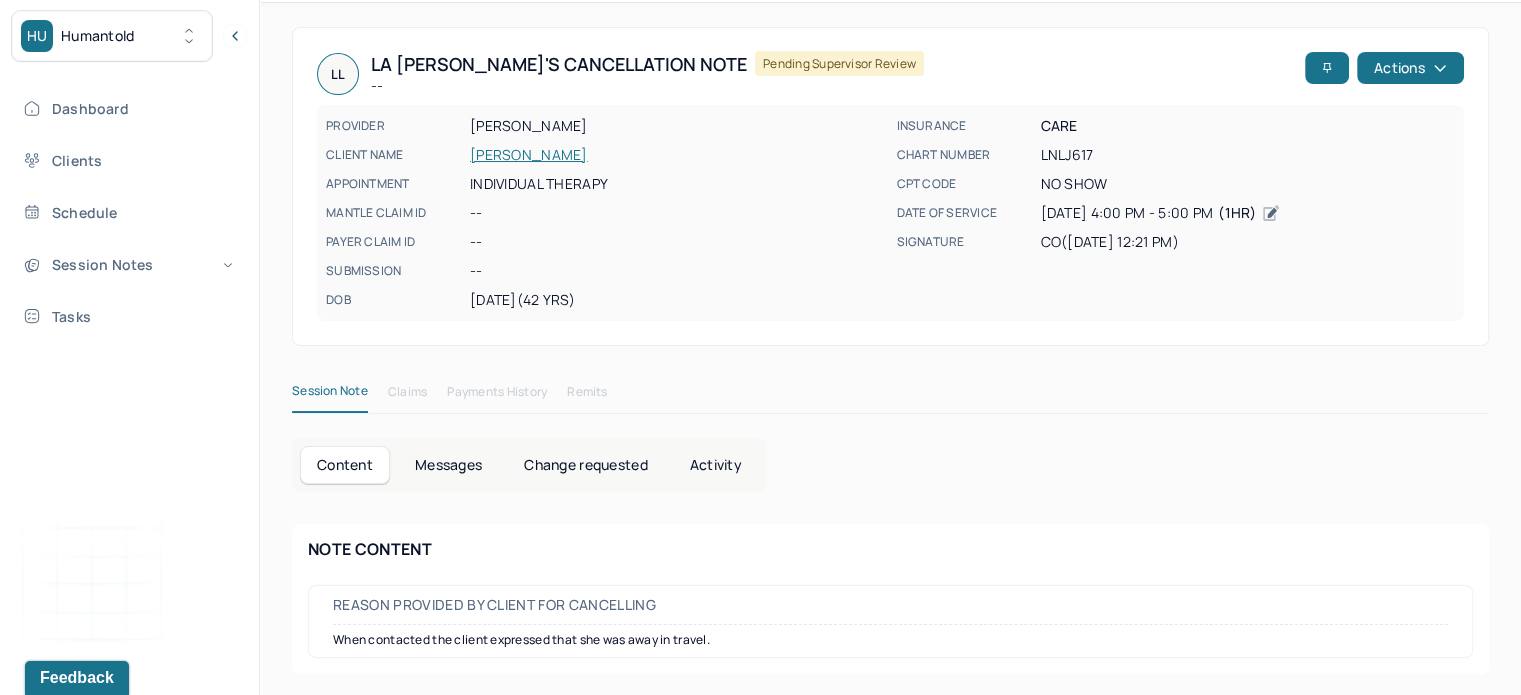 scroll, scrollTop: 0, scrollLeft: 0, axis: both 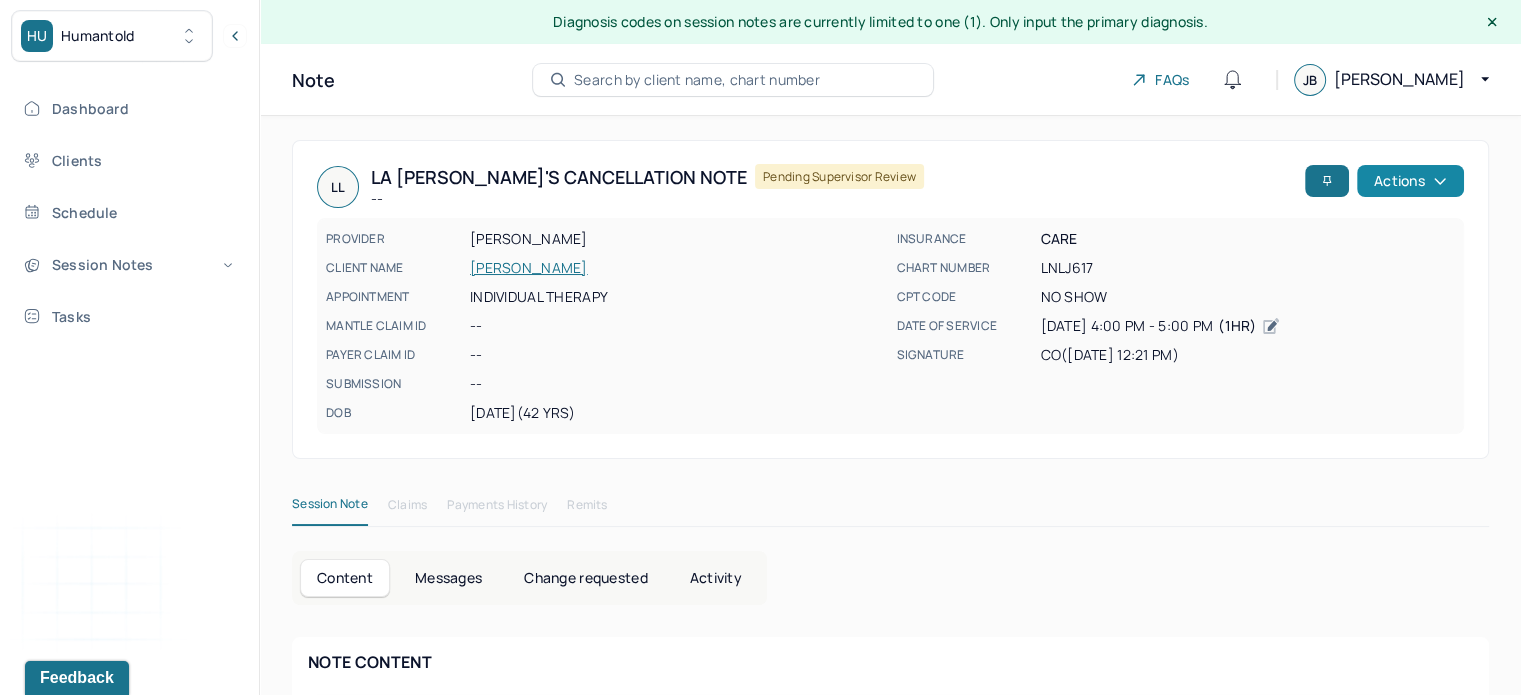 click on "Actions" at bounding box center (1410, 181) 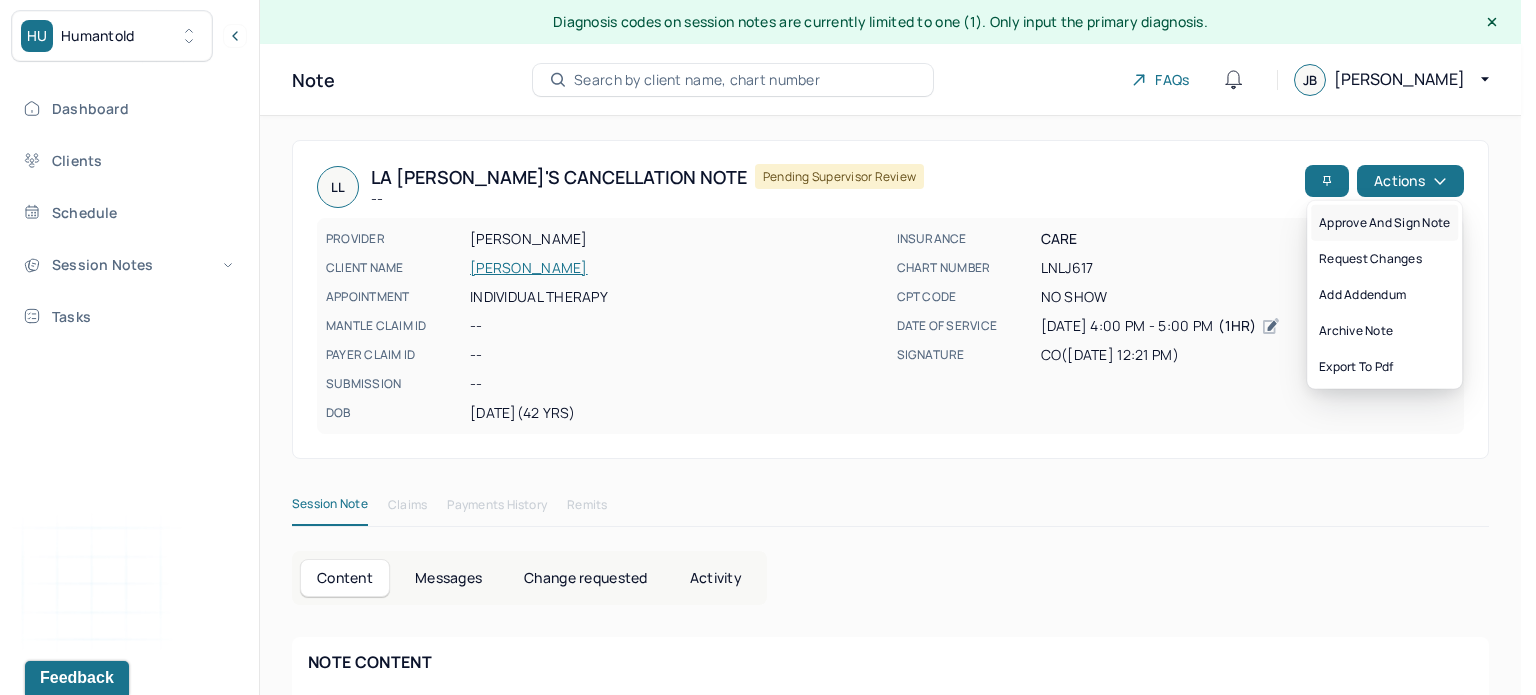 click on "Approve and sign note" at bounding box center [1384, 223] 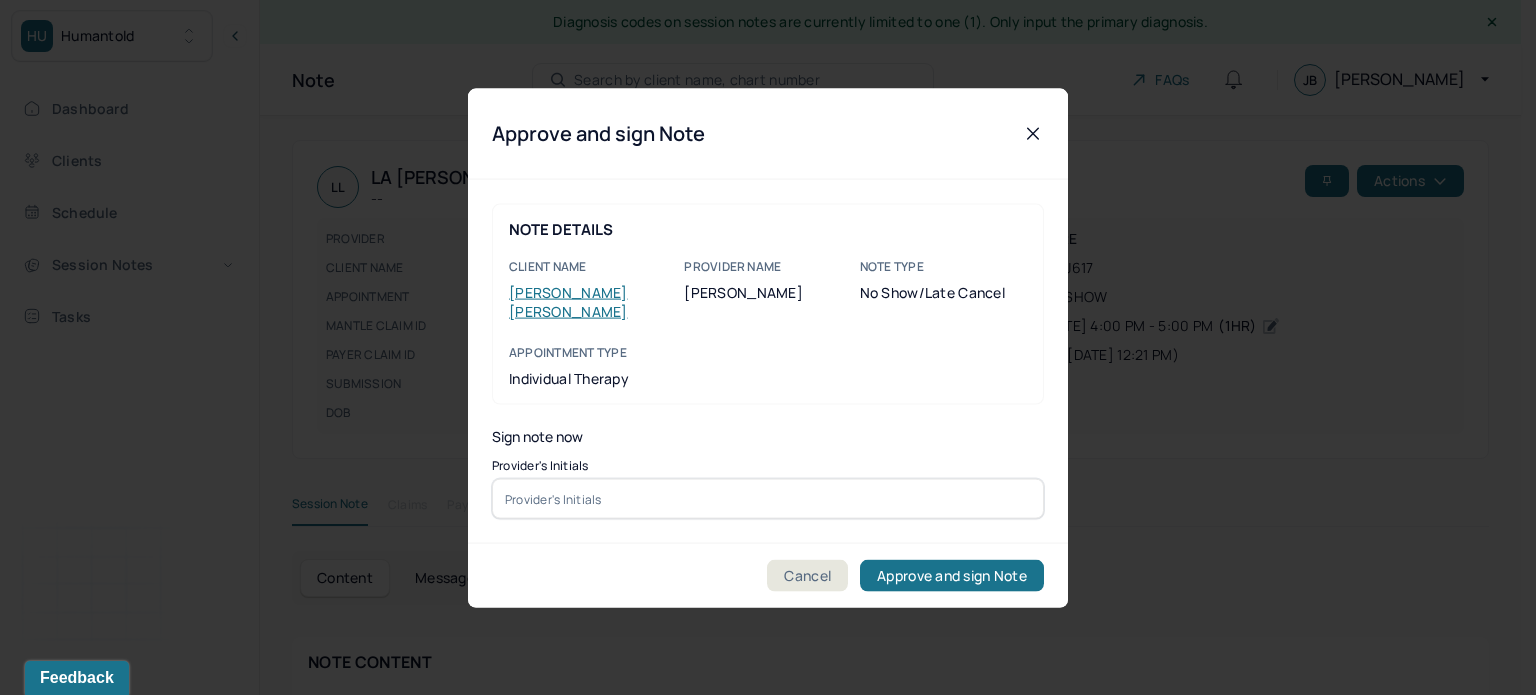click at bounding box center [768, 499] 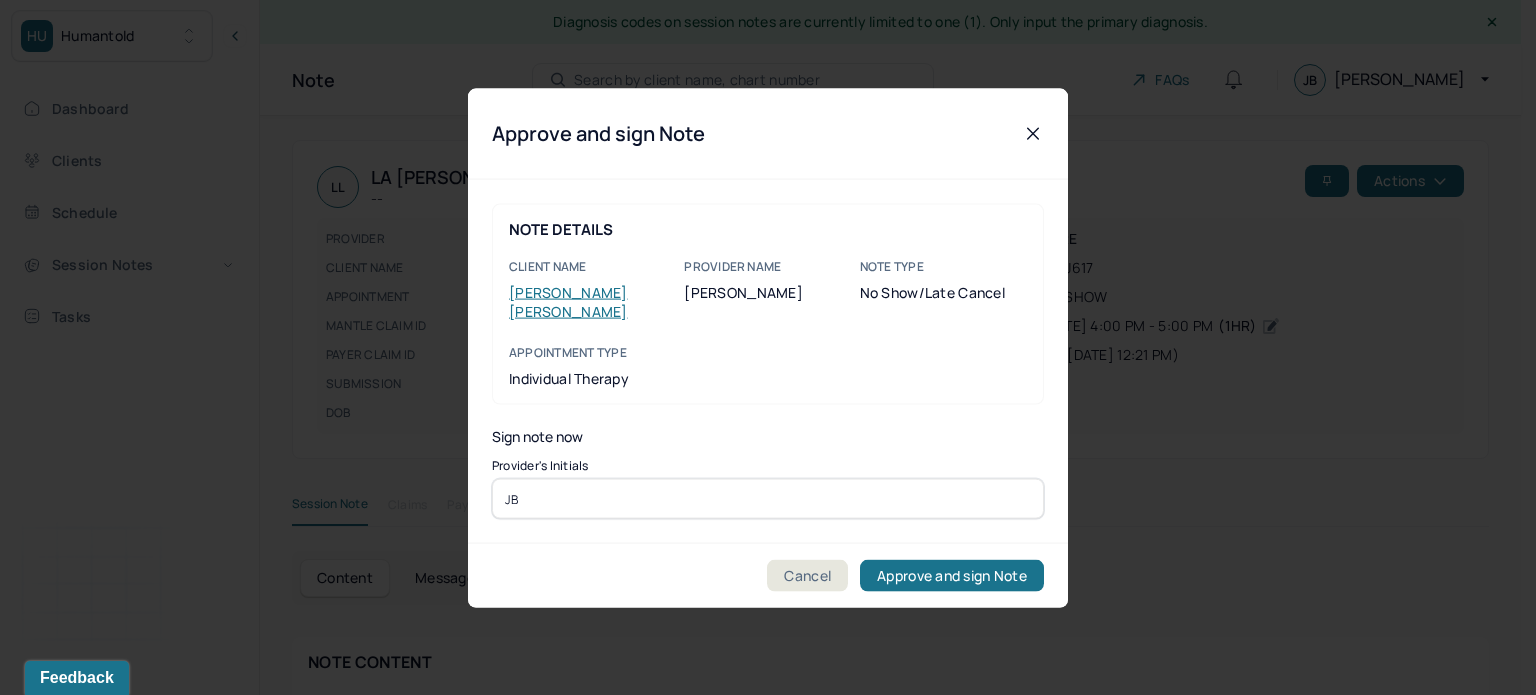 type on "JB" 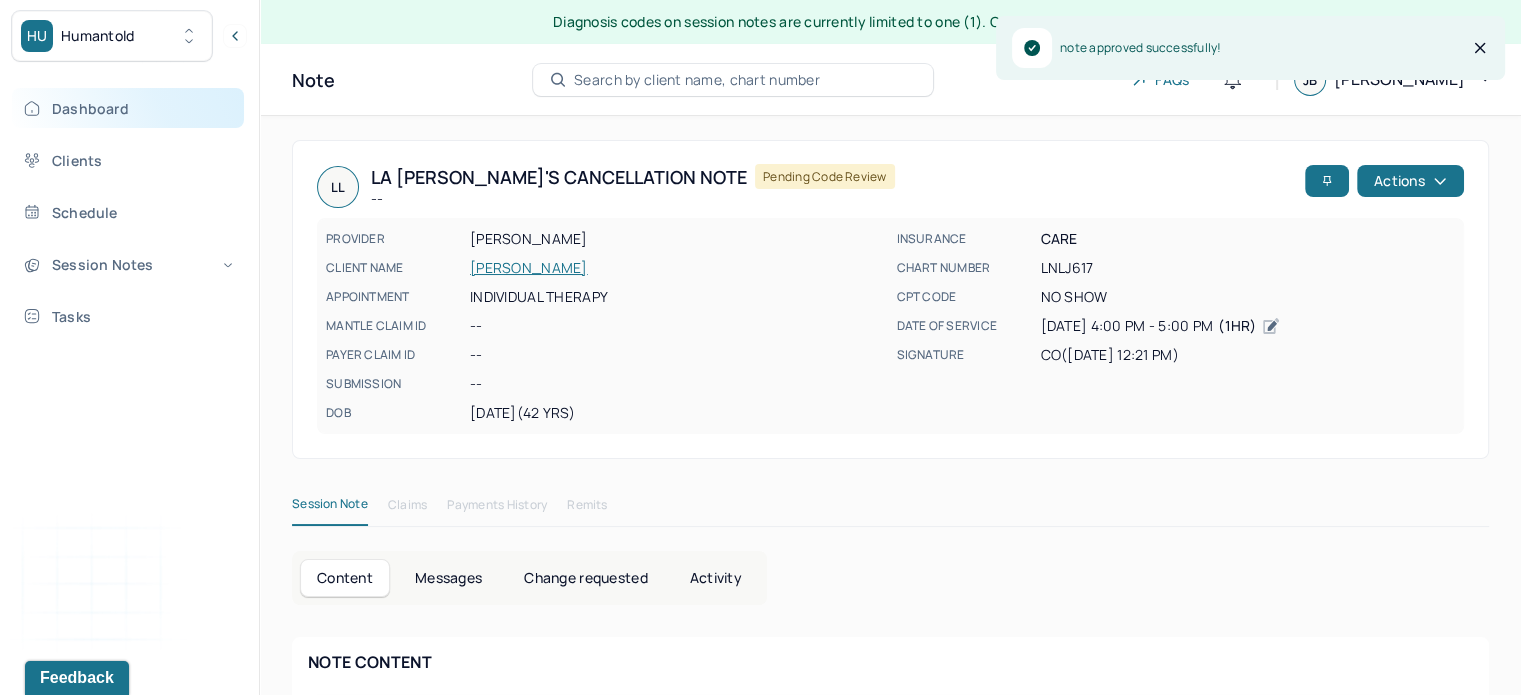 click on "Dashboard" at bounding box center [128, 108] 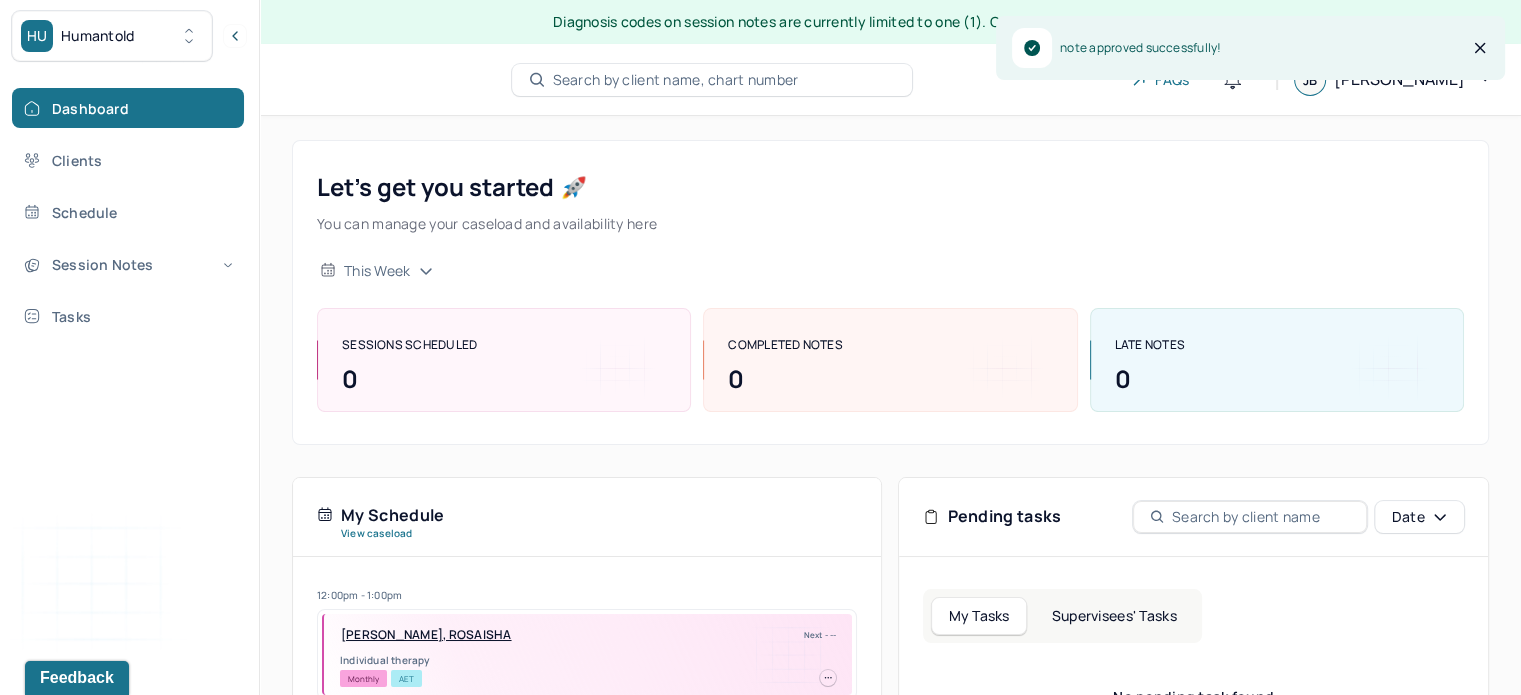scroll, scrollTop: 380, scrollLeft: 0, axis: vertical 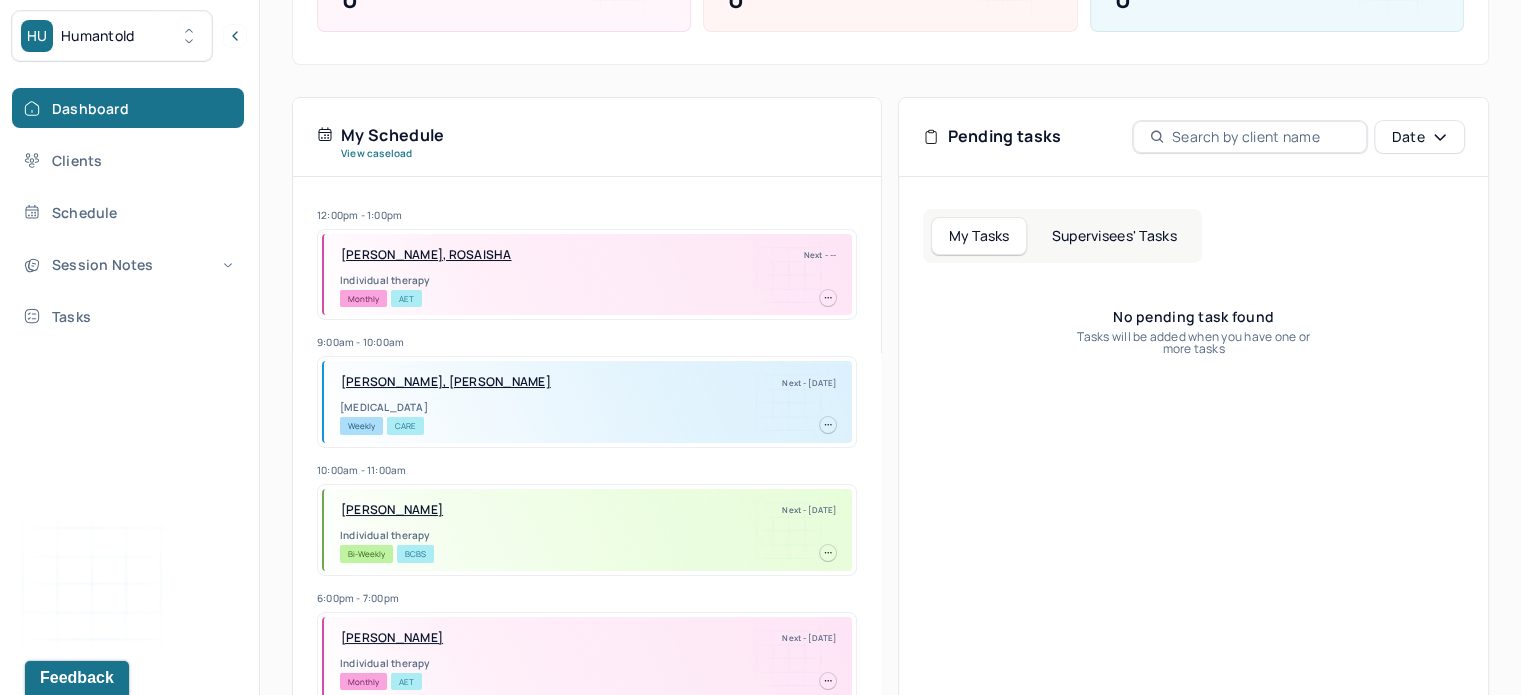 click on "Supervisees' Tasks" at bounding box center [1114, 236] 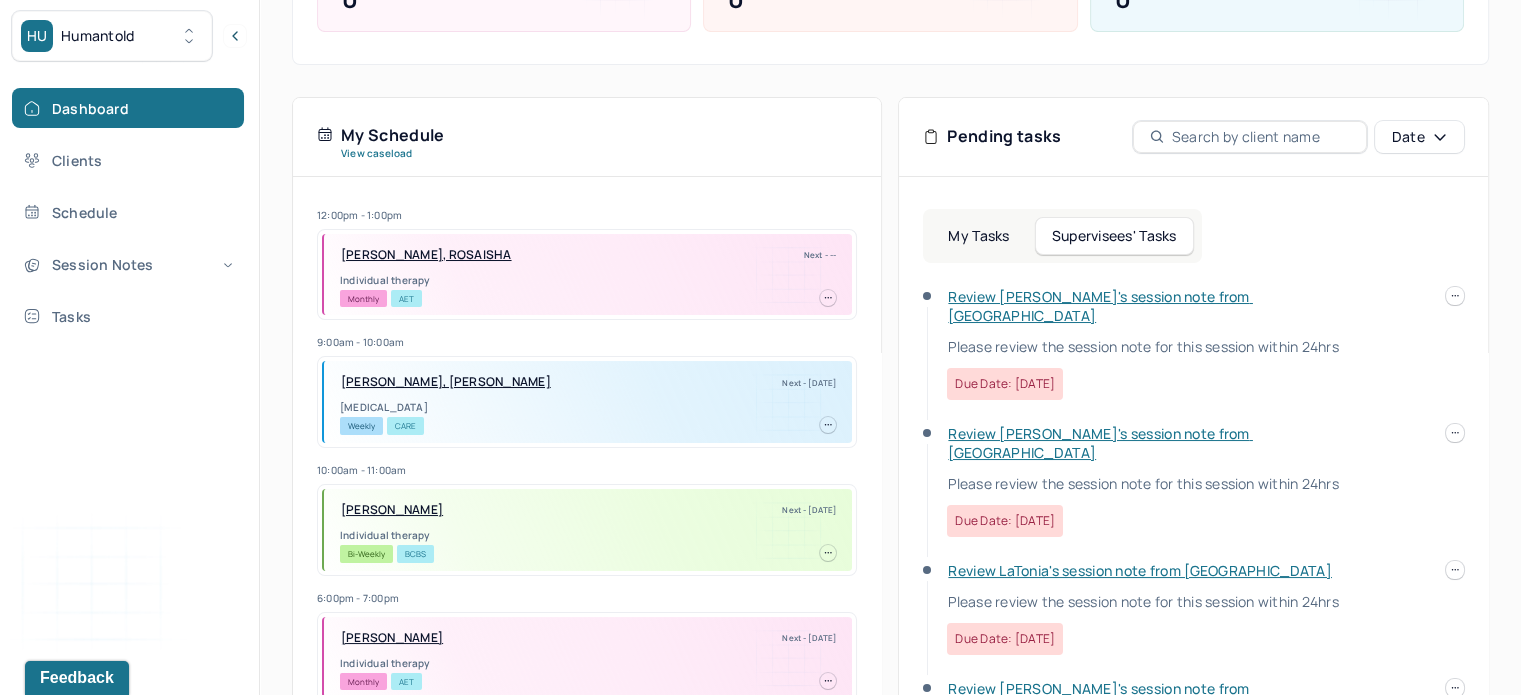 scroll, scrollTop: 73, scrollLeft: 0, axis: vertical 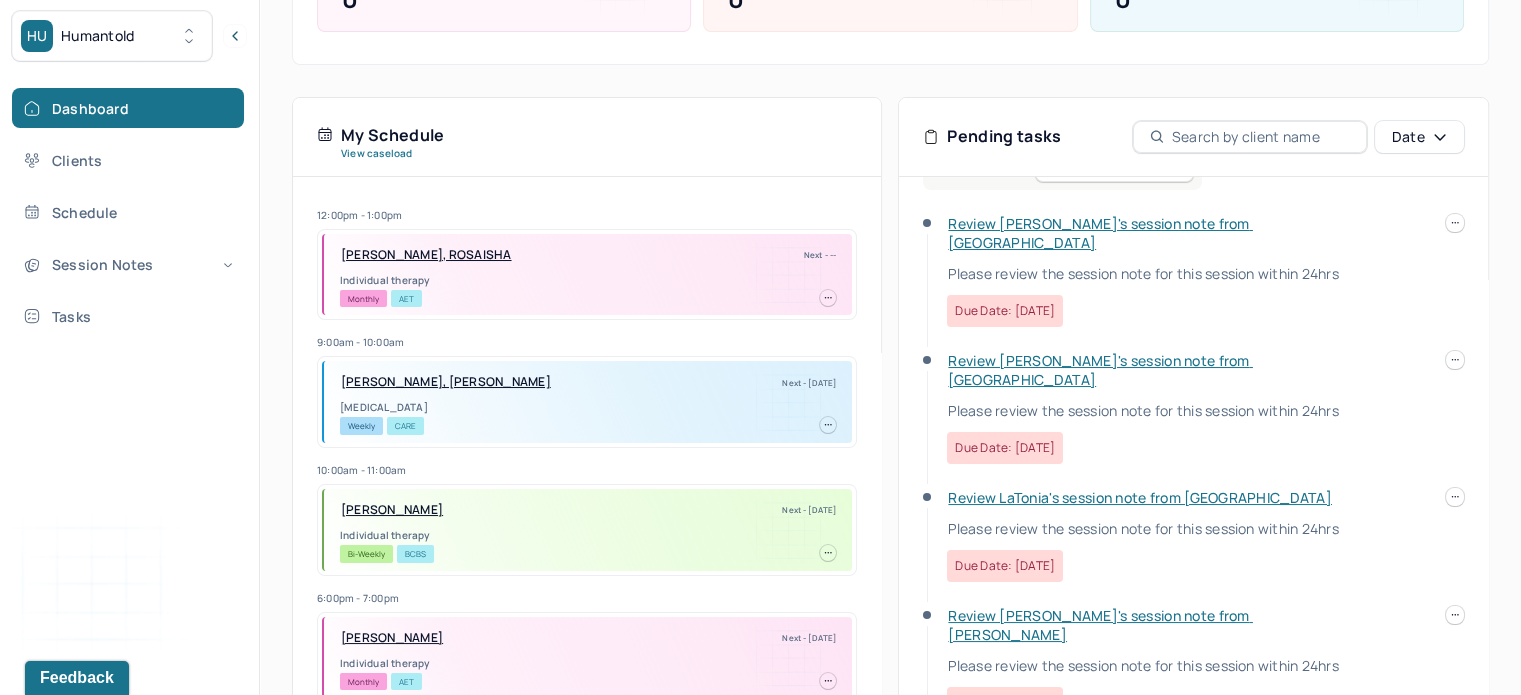 click on "Review [PERSON_NAME]'s session note from [PERSON_NAME]" at bounding box center [1100, 625] 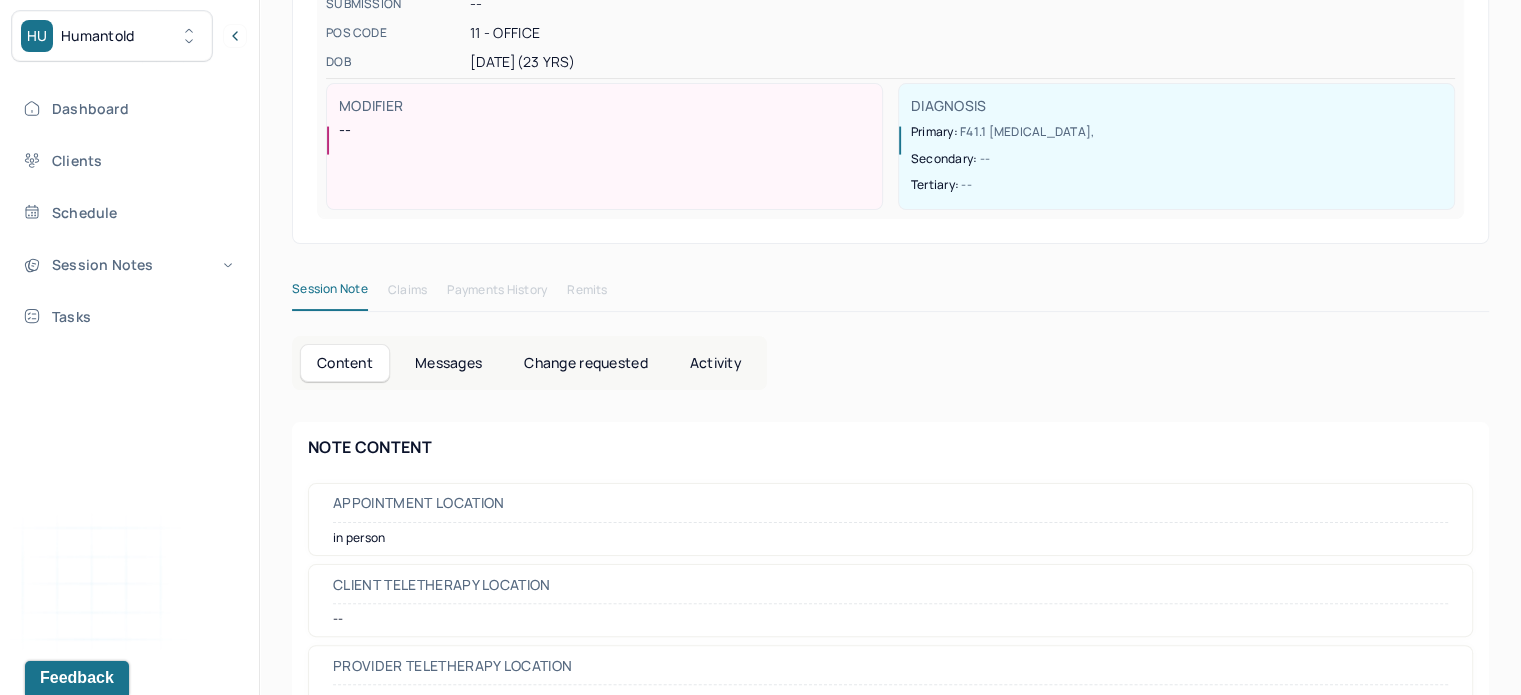 scroll, scrollTop: 0, scrollLeft: 0, axis: both 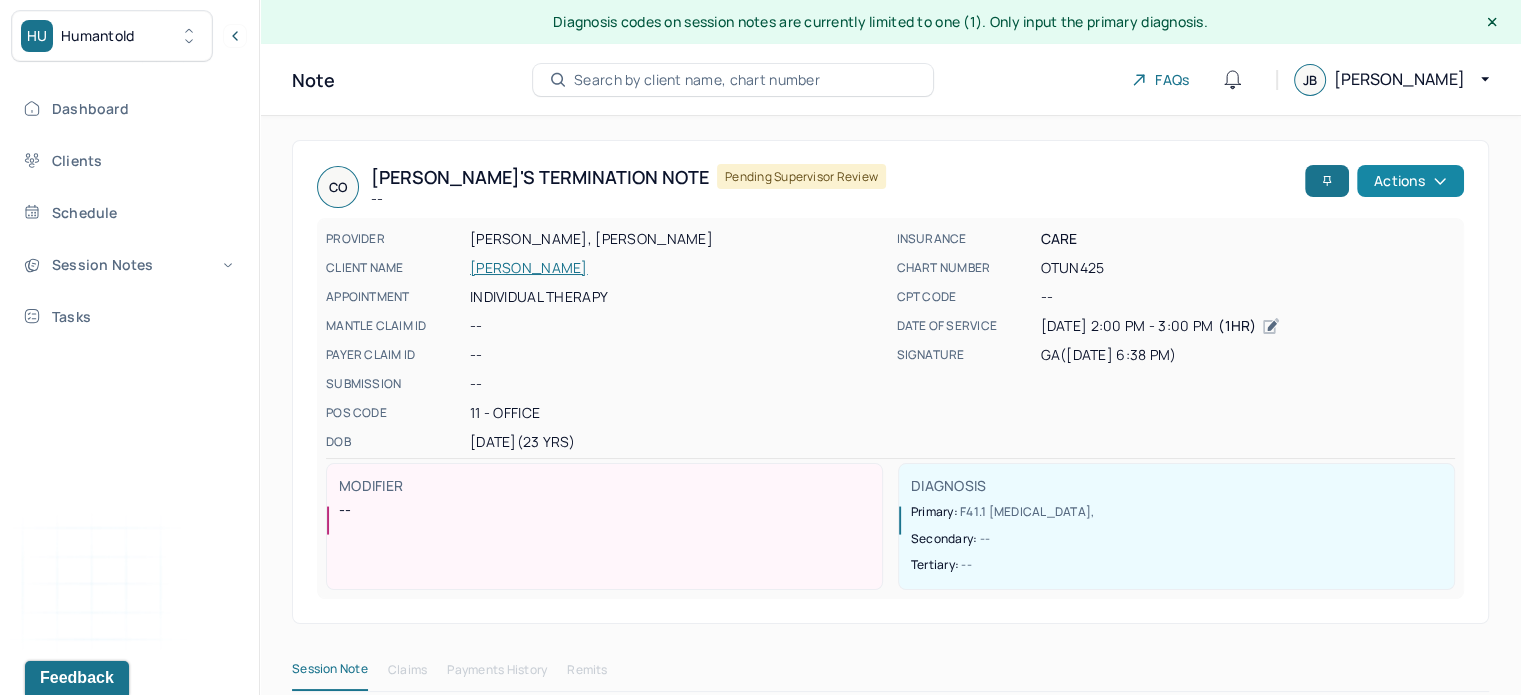 click on "Actions" at bounding box center (1410, 181) 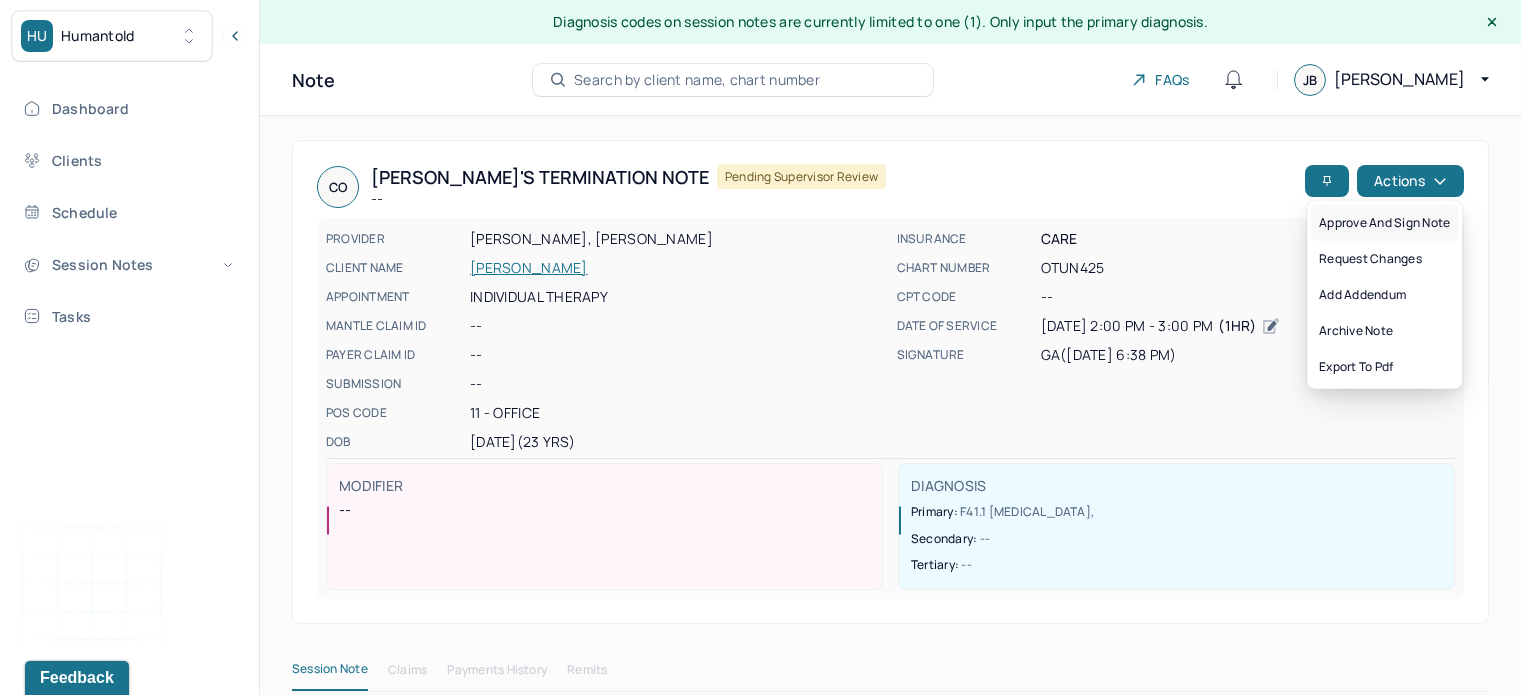 click on "Approve and sign note" at bounding box center [1384, 223] 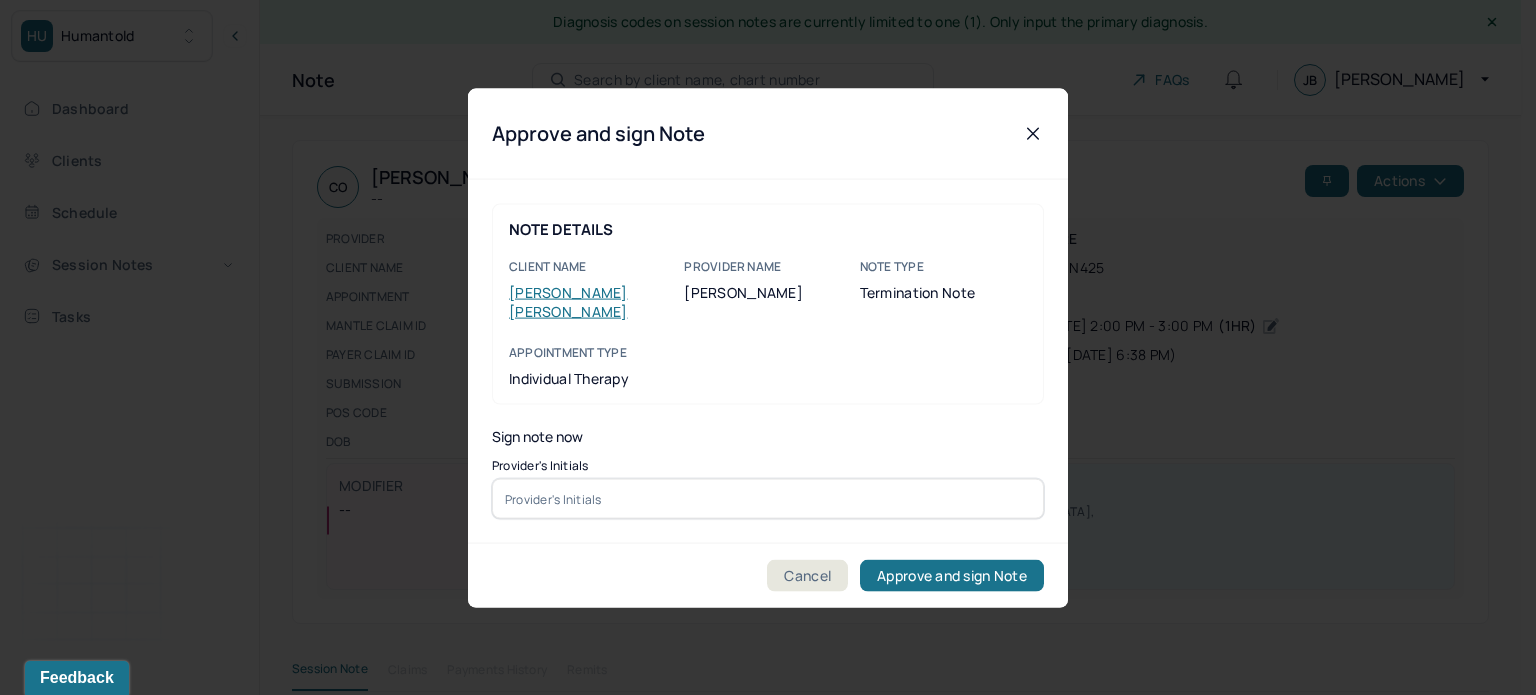 click at bounding box center [768, 499] 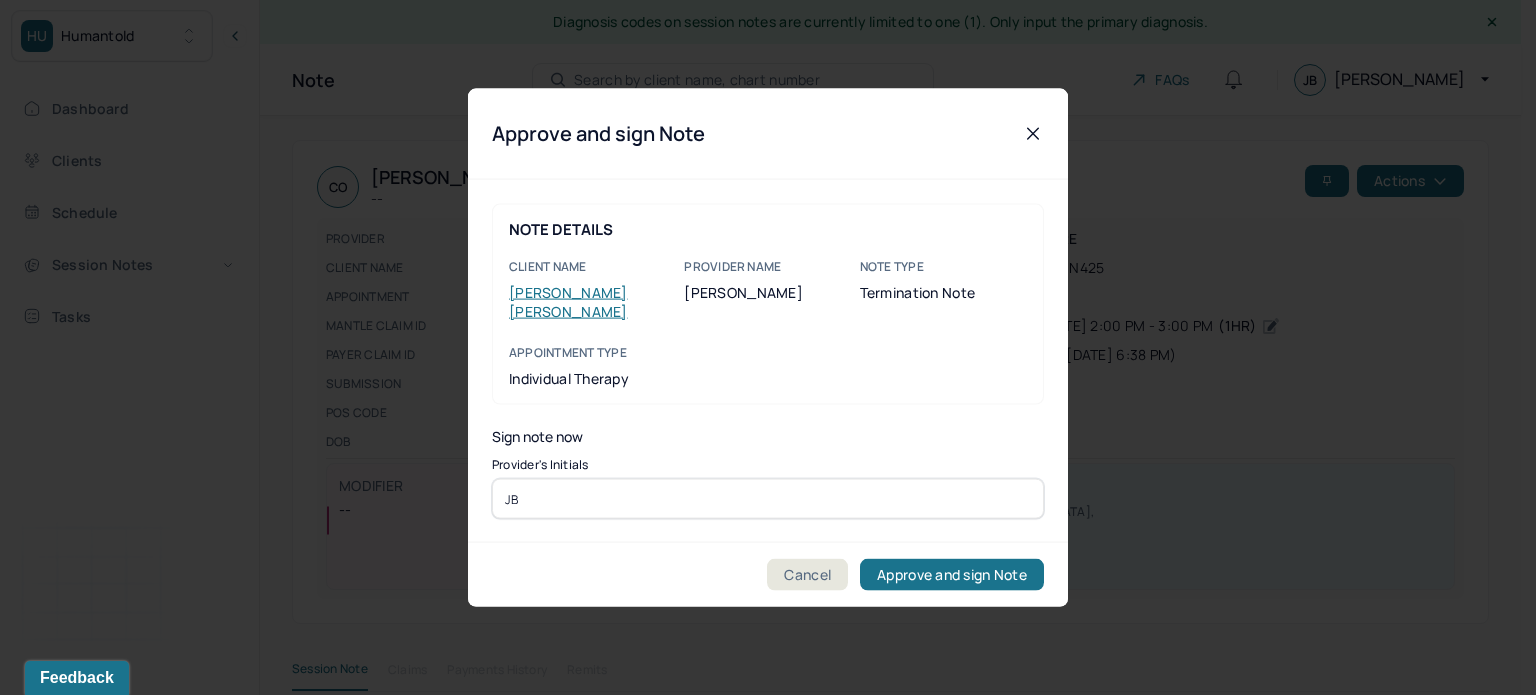 type on "JB" 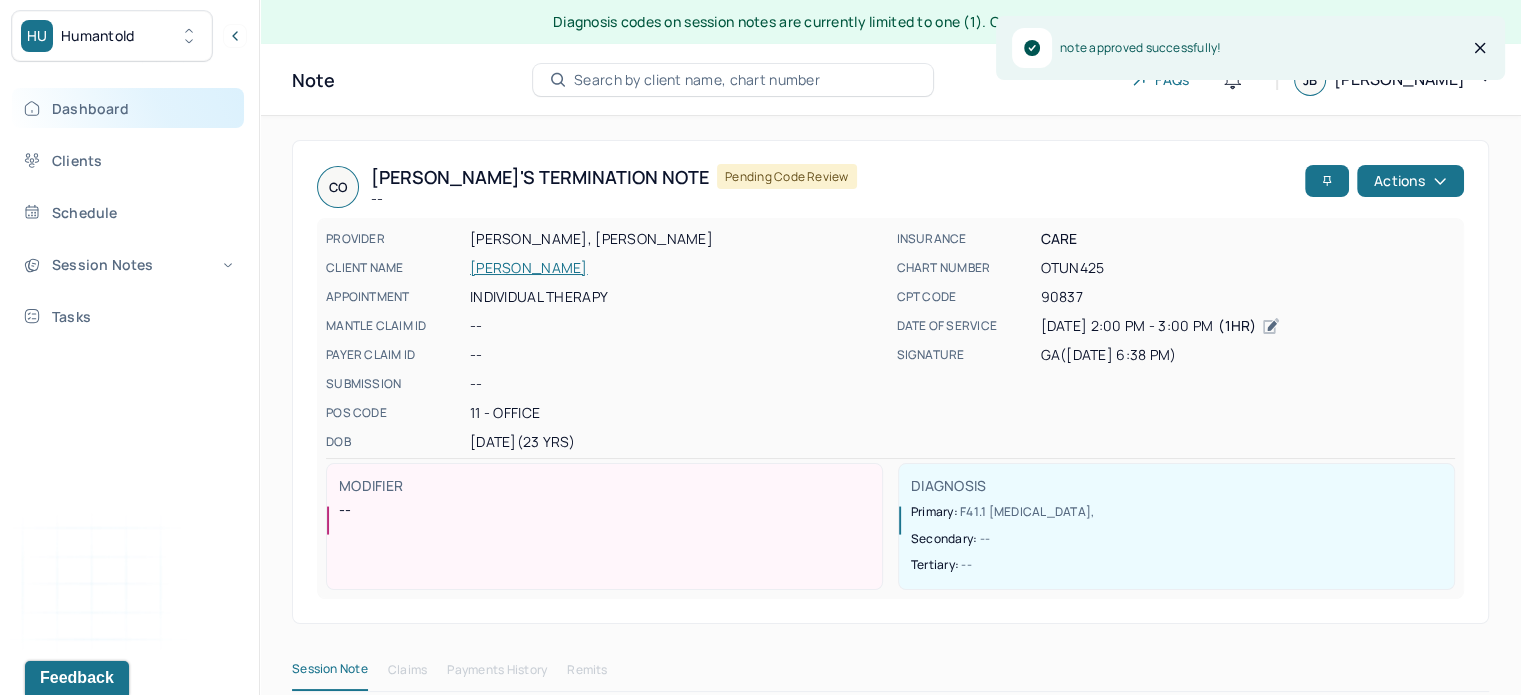 click on "Dashboard" at bounding box center (128, 108) 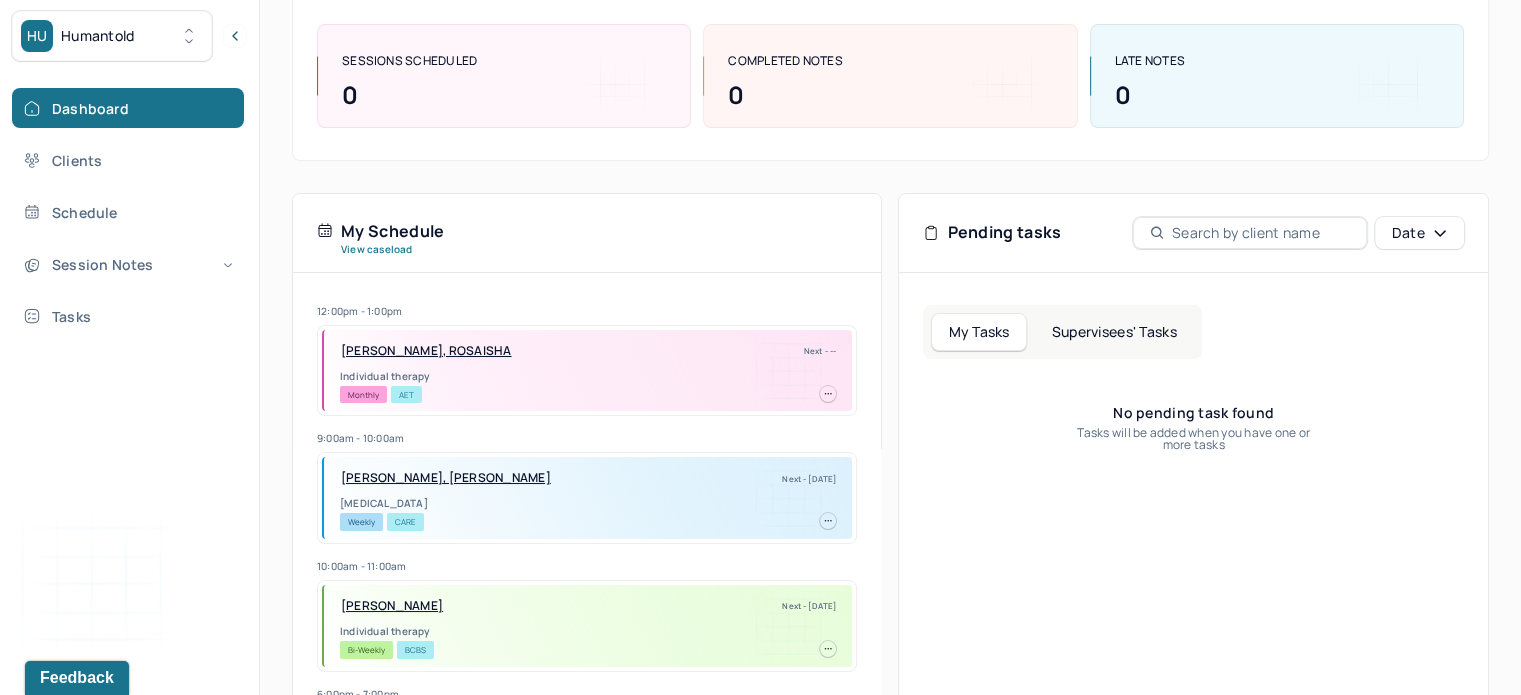 scroll, scrollTop: 334, scrollLeft: 0, axis: vertical 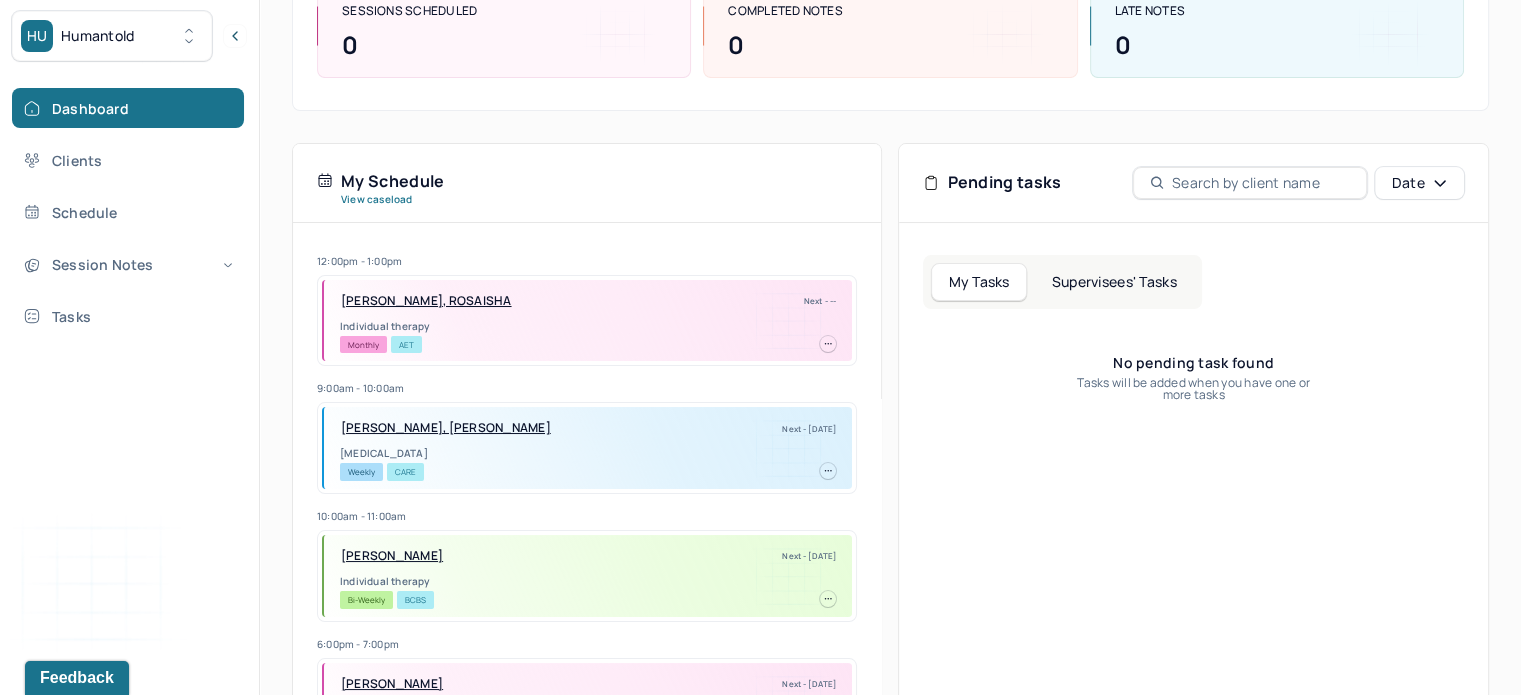 click on "My Tasks     Supervisees' Tasks" at bounding box center (1062, 282) 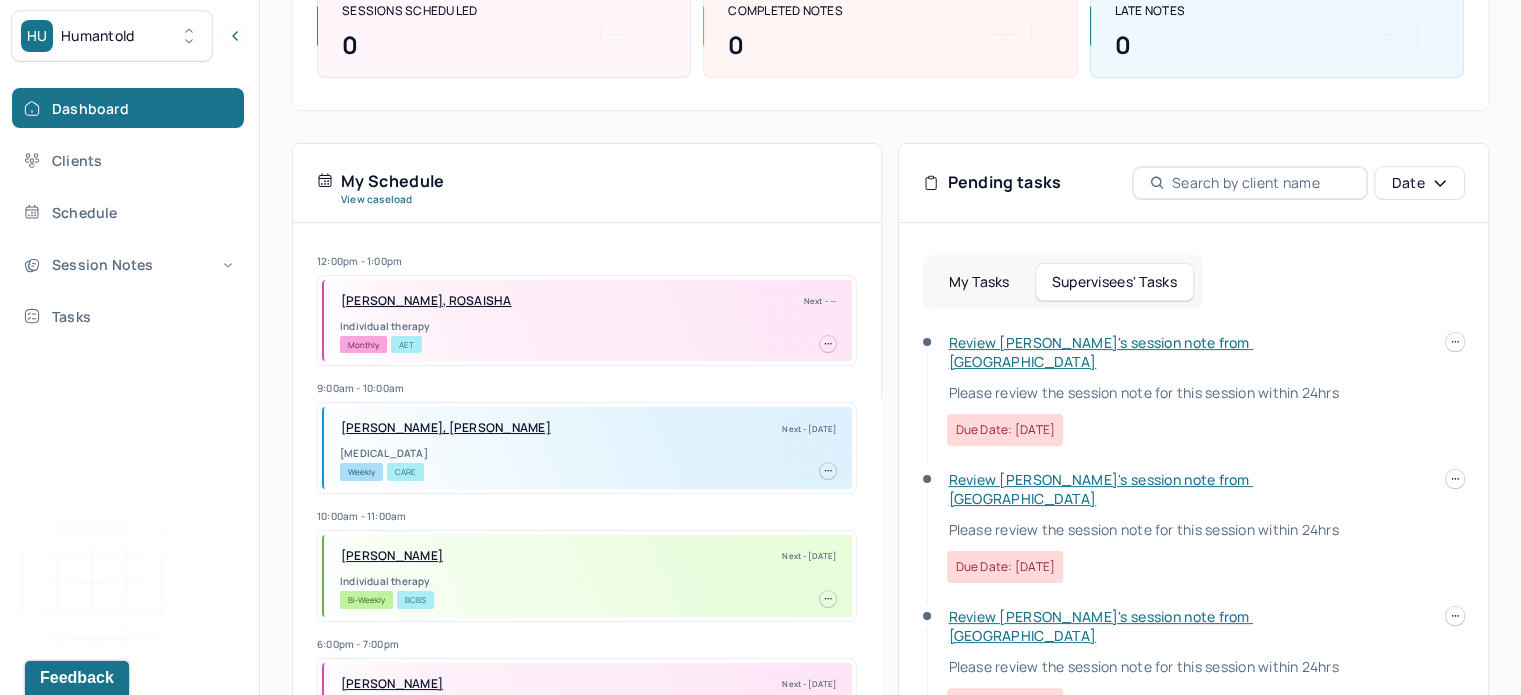 scroll, scrollTop: 513, scrollLeft: 0, axis: vertical 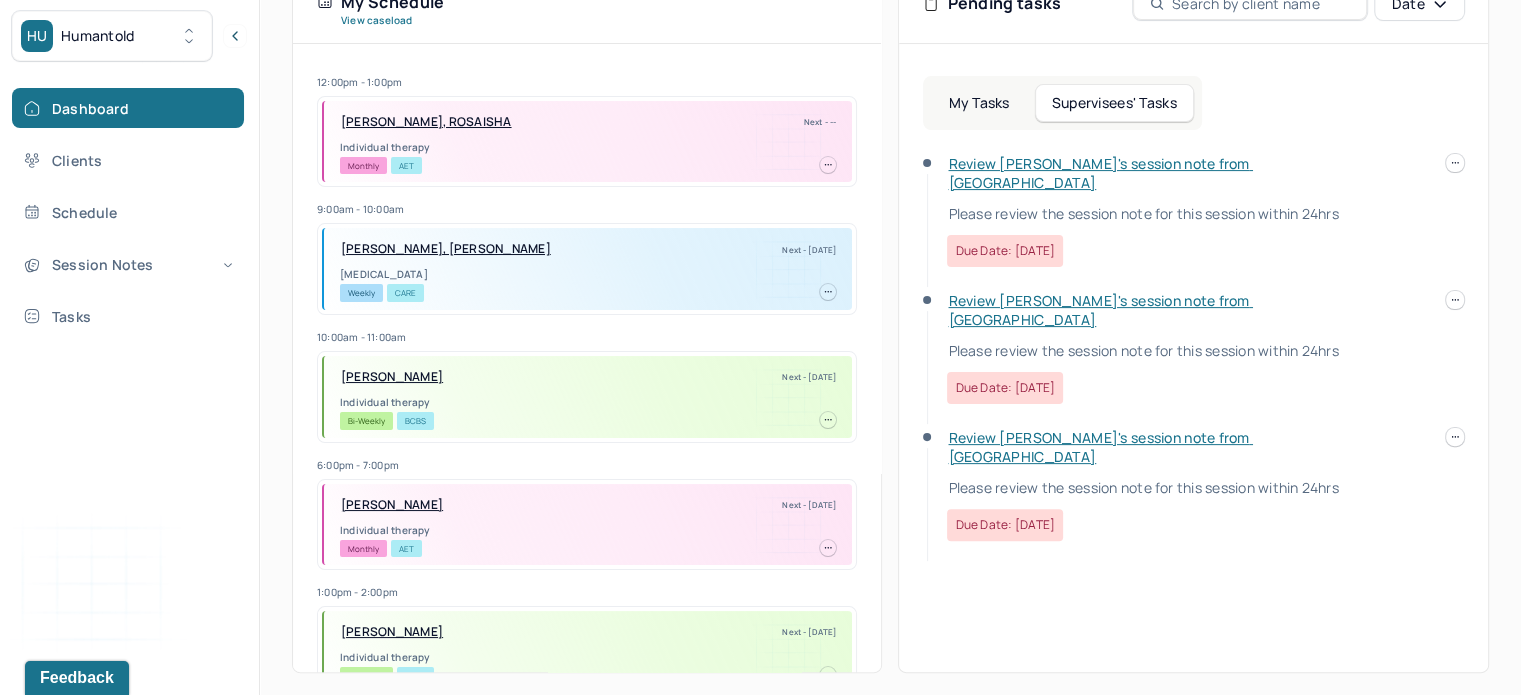 click on "Review [PERSON_NAME]'s session note from [GEOGRAPHIC_DATA]" at bounding box center [1100, 447] 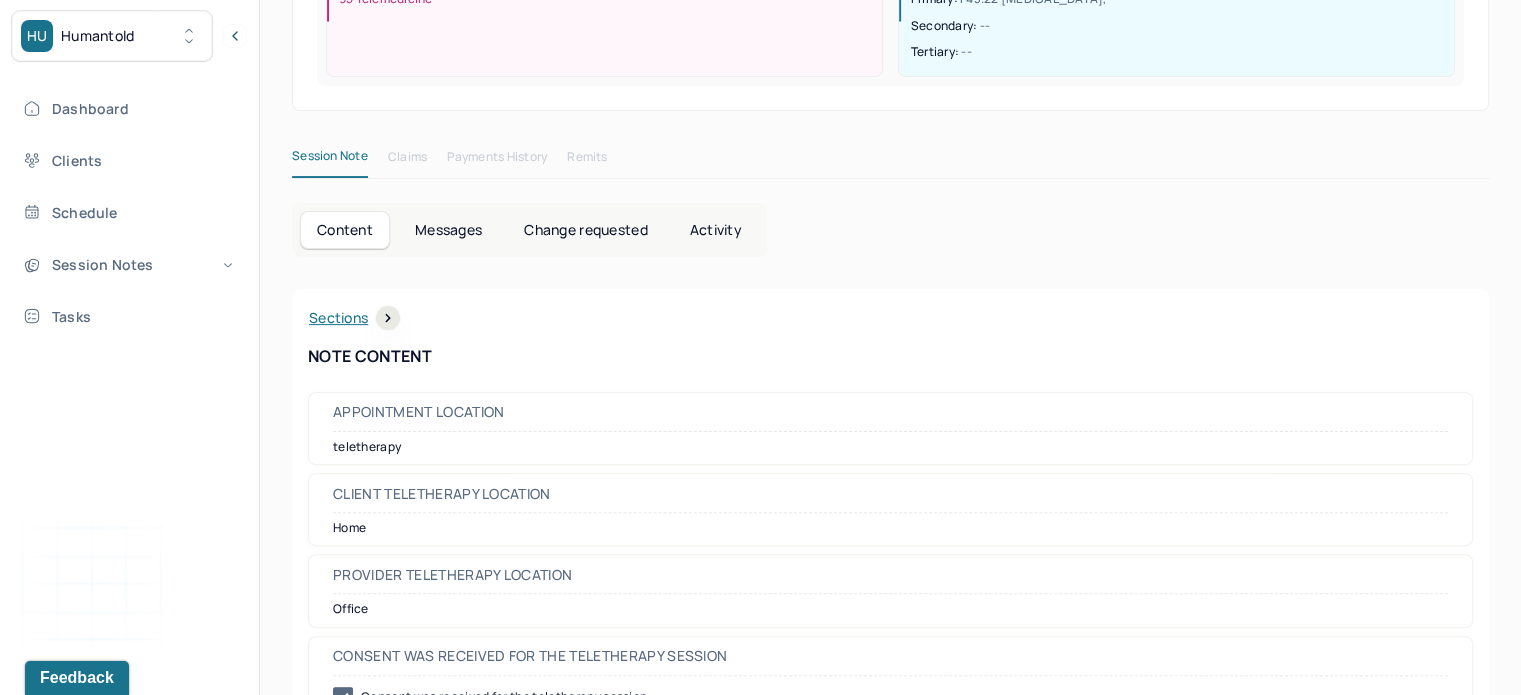 scroll, scrollTop: 0, scrollLeft: 0, axis: both 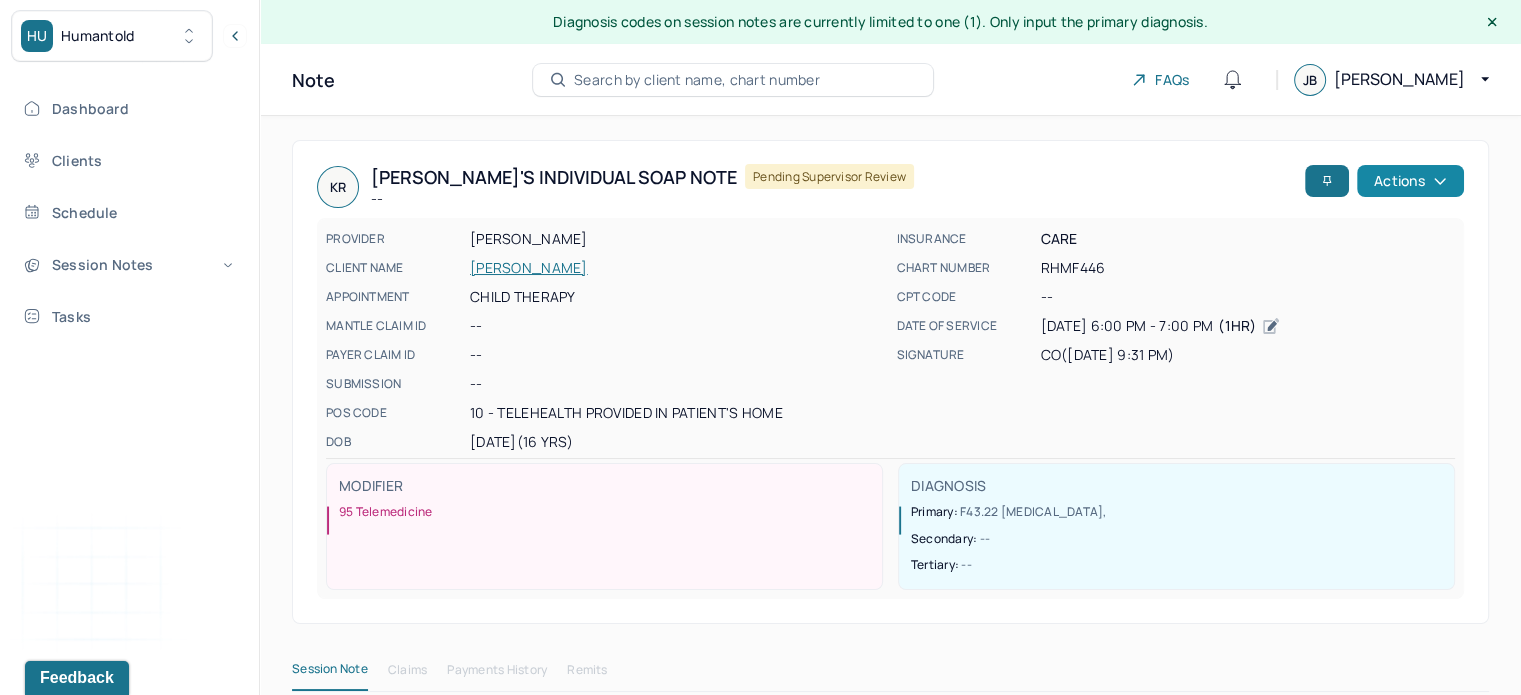 click on "Actions" at bounding box center [1410, 181] 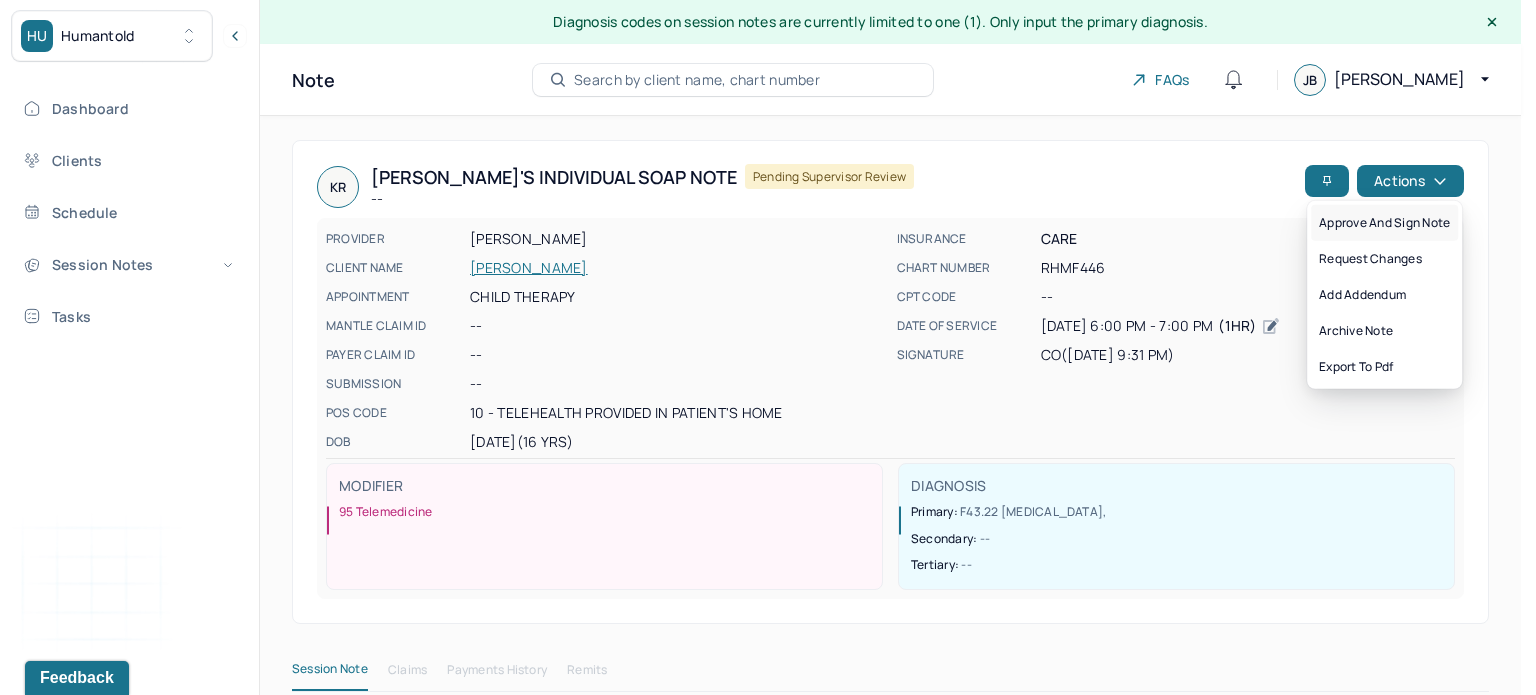 click on "Approve and sign note" at bounding box center (1384, 223) 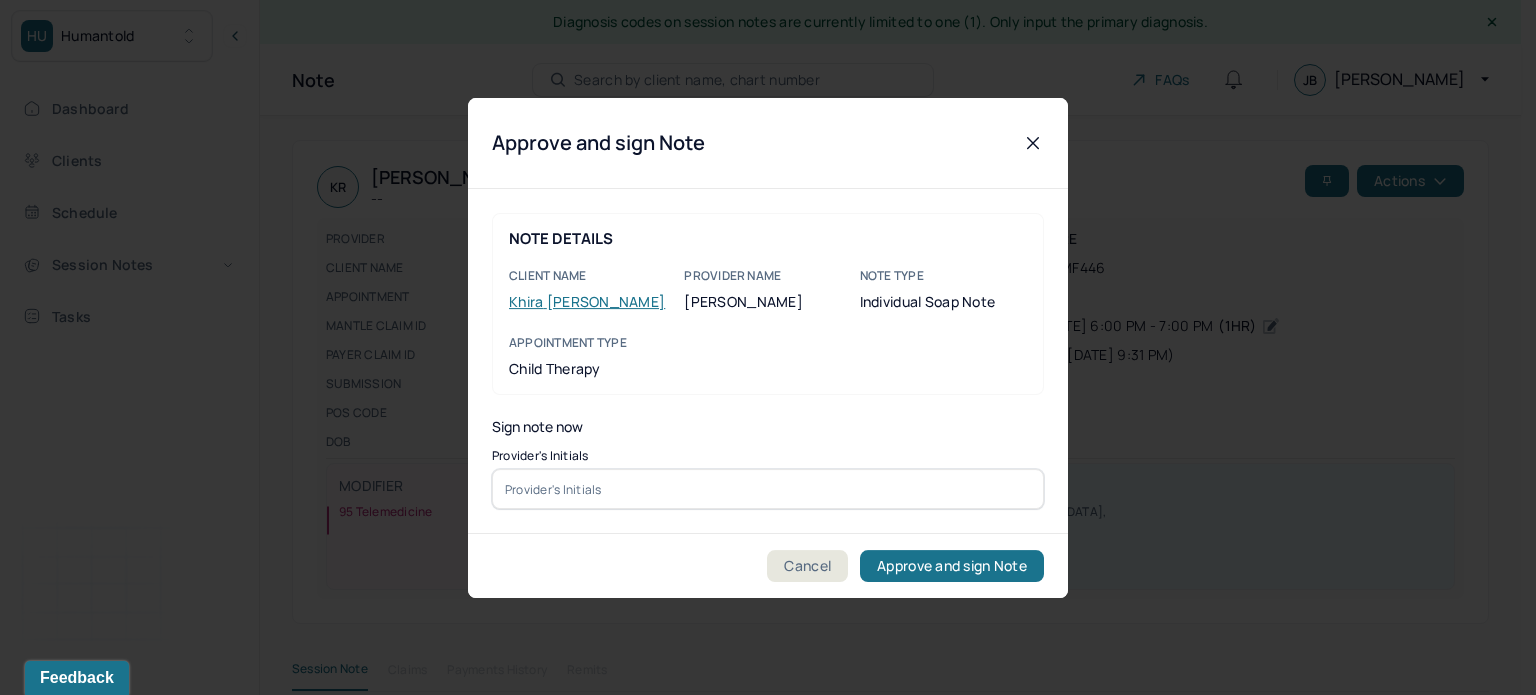 click at bounding box center [768, 489] 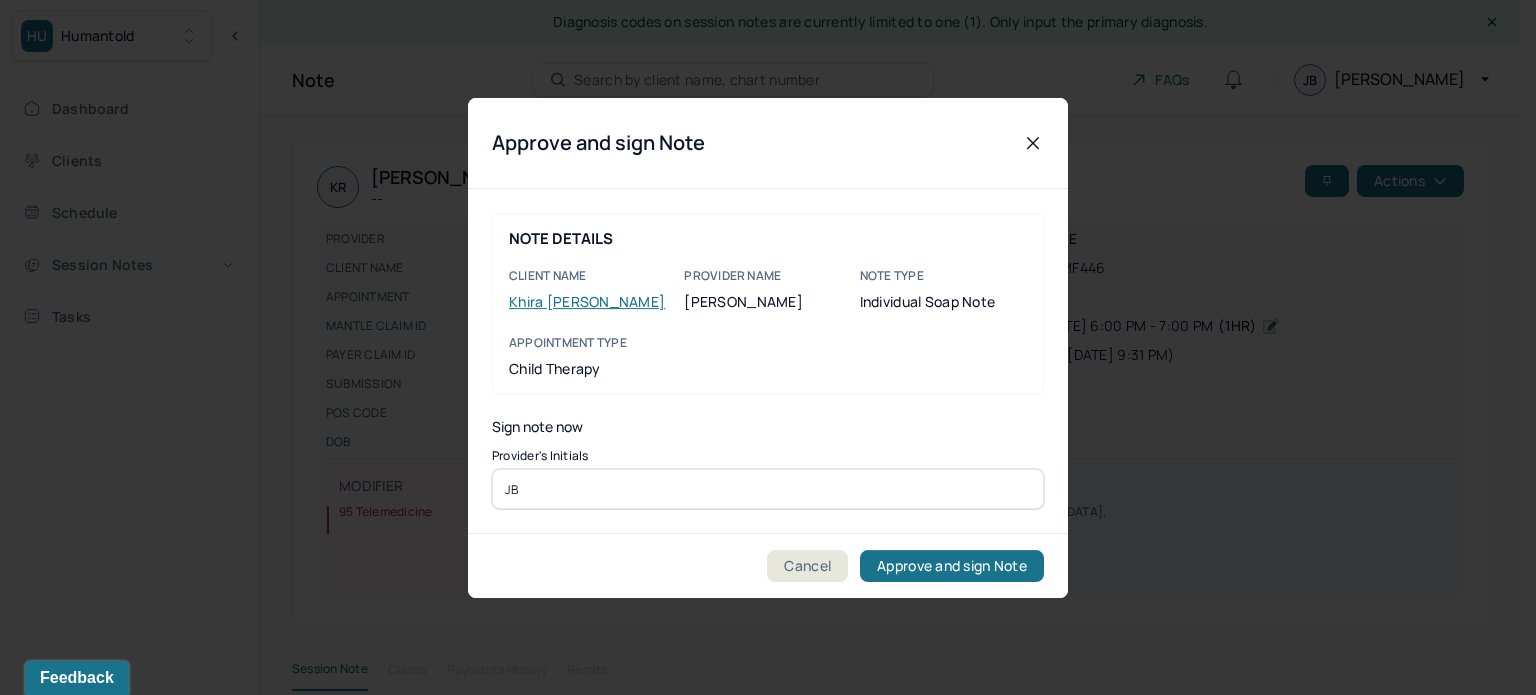 type on "JB" 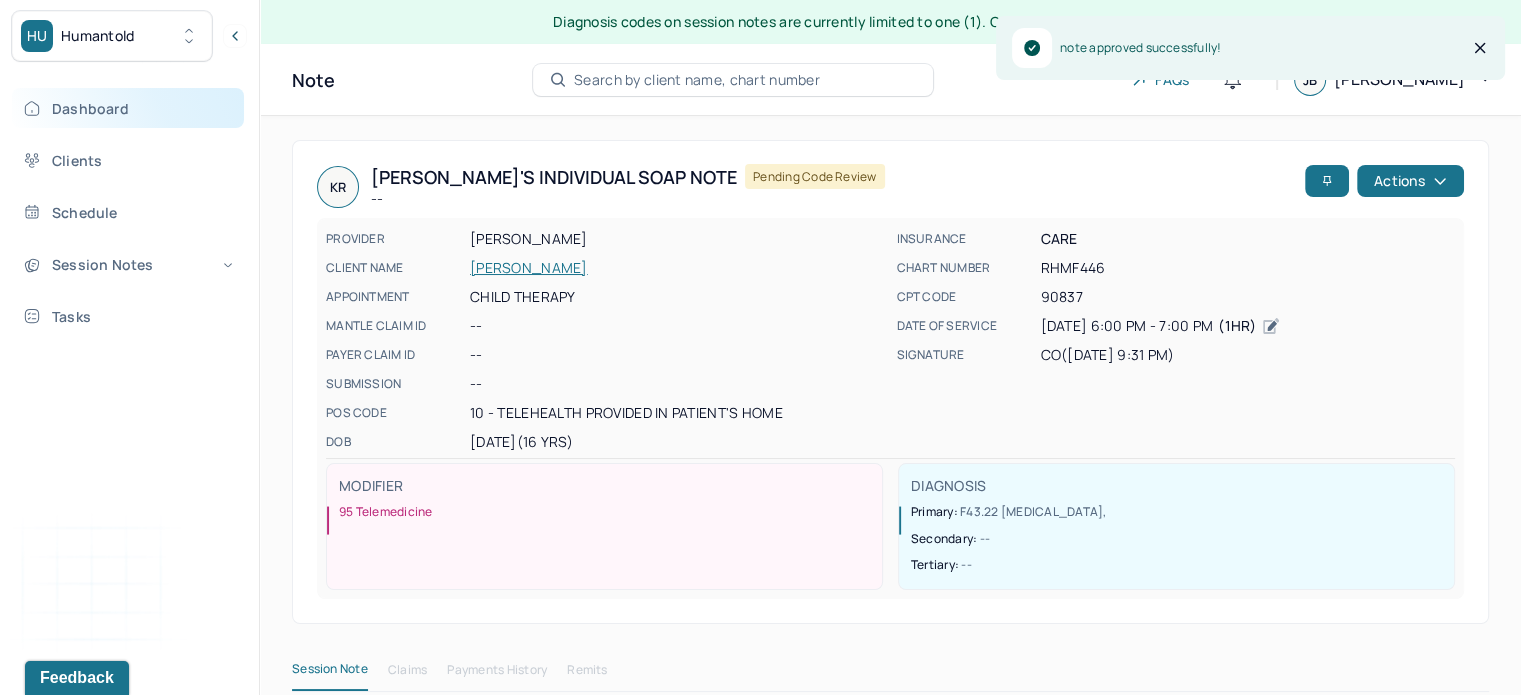 click on "Dashboard" at bounding box center [128, 108] 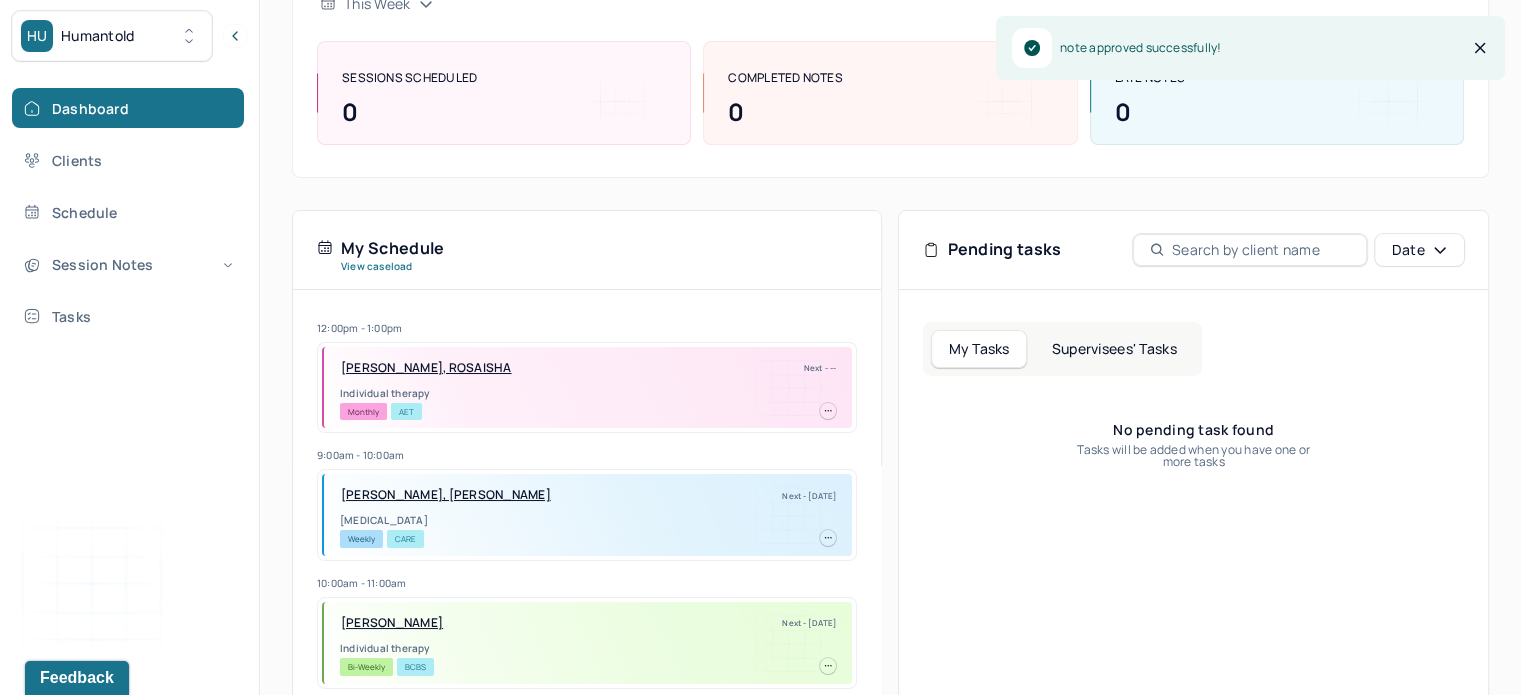 scroll, scrollTop: 268, scrollLeft: 0, axis: vertical 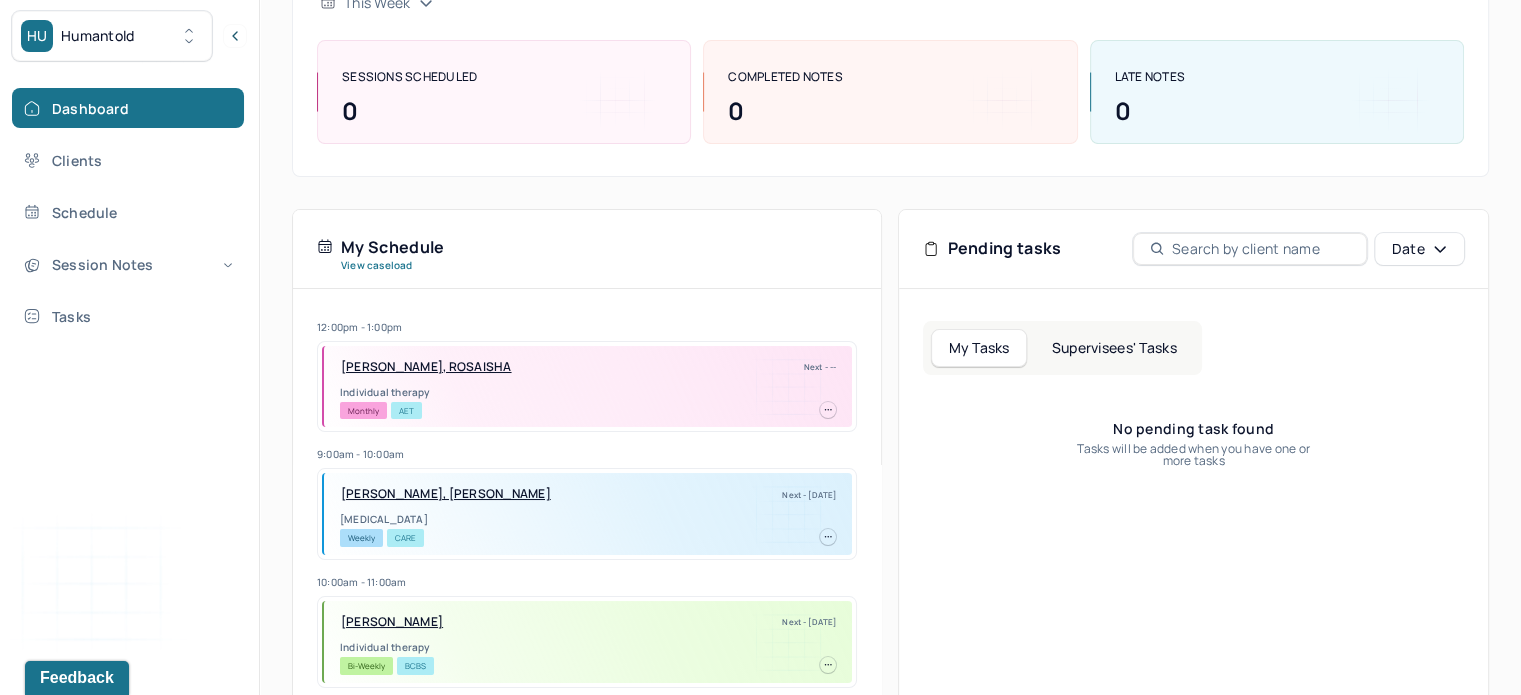 click on "Supervisees' Tasks" at bounding box center [1114, 348] 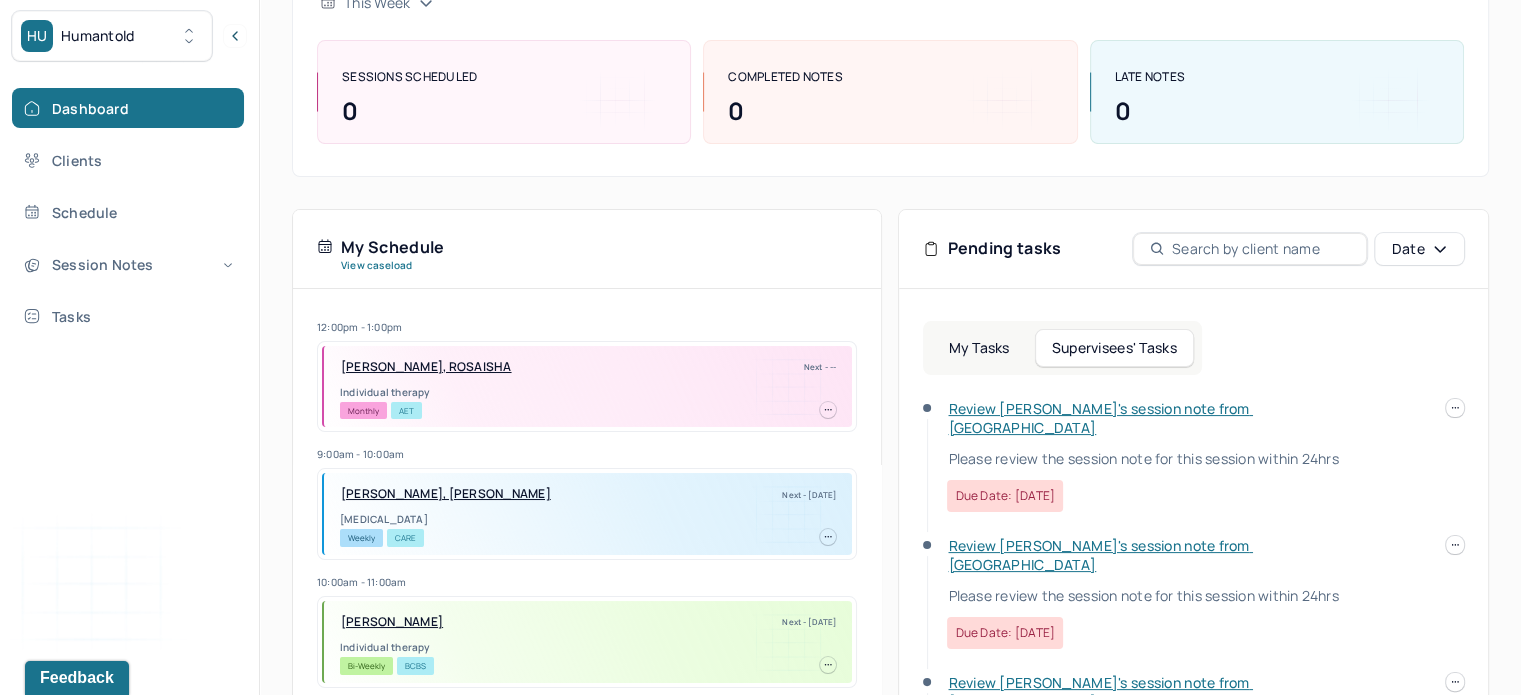 scroll, scrollTop: 513, scrollLeft: 0, axis: vertical 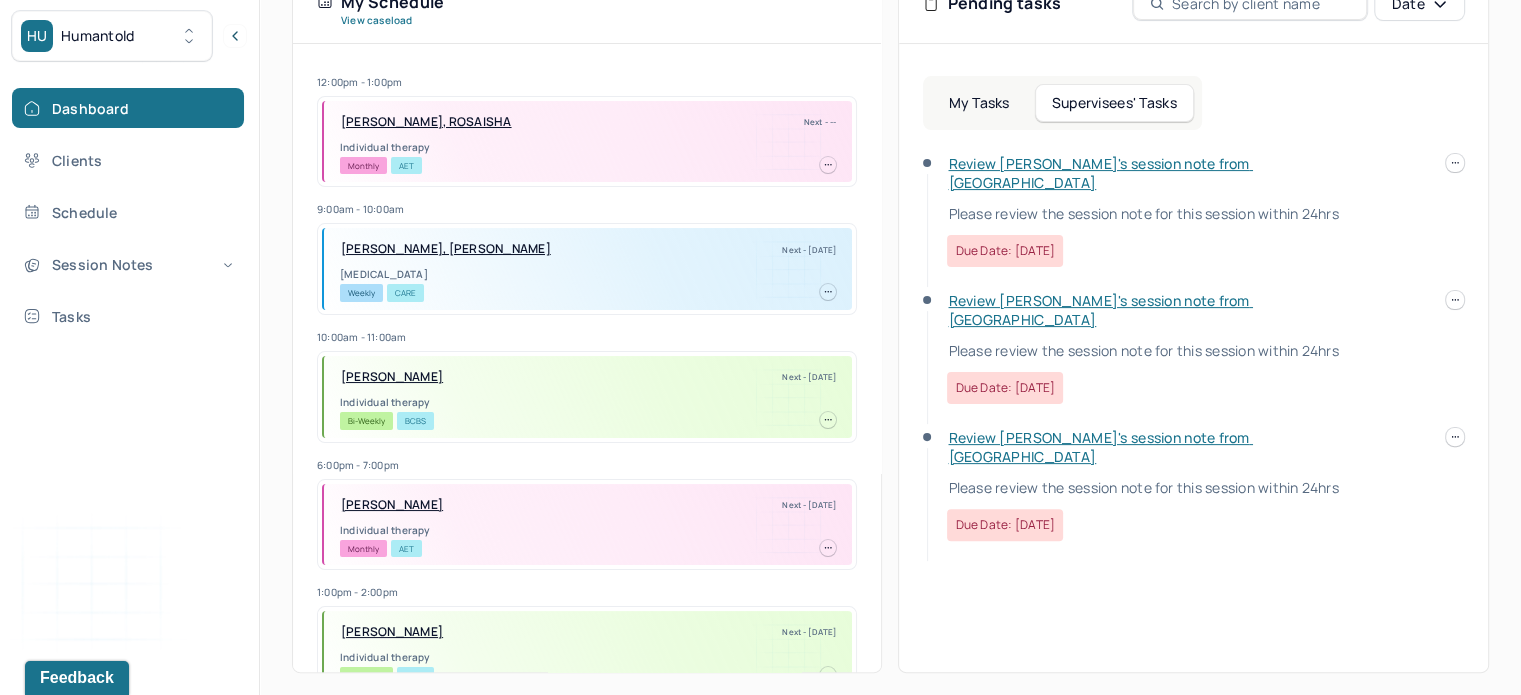 click on "Review [PERSON_NAME]'s session note from Chioma Please review the session note for this session within 24hrs Due date: [DATE]" at bounding box center [1139, 347] 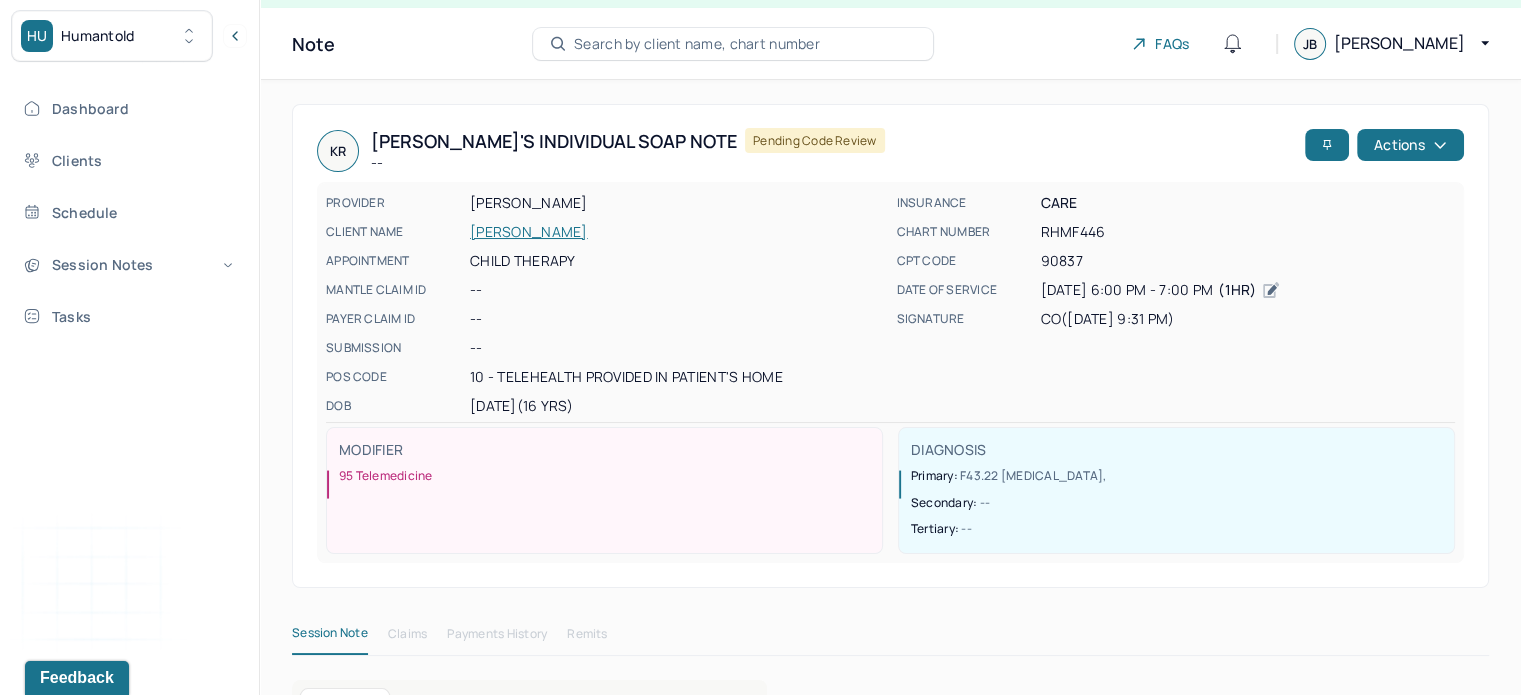 scroll, scrollTop: 0, scrollLeft: 0, axis: both 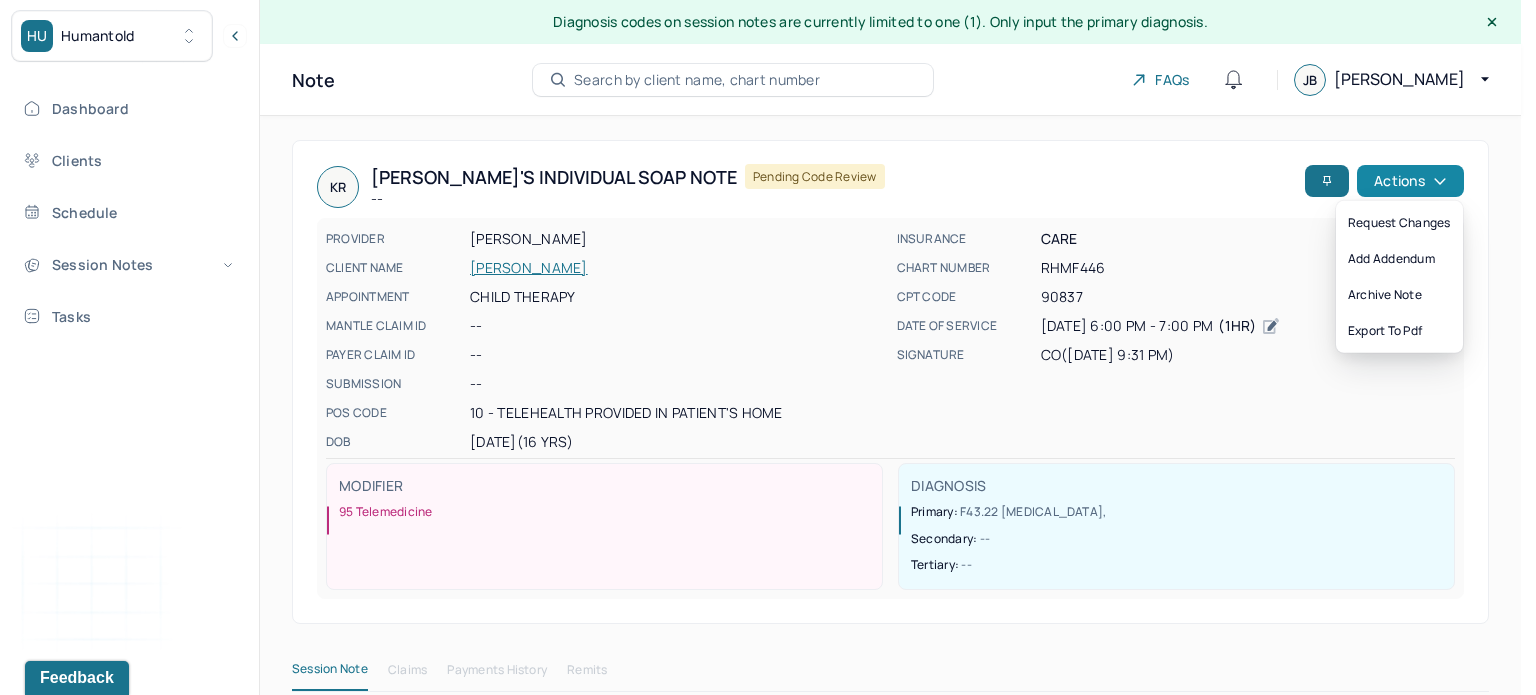 click on "Actions" at bounding box center (1410, 181) 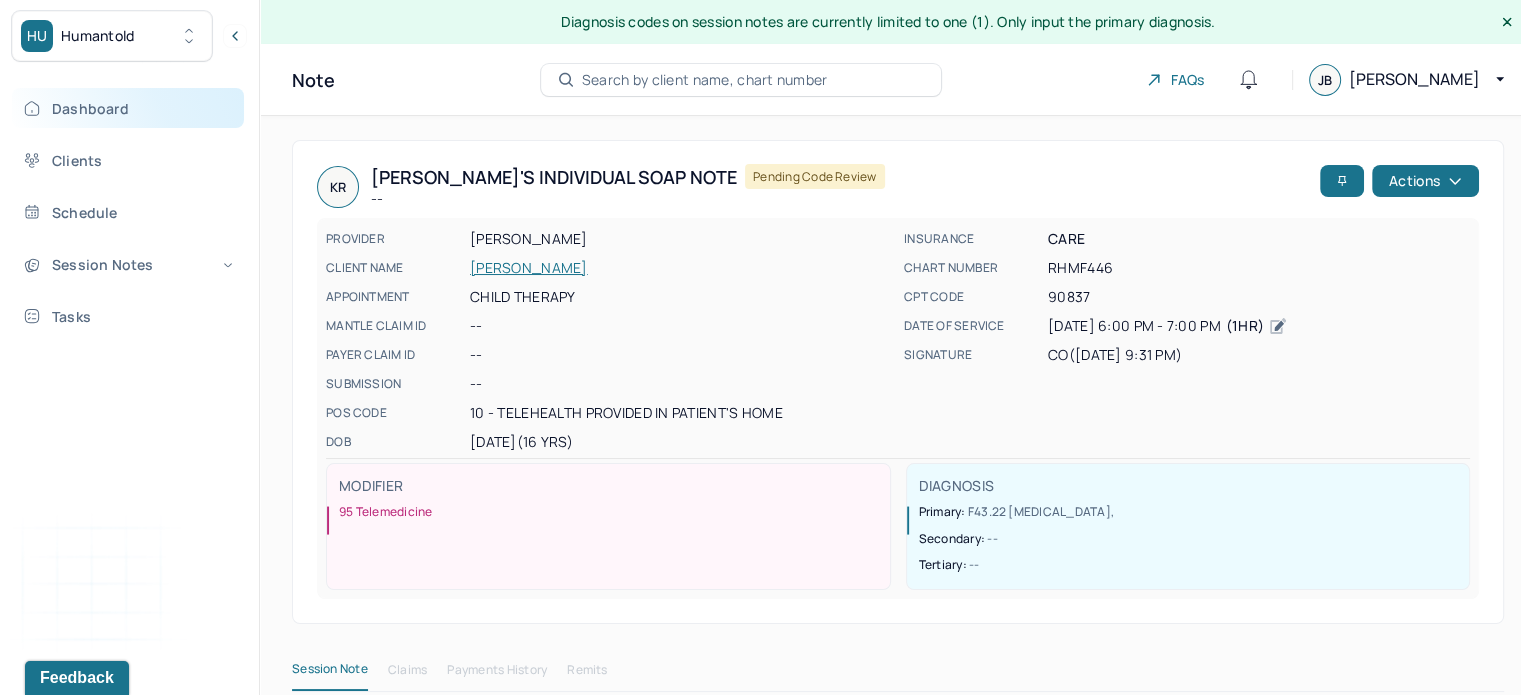 click on "Dashboard" at bounding box center (128, 108) 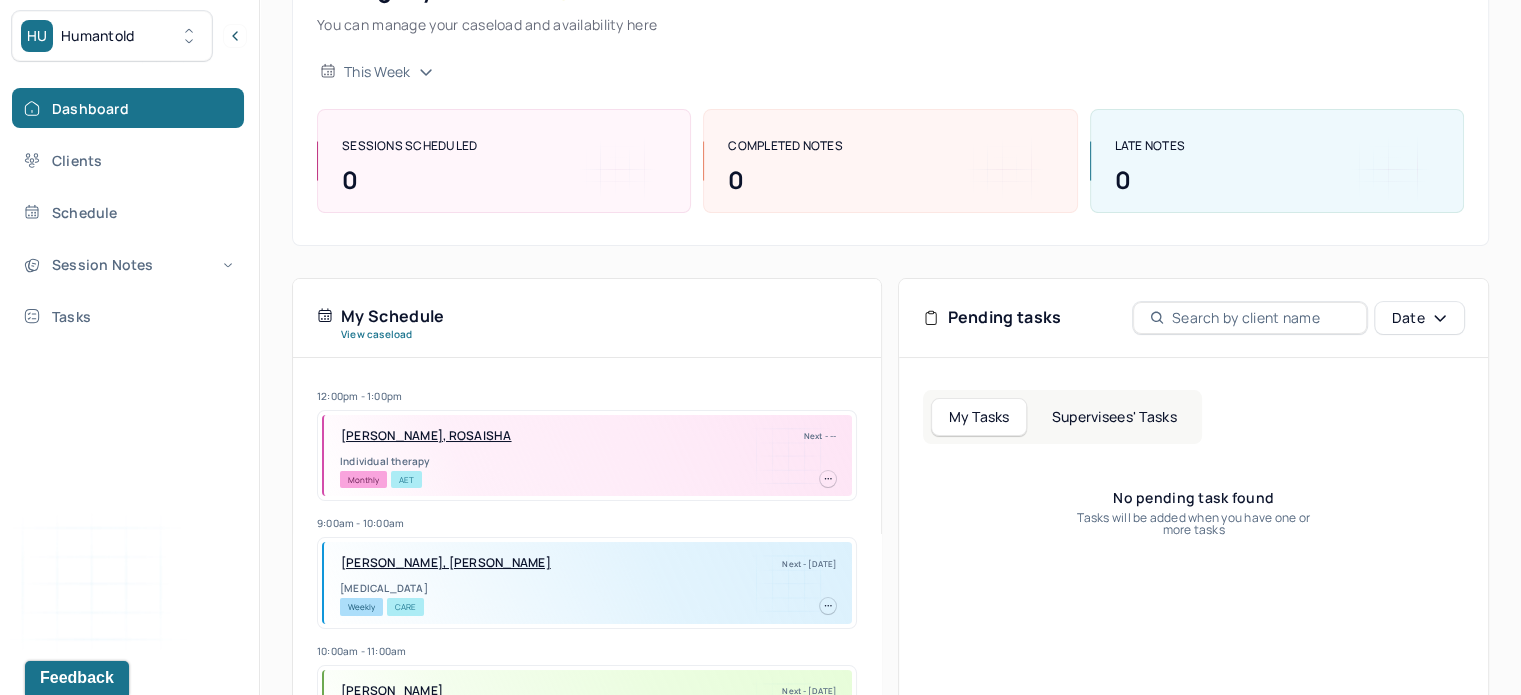 click on "Supervisees' Tasks" at bounding box center [1114, 417] 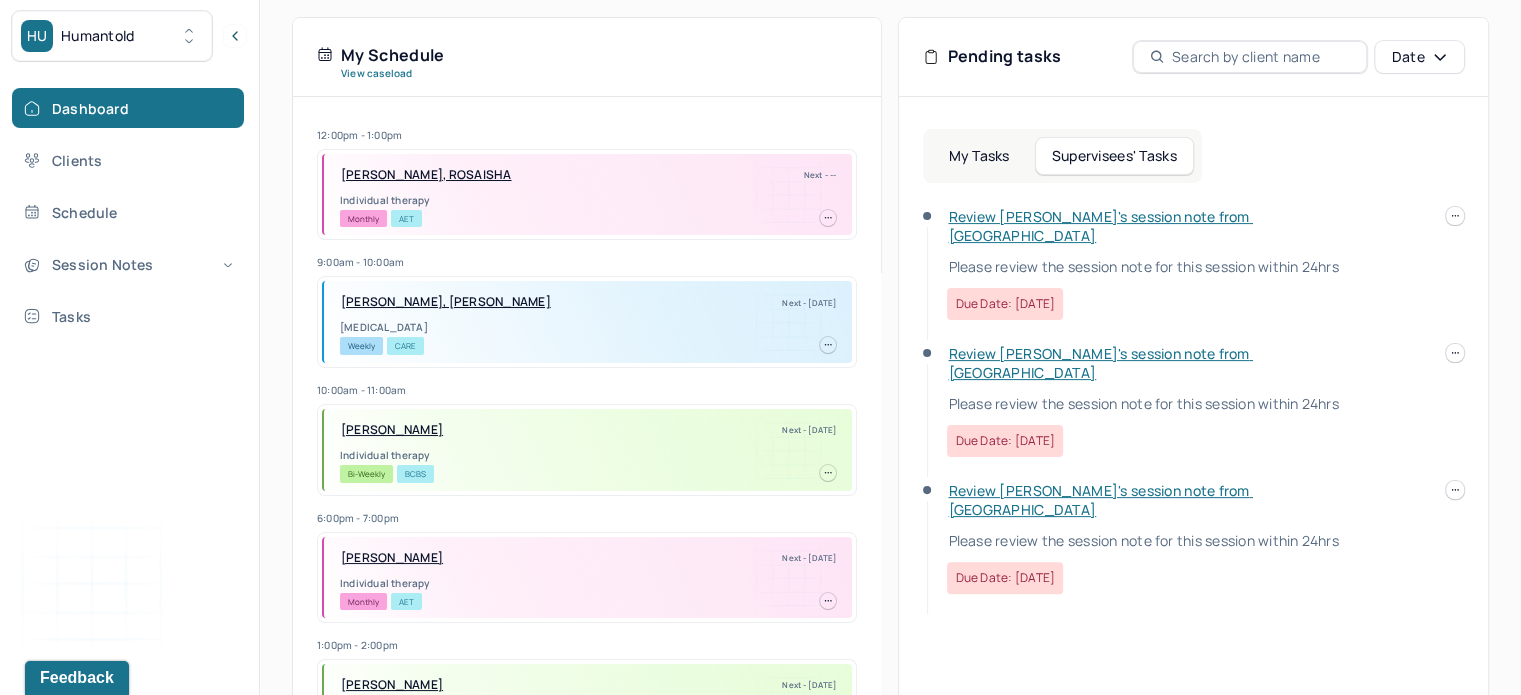scroll, scrollTop: 459, scrollLeft: 0, axis: vertical 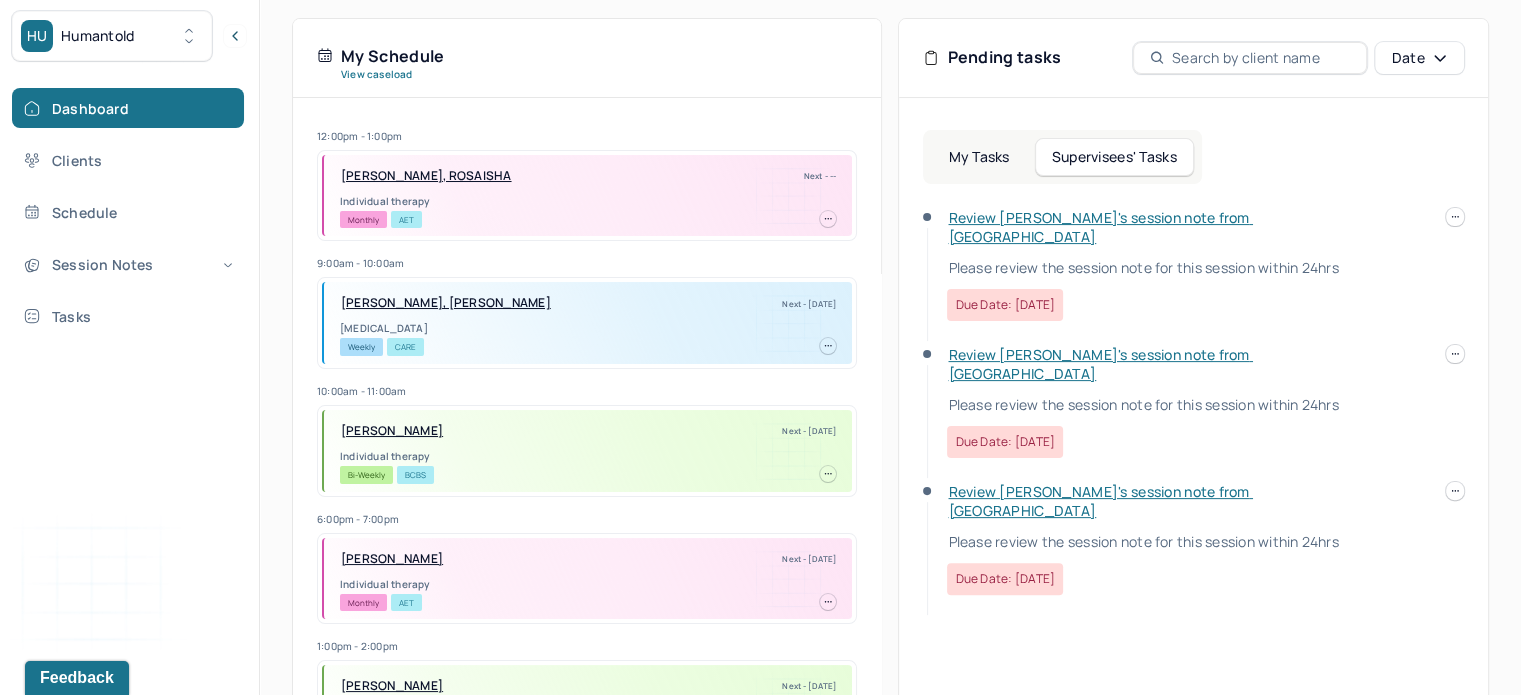 click on "Review [PERSON_NAME]'s session note from [GEOGRAPHIC_DATA]" at bounding box center (1100, 364) 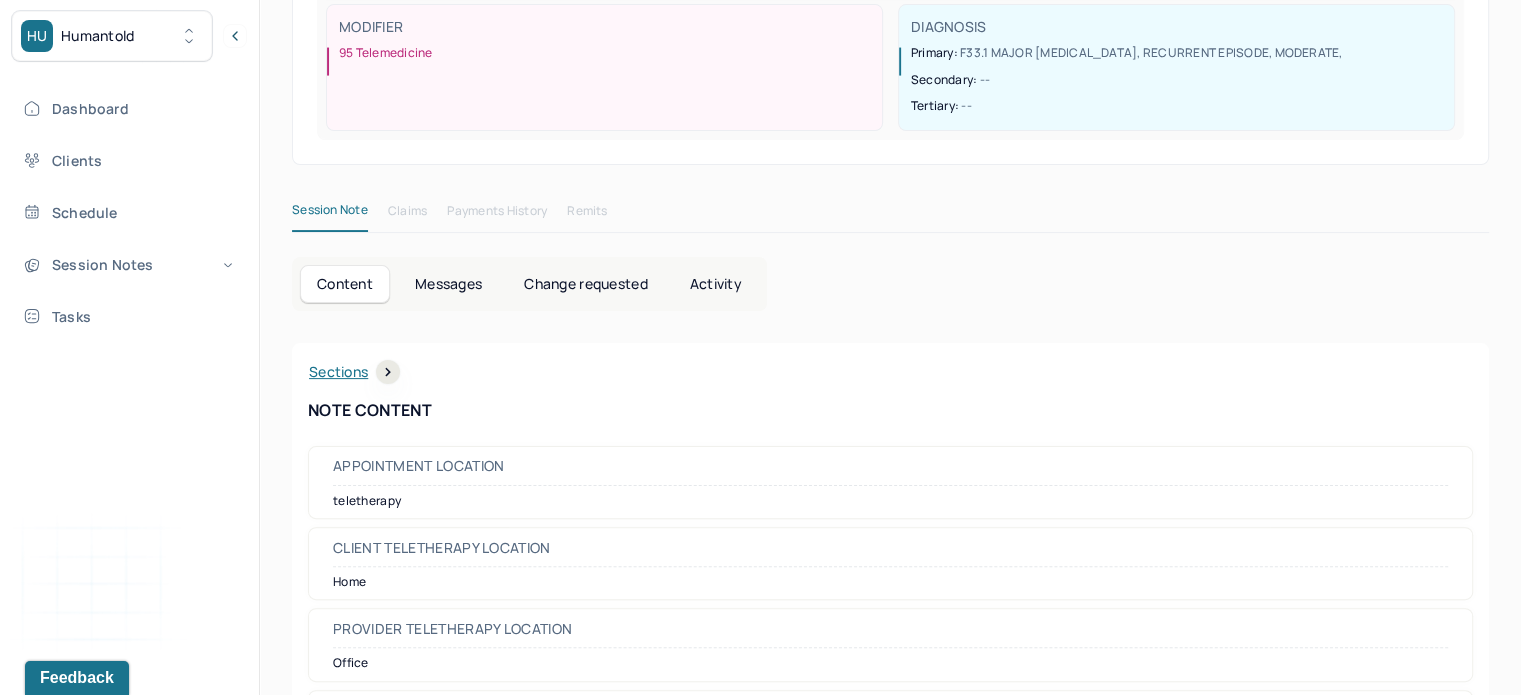 scroll, scrollTop: 0, scrollLeft: 0, axis: both 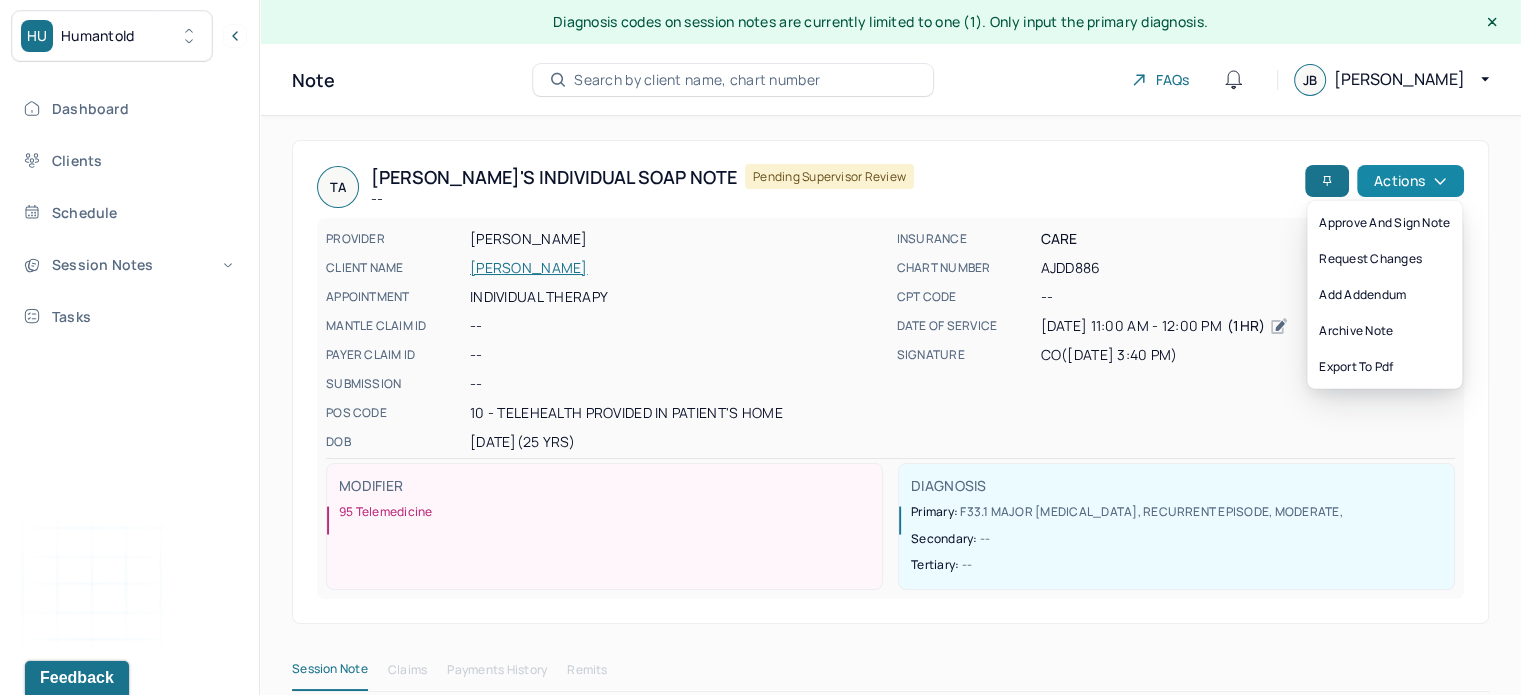 click 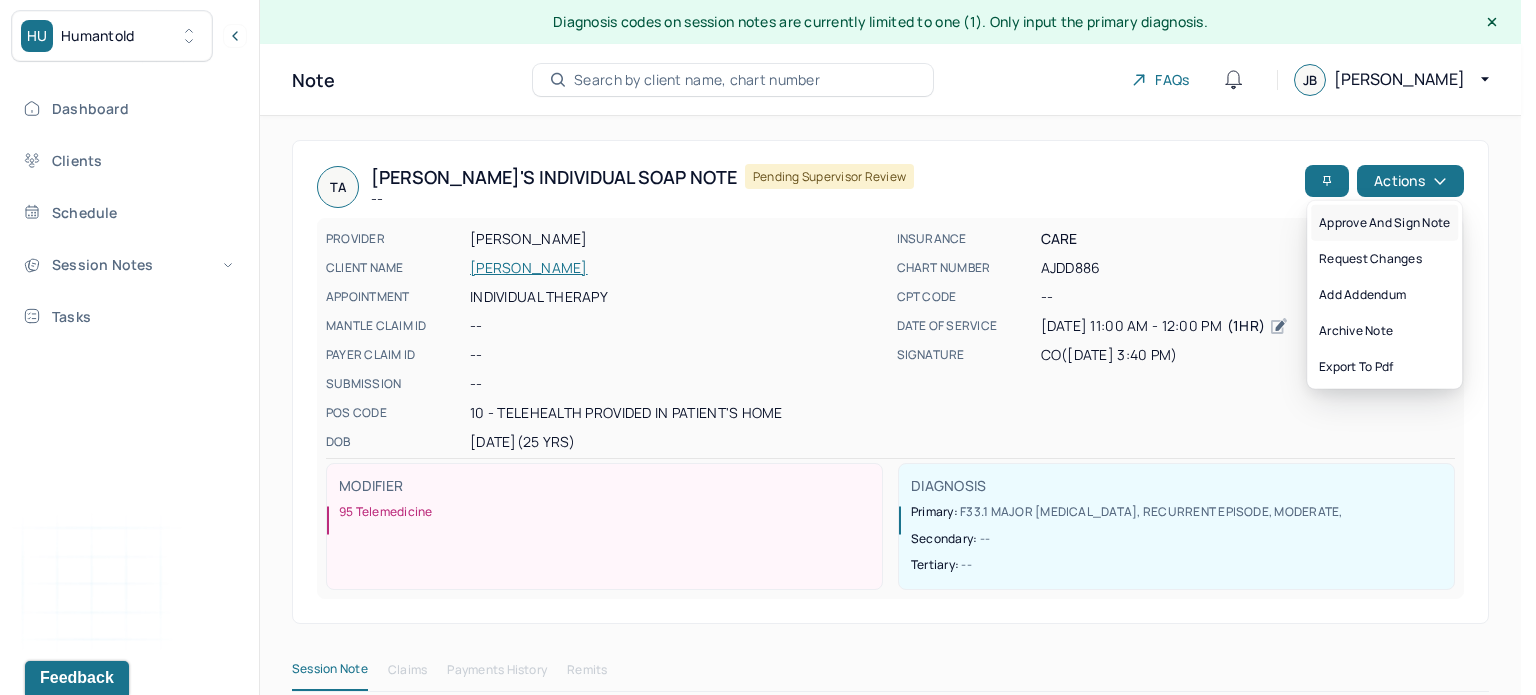 click on "Approve and sign note" at bounding box center [1384, 223] 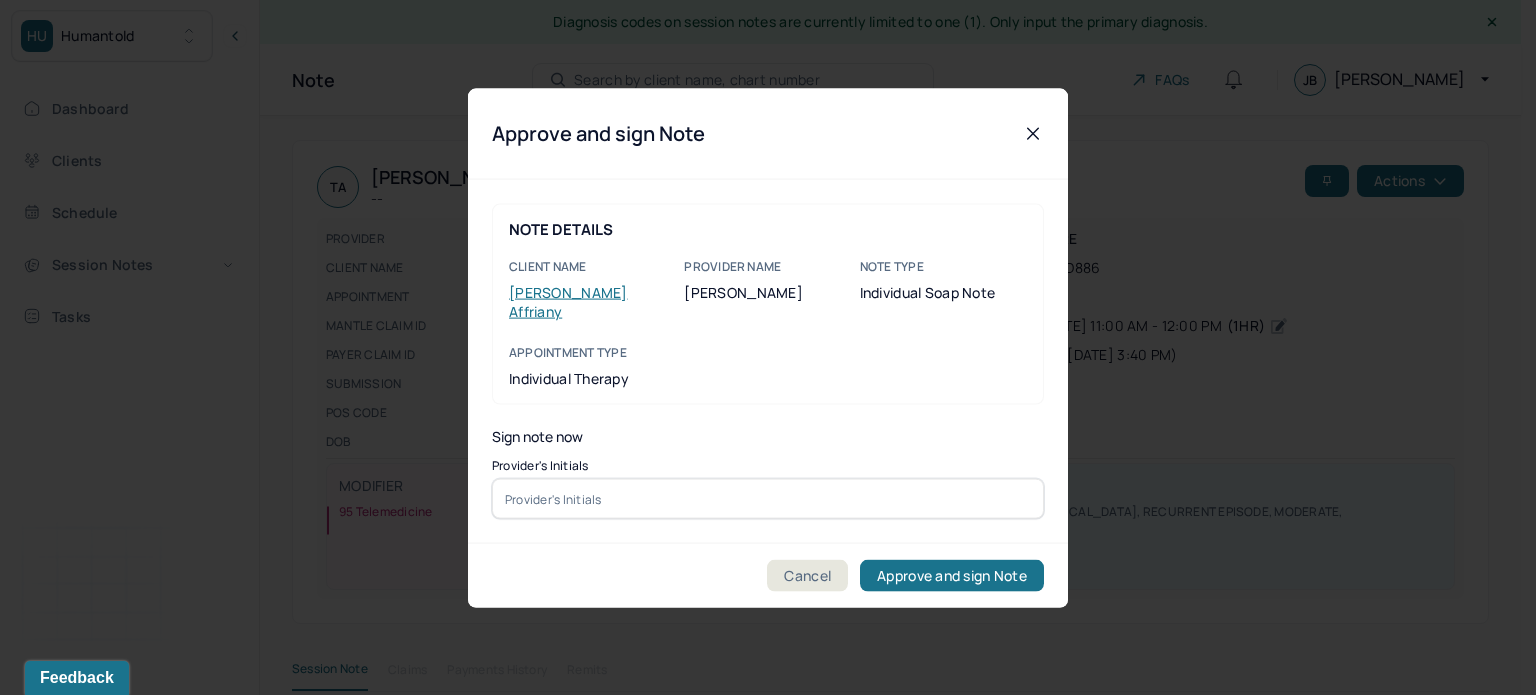 click at bounding box center [768, 499] 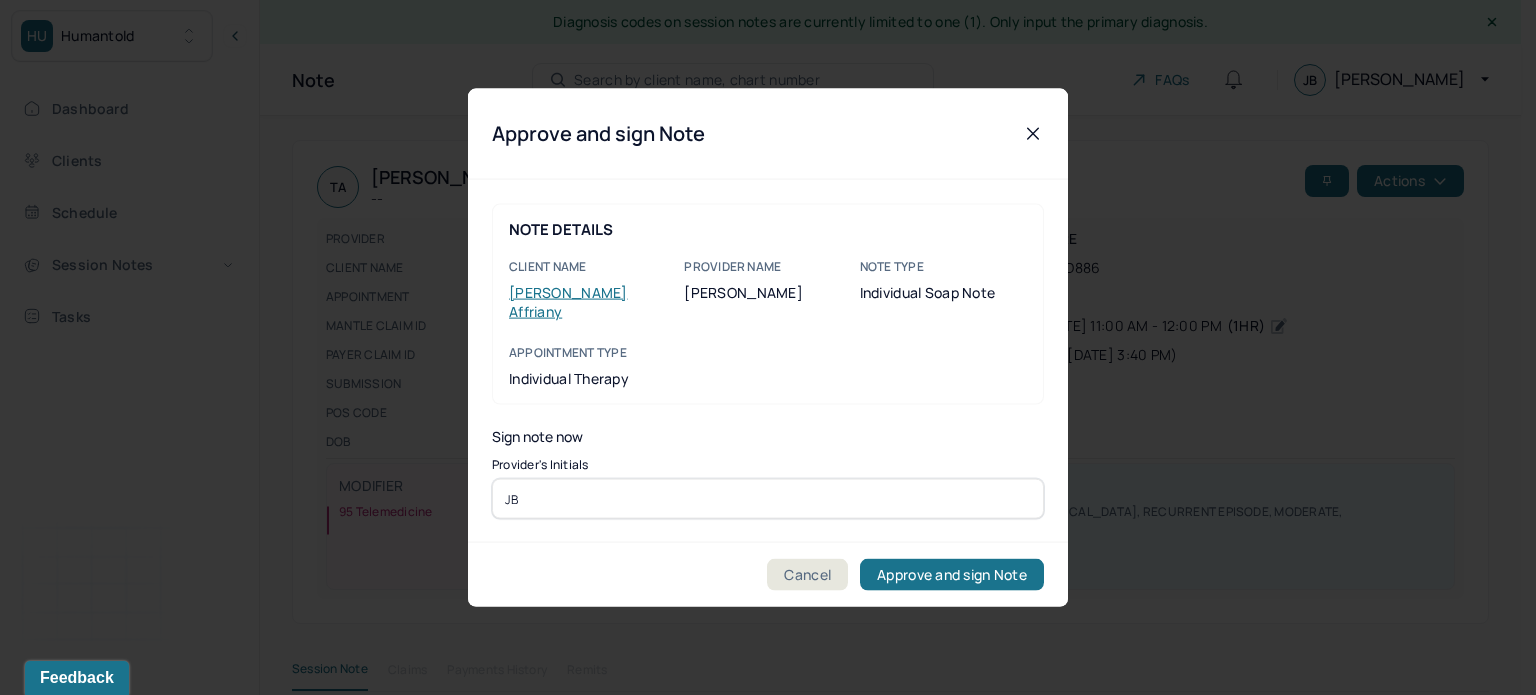 type on "JB" 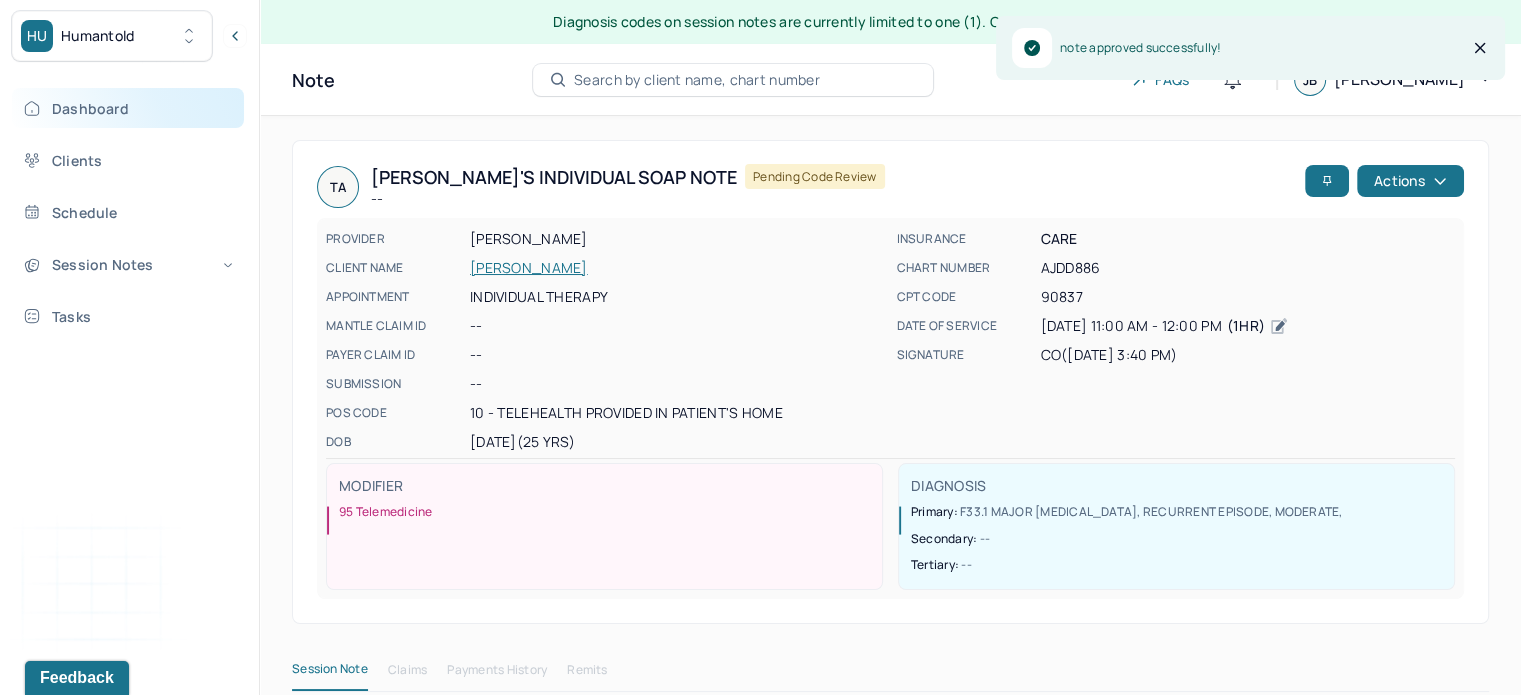 click on "Dashboard" at bounding box center (128, 108) 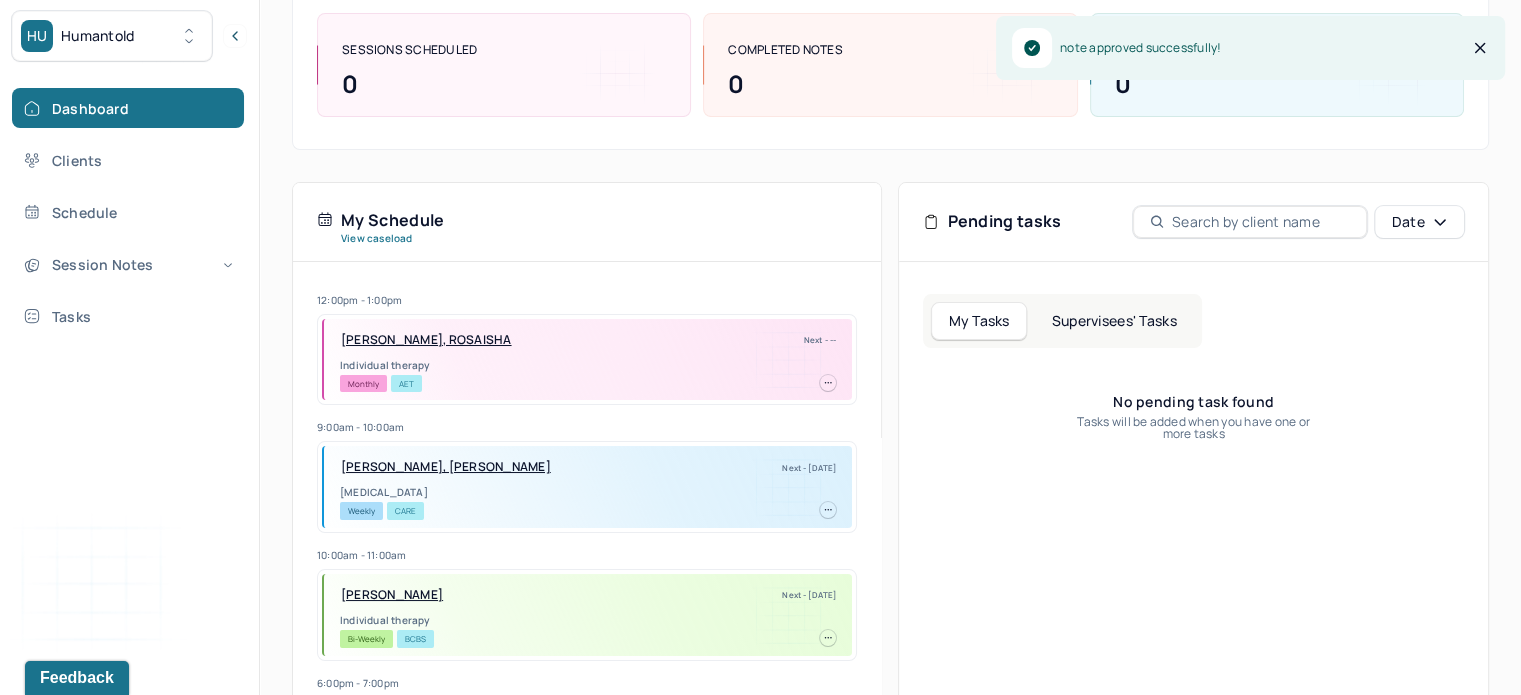 scroll, scrollTop: 296, scrollLeft: 0, axis: vertical 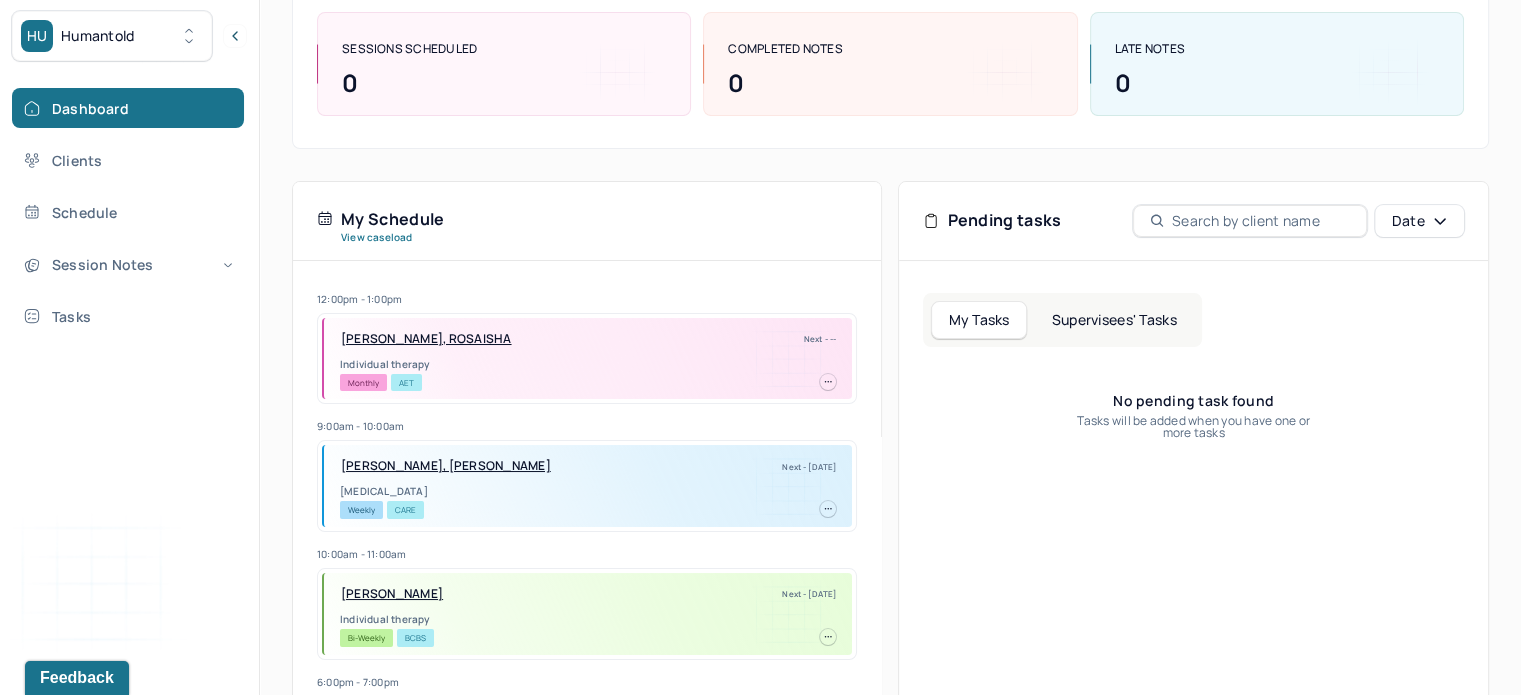 click on "Supervisees' Tasks" at bounding box center [1114, 320] 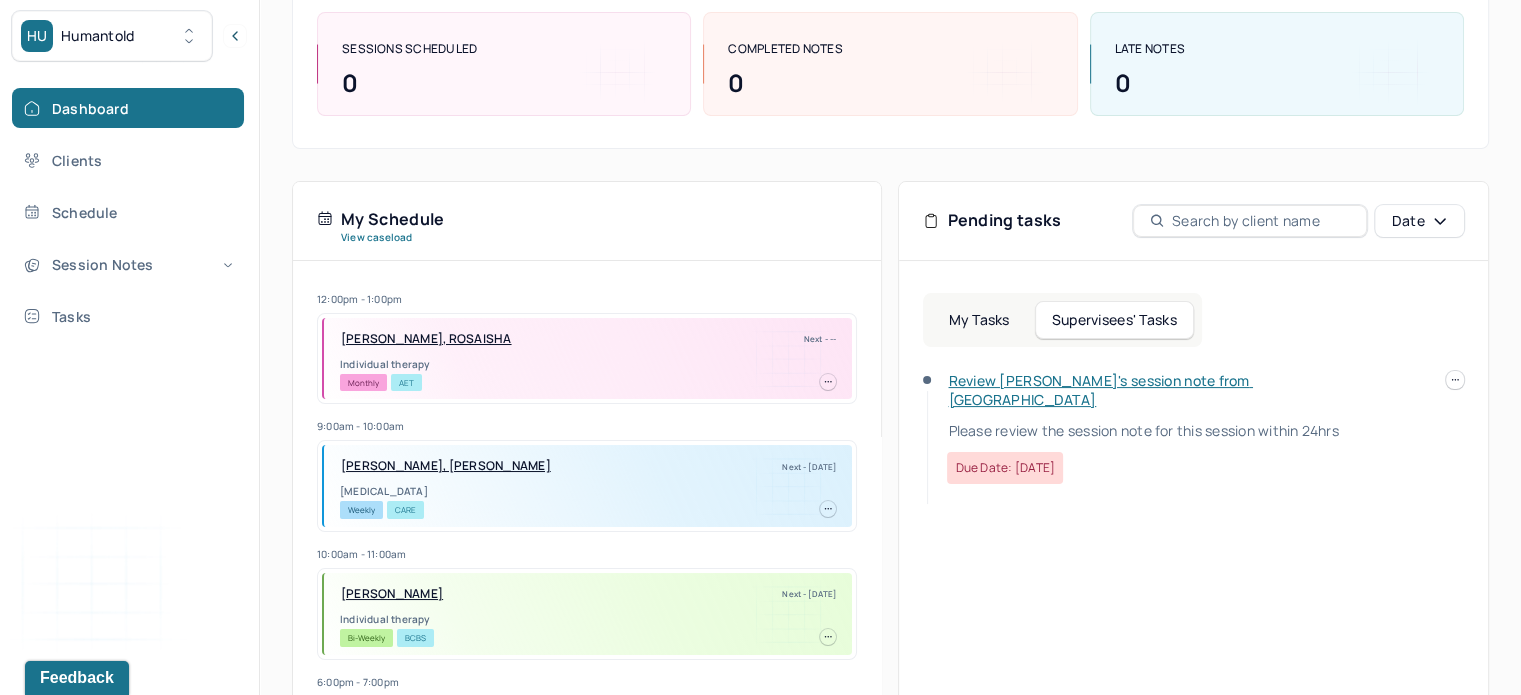 click on "Review [PERSON_NAME]'s session note from [GEOGRAPHIC_DATA]" at bounding box center [1100, 390] 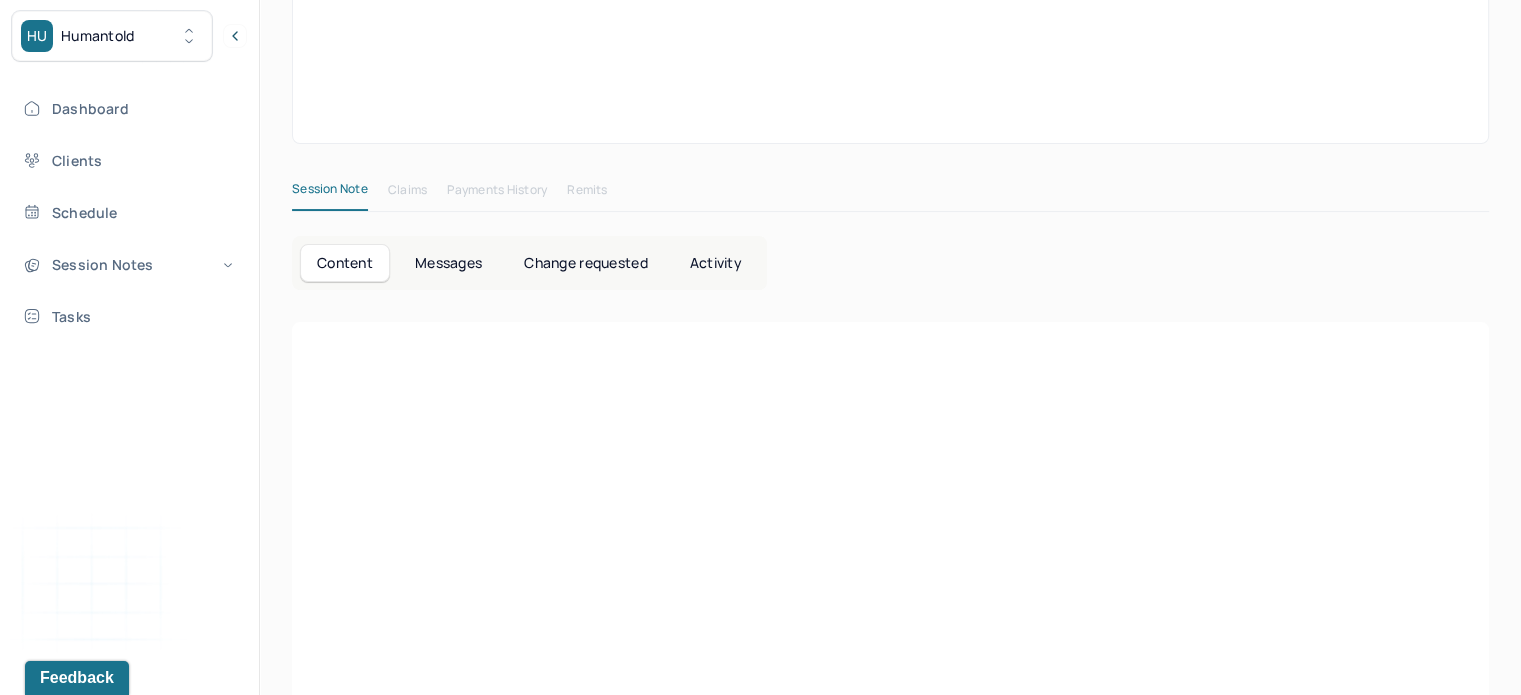 scroll, scrollTop: 0, scrollLeft: 0, axis: both 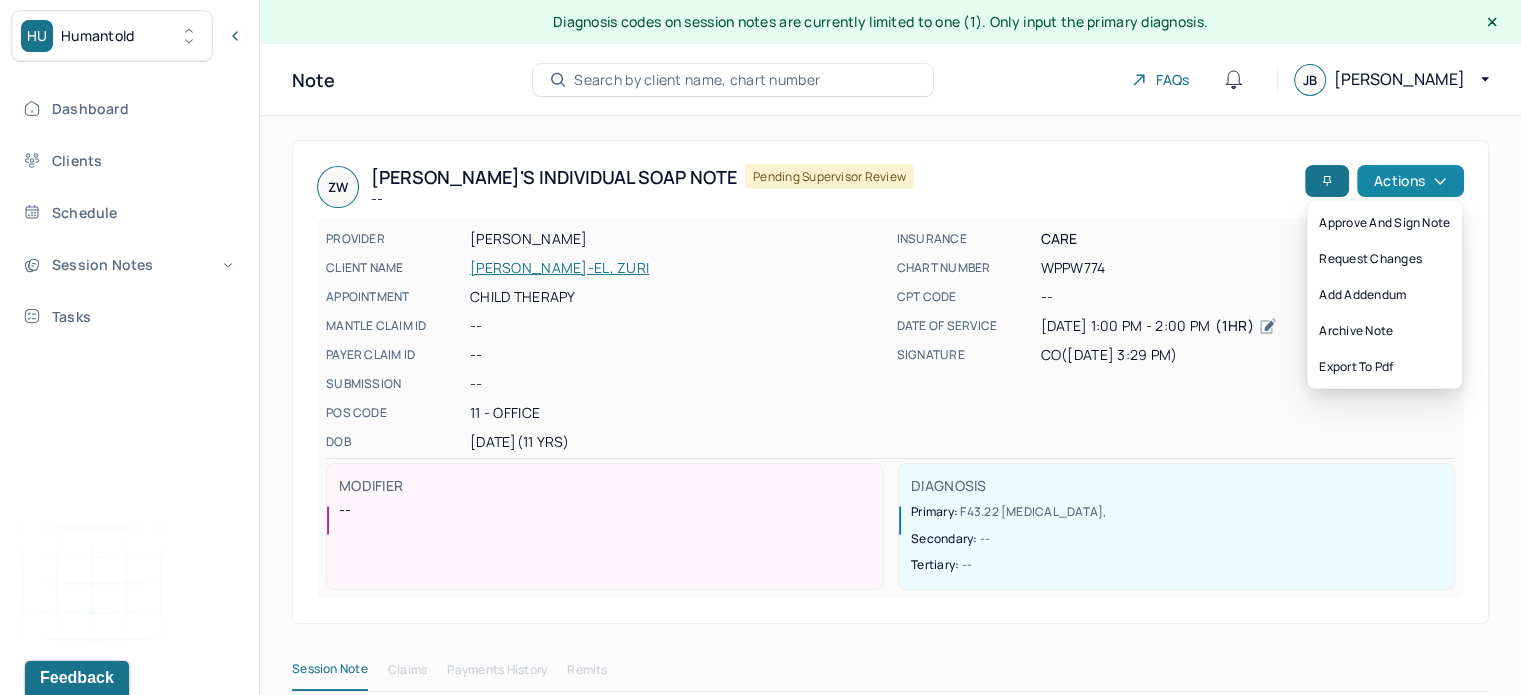 click on "Actions" at bounding box center [1410, 181] 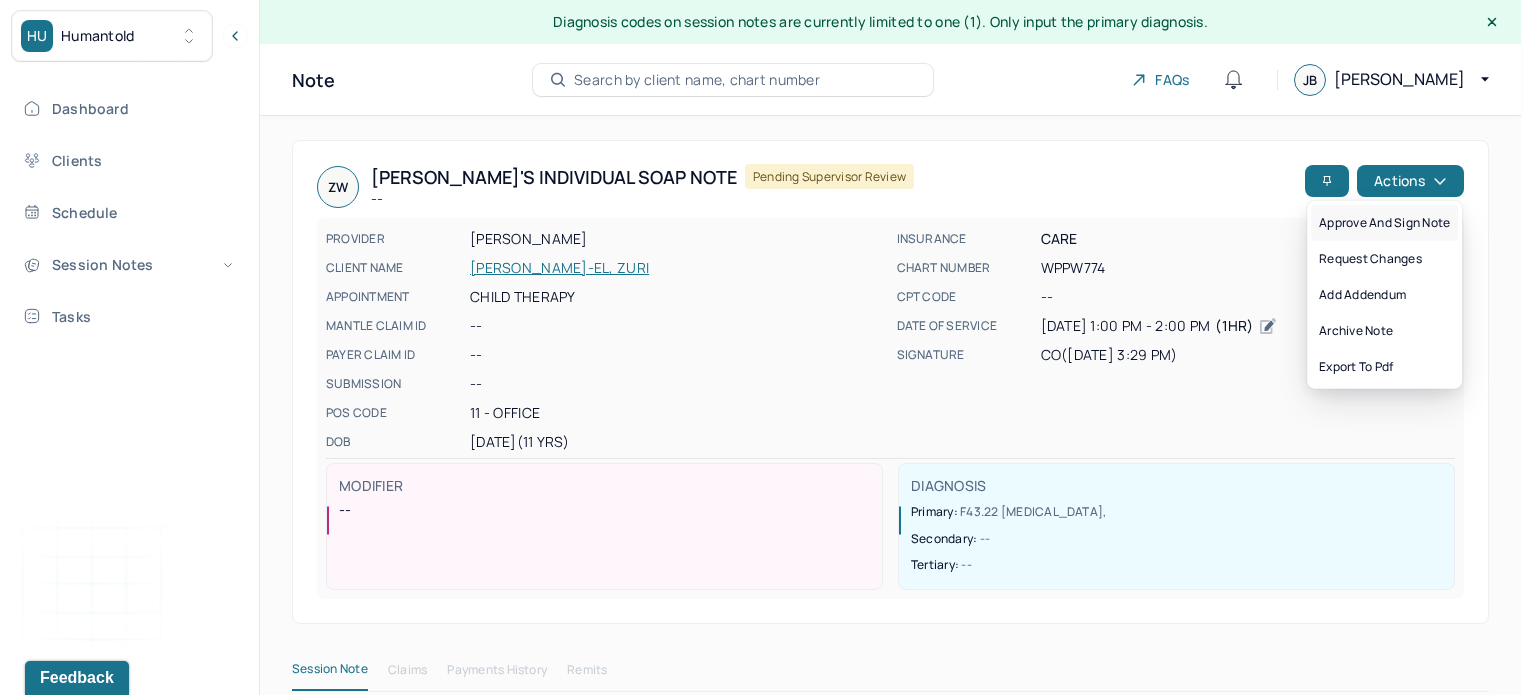 click on "Approve and sign note" at bounding box center [1384, 223] 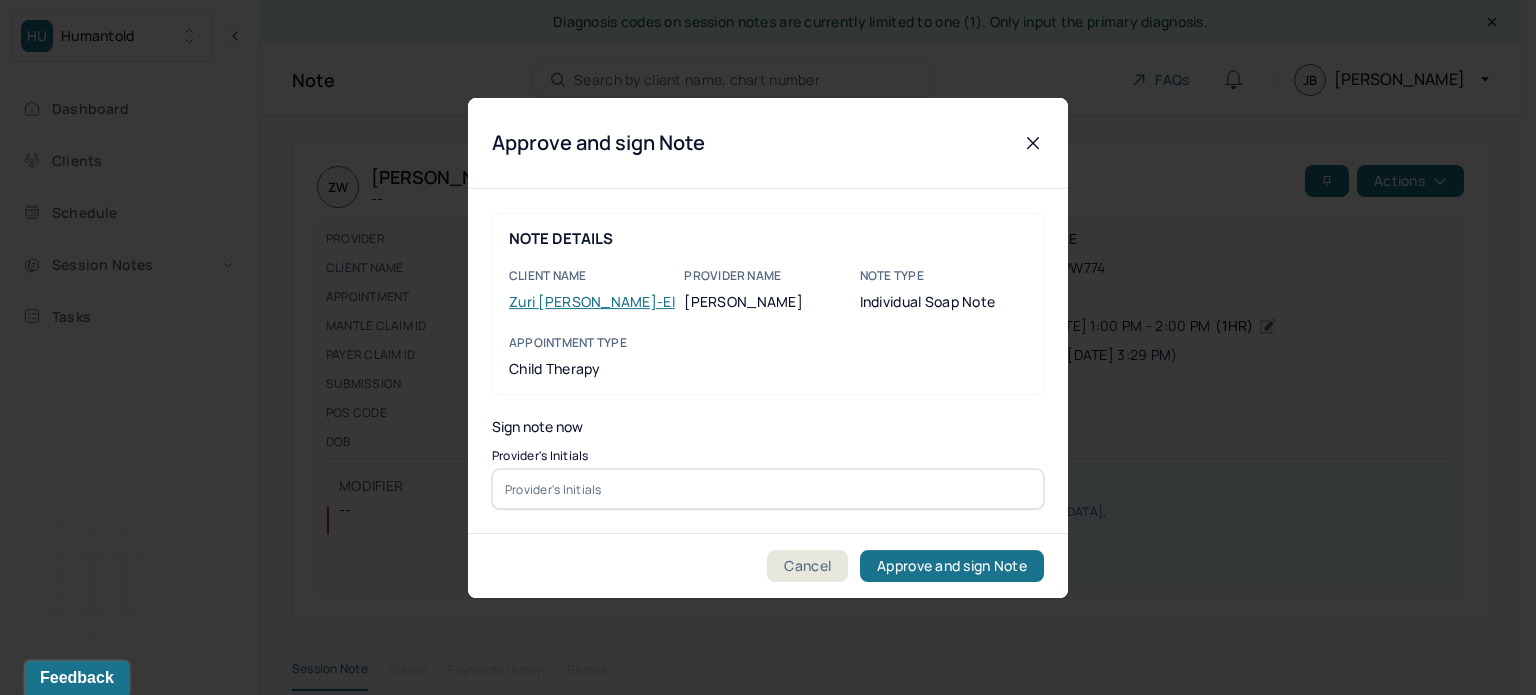 click on "Provider's Initials" at bounding box center (768, 455) 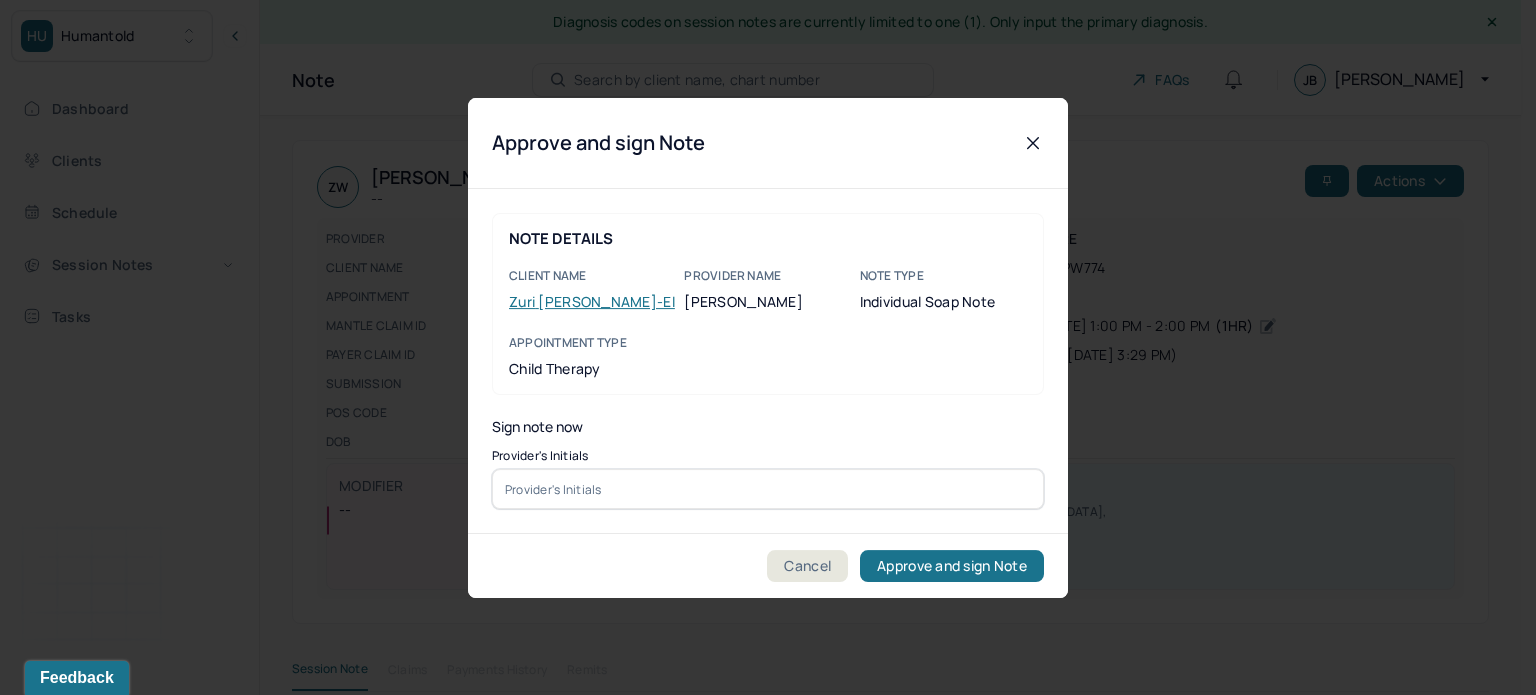 click at bounding box center (768, 489) 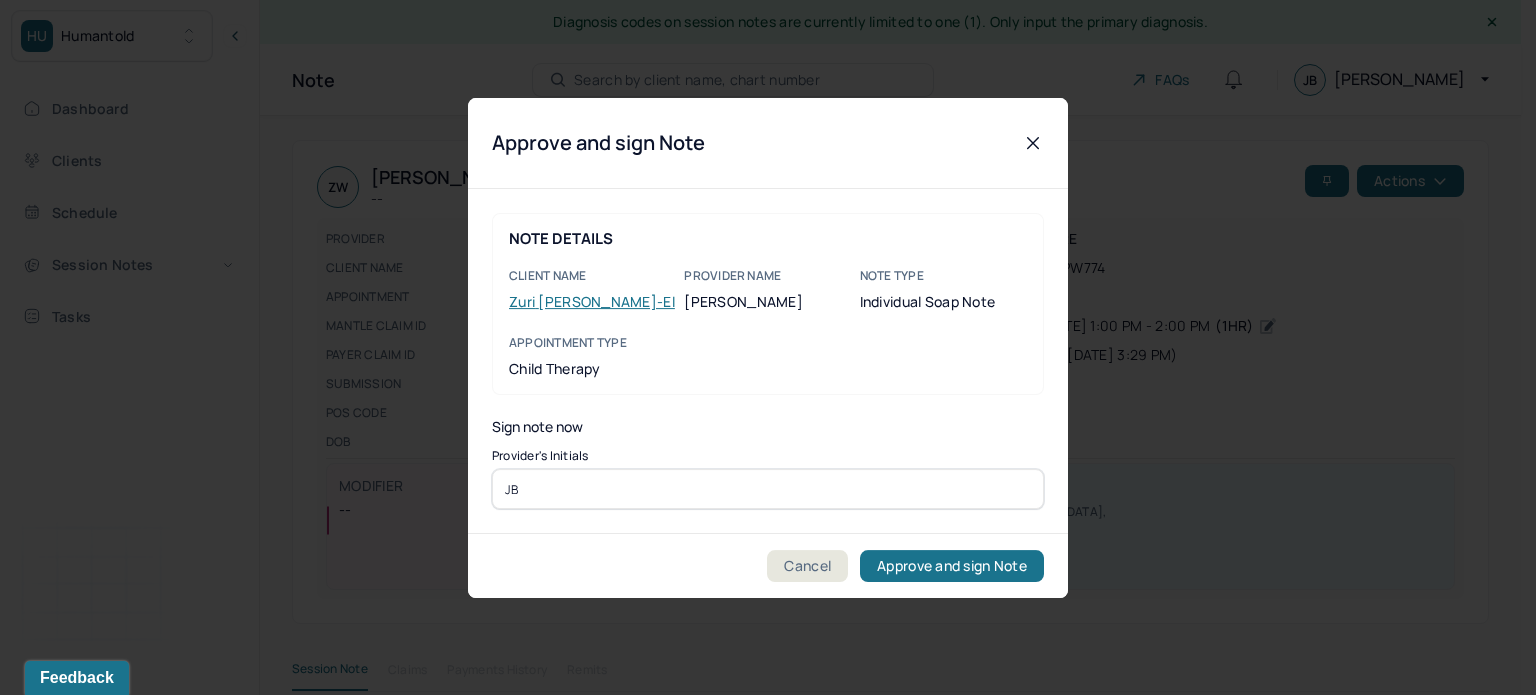 type on "JB" 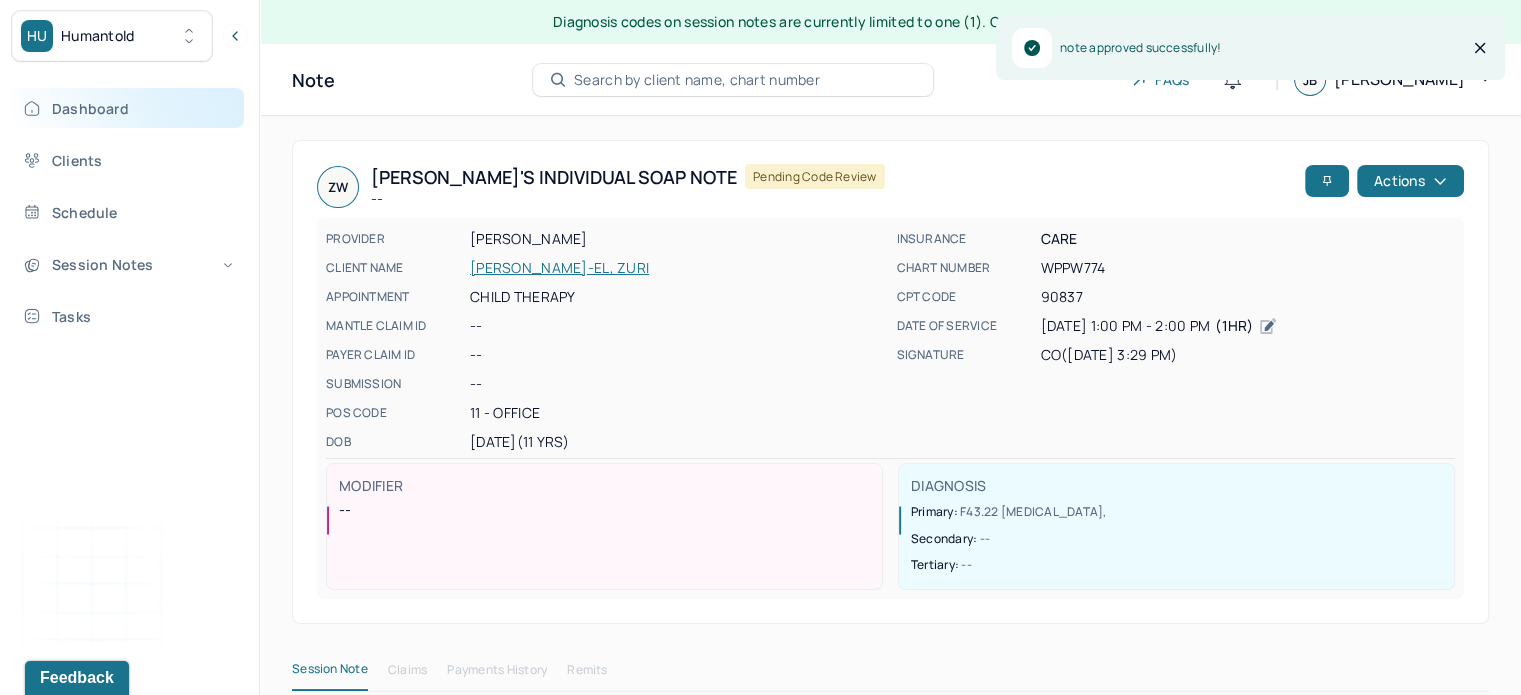 click on "Dashboard" at bounding box center [128, 108] 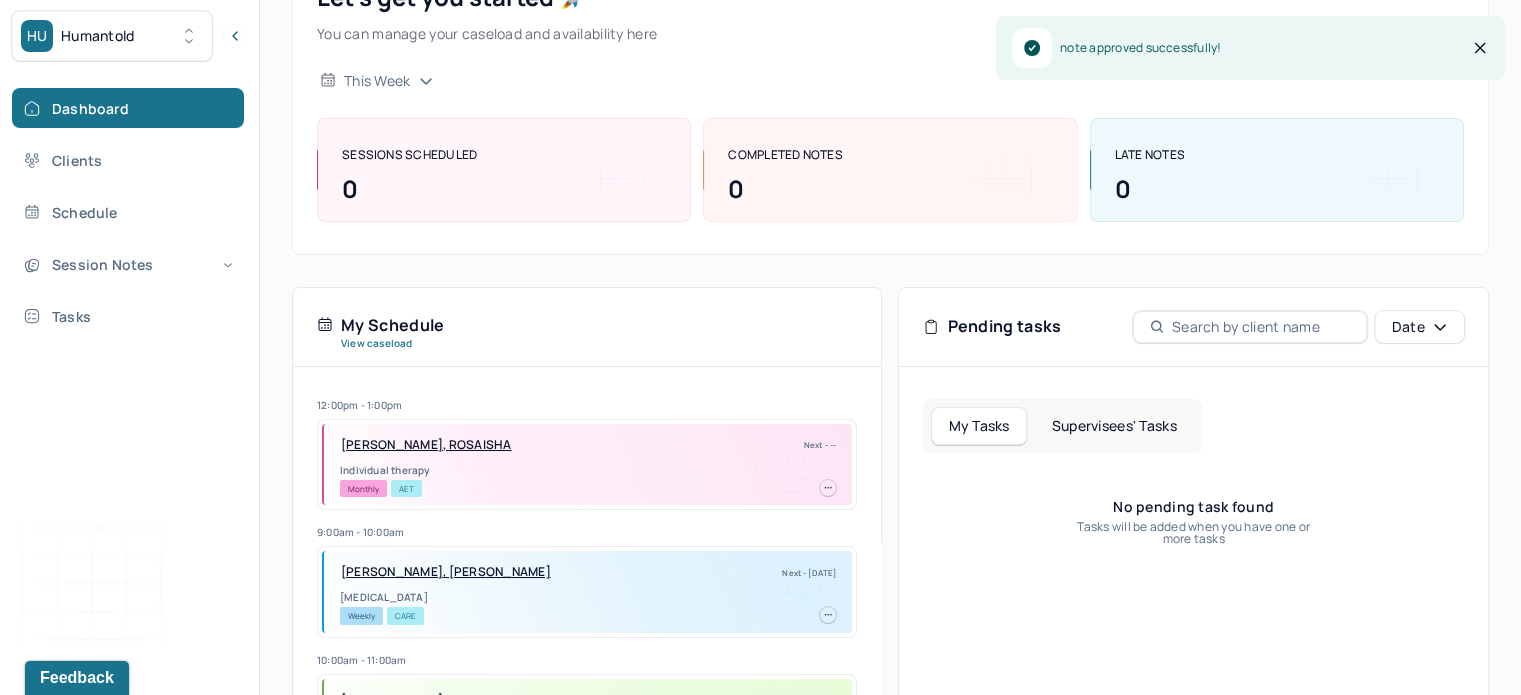 scroll, scrollTop: 191, scrollLeft: 0, axis: vertical 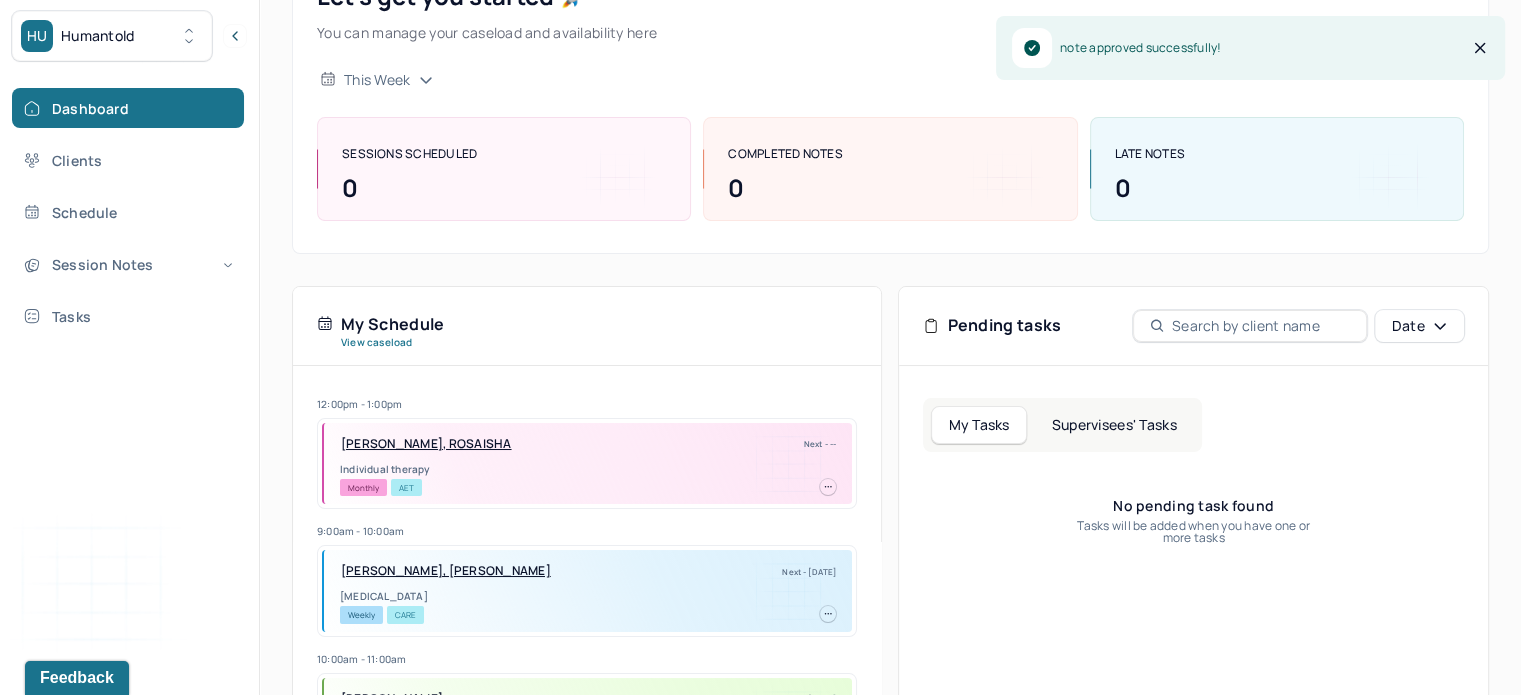 click on "Supervisees' Tasks" at bounding box center (1114, 425) 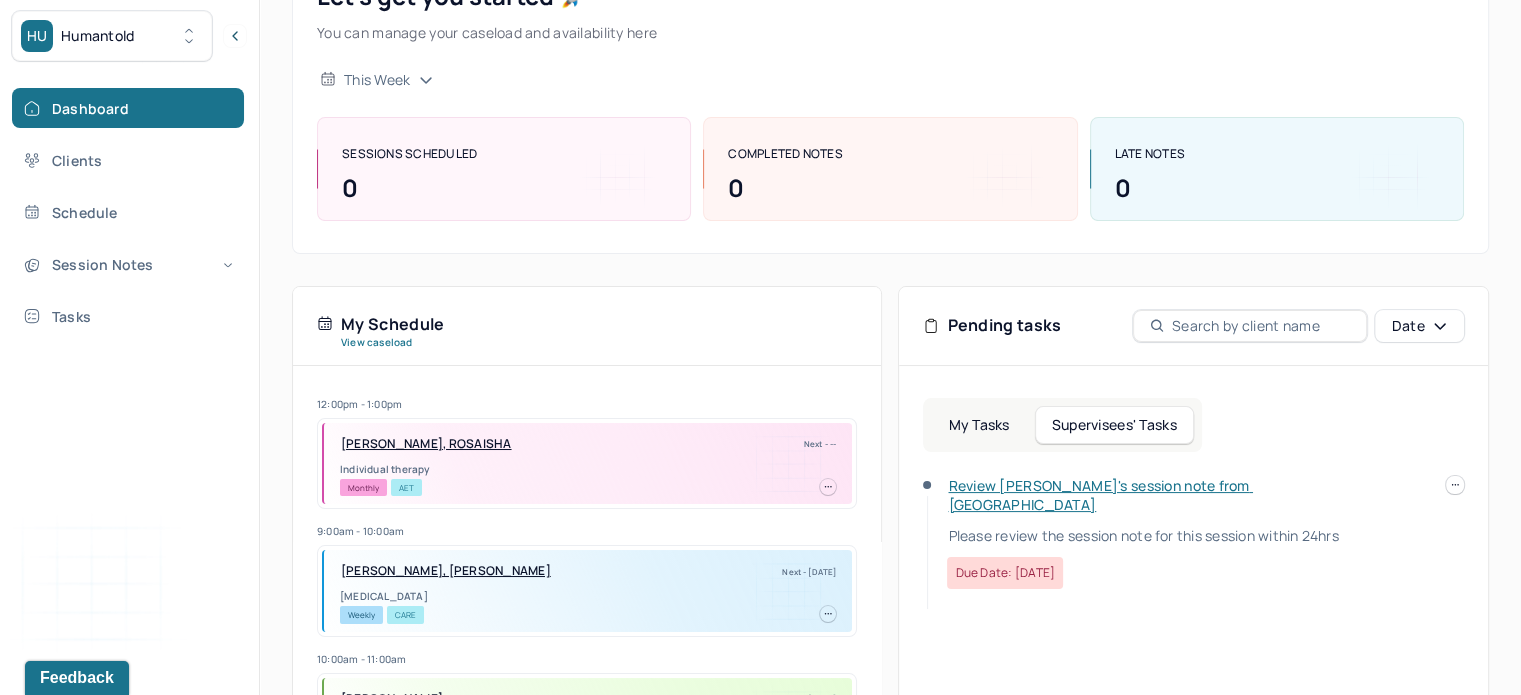 click on "Review [PERSON_NAME]'s session note from [GEOGRAPHIC_DATA]" at bounding box center (1100, 495) 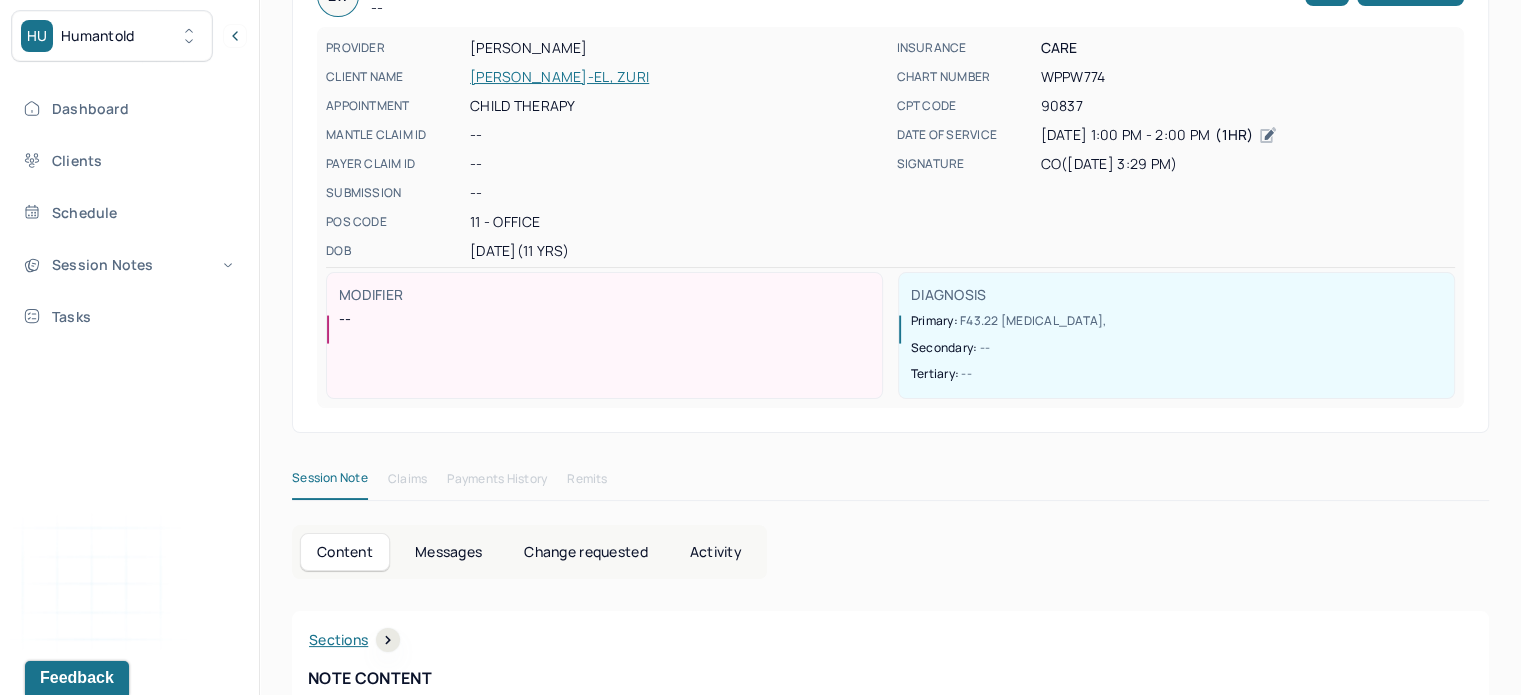 scroll, scrollTop: 0, scrollLeft: 0, axis: both 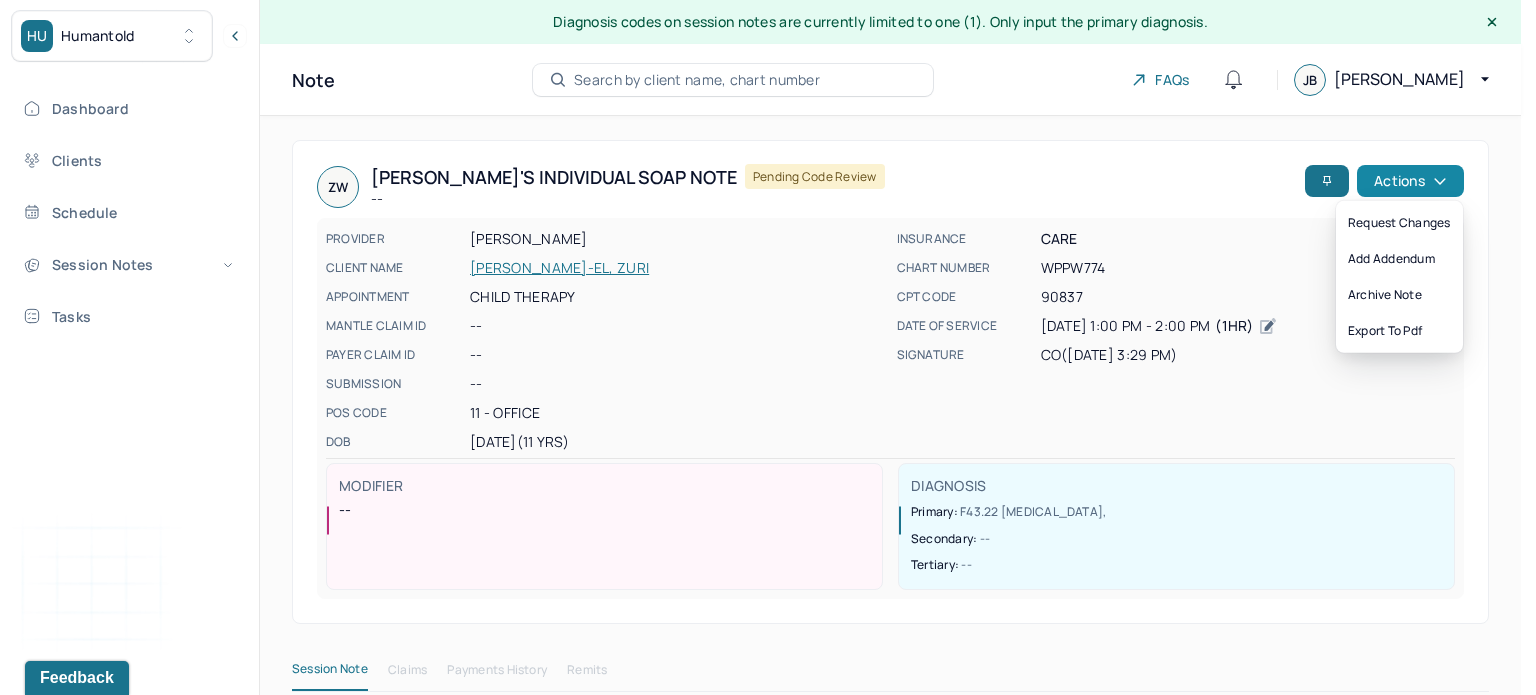 click on "Actions" at bounding box center (1410, 181) 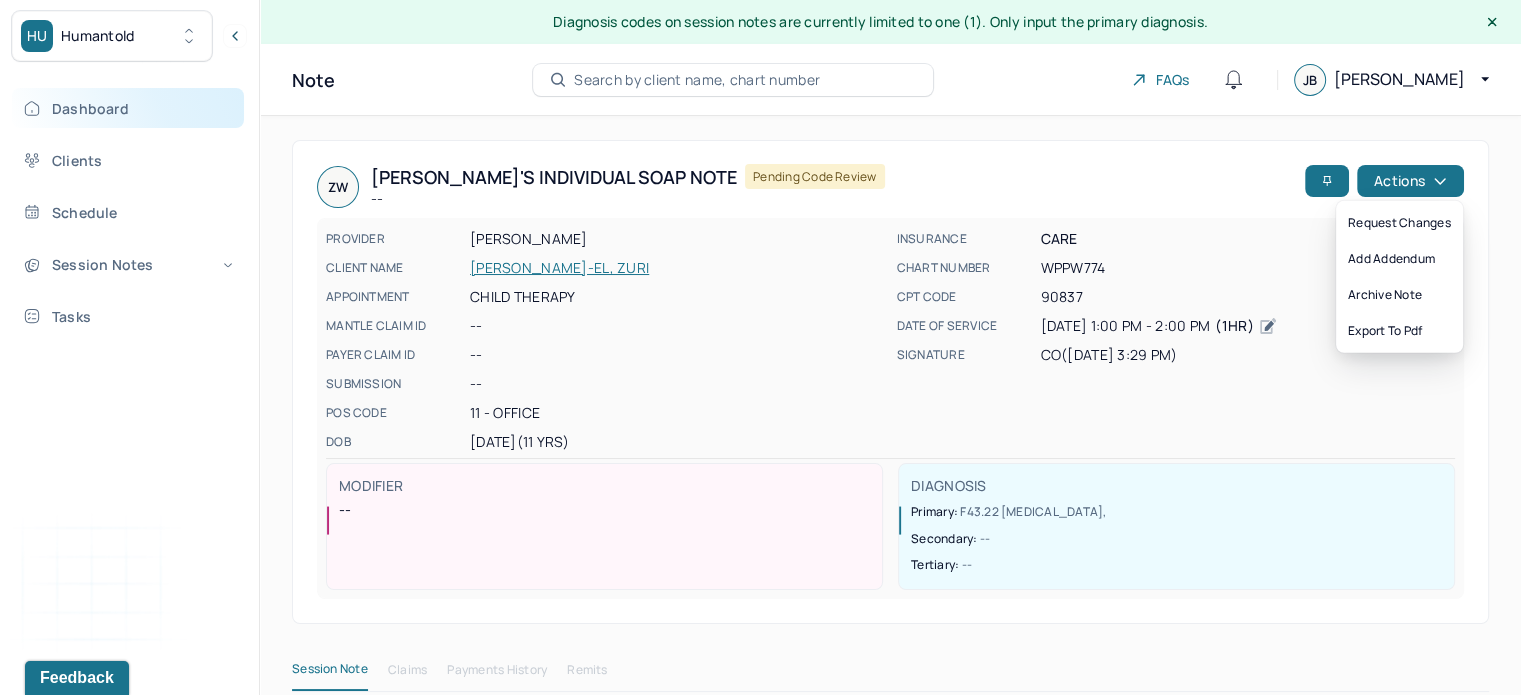 click on "Dashboard" at bounding box center [128, 108] 